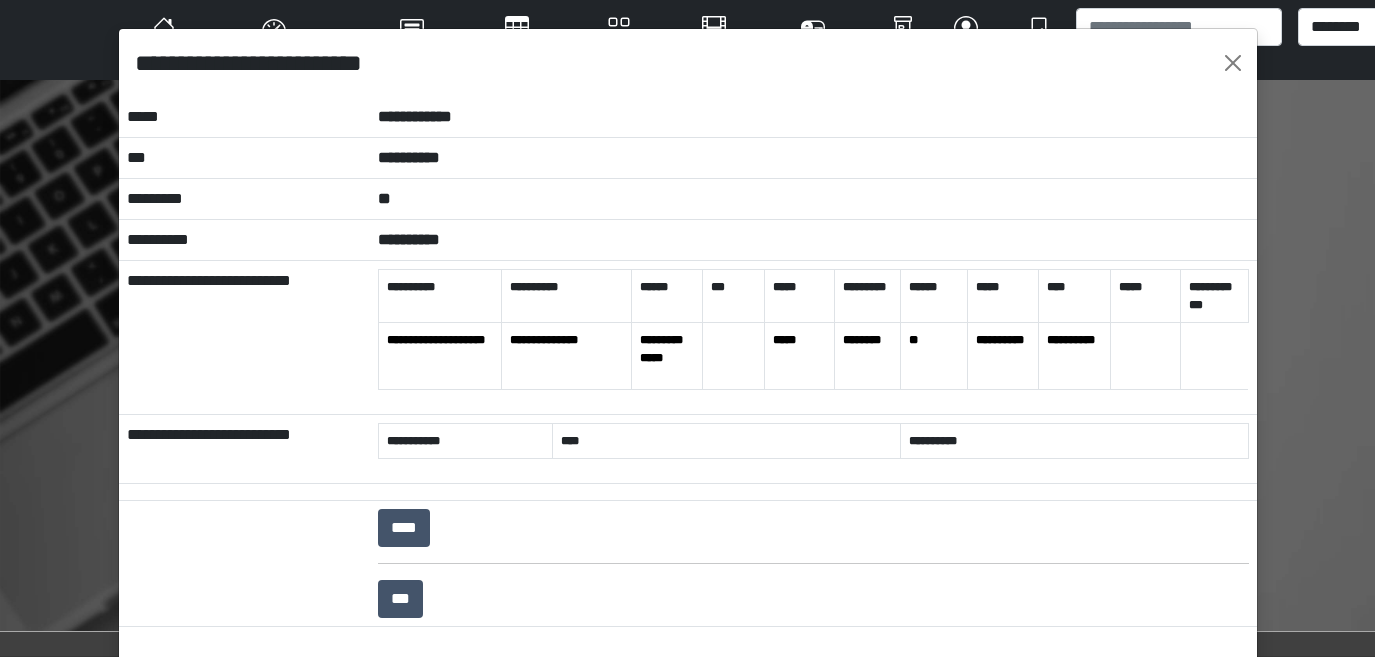 scroll, scrollTop: 50, scrollLeft: 0, axis: vertical 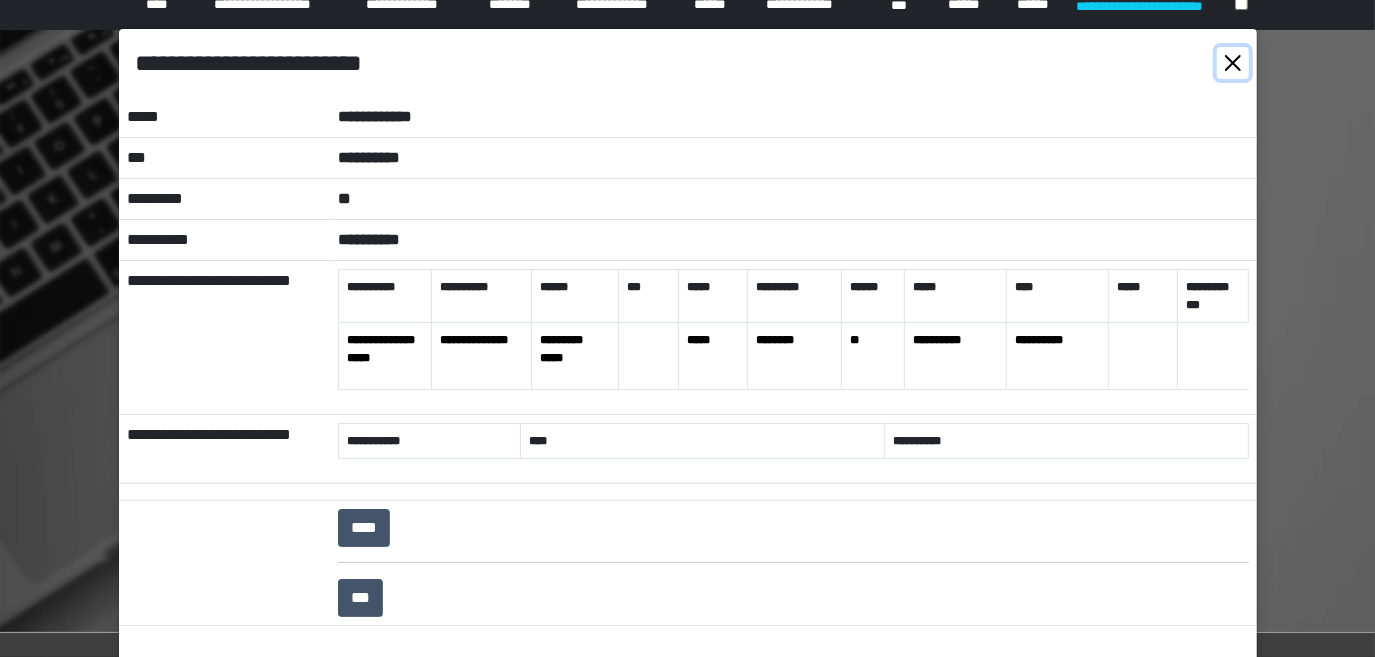 click at bounding box center [1233, 63] 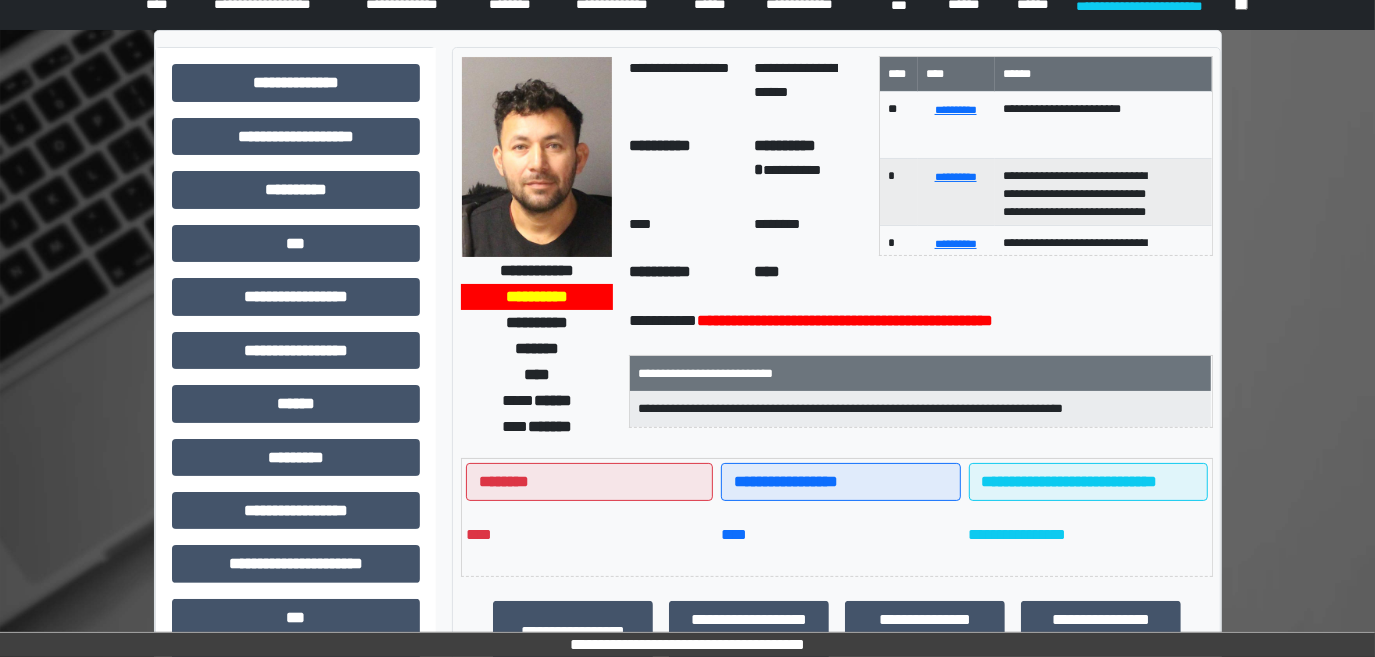 scroll, scrollTop: 0, scrollLeft: 0, axis: both 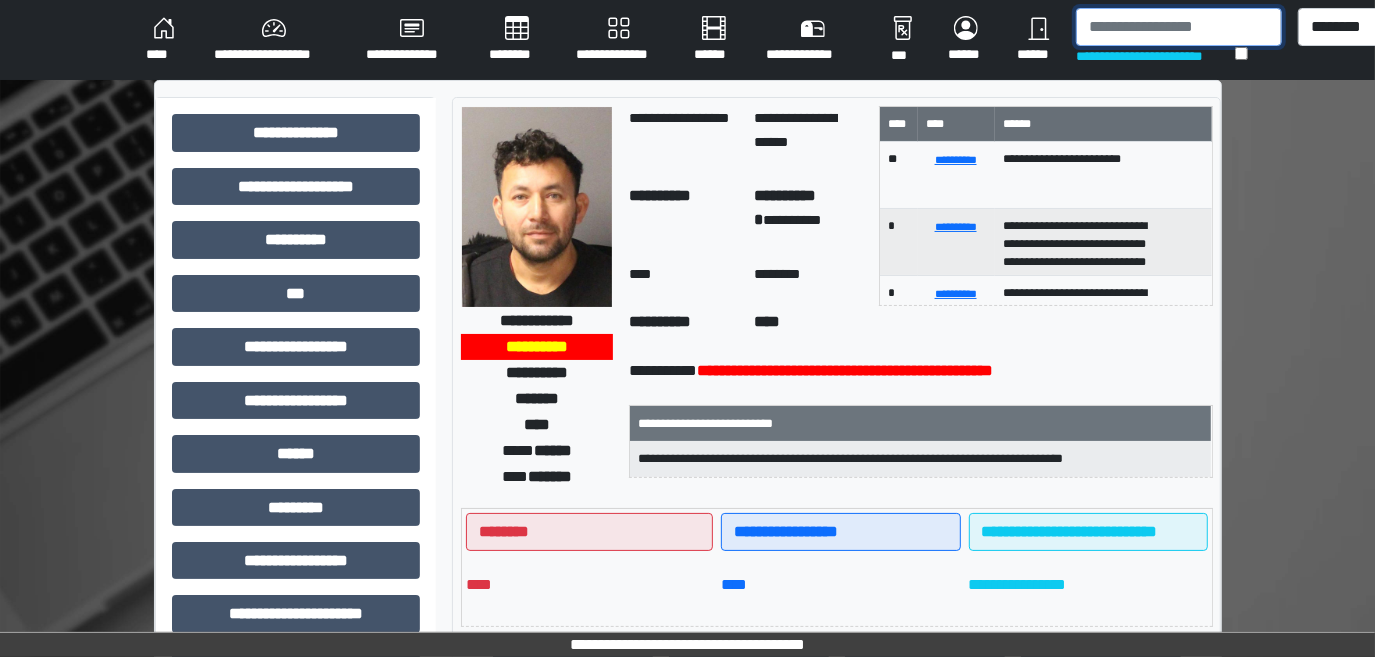 click at bounding box center [1179, 27] 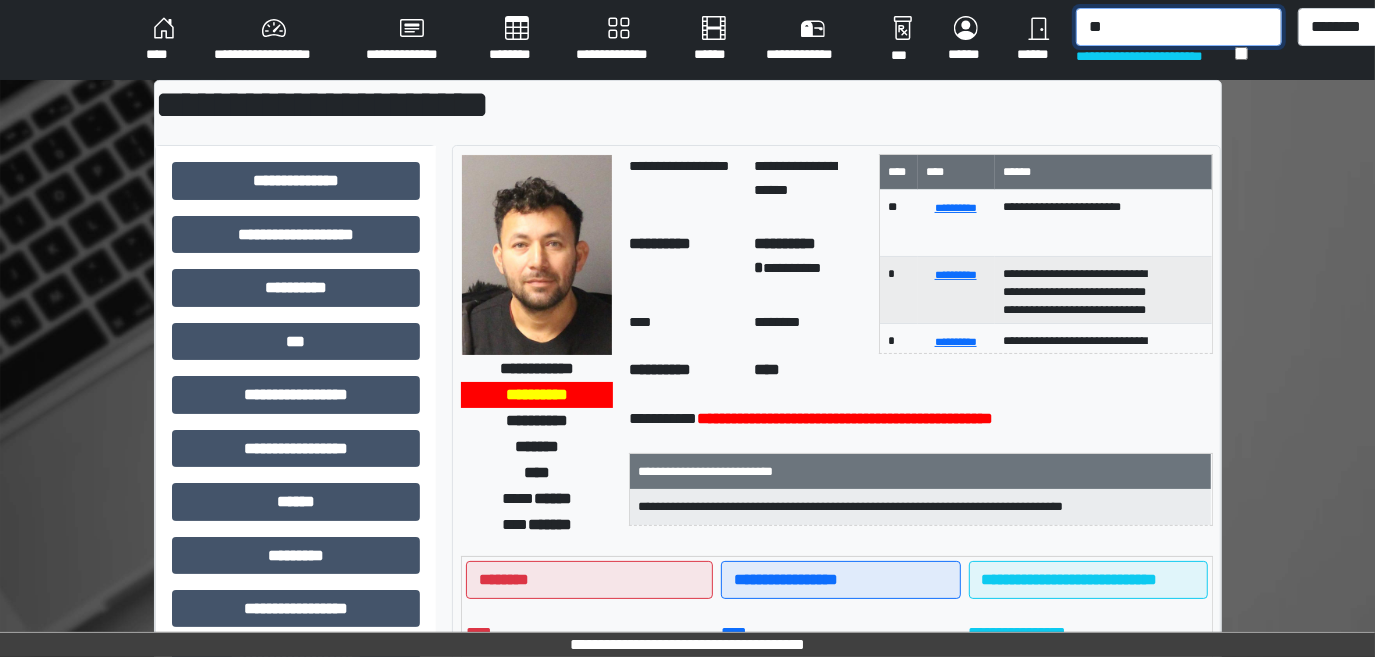 type on "*" 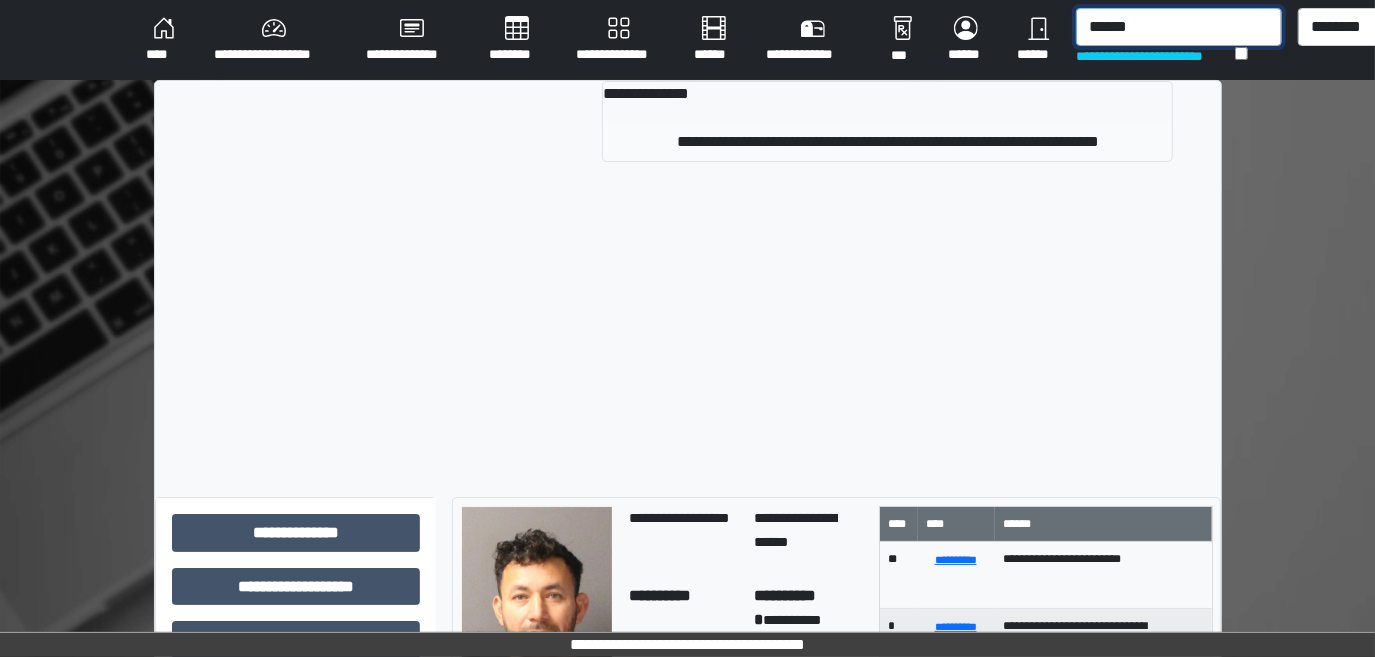 type on "******" 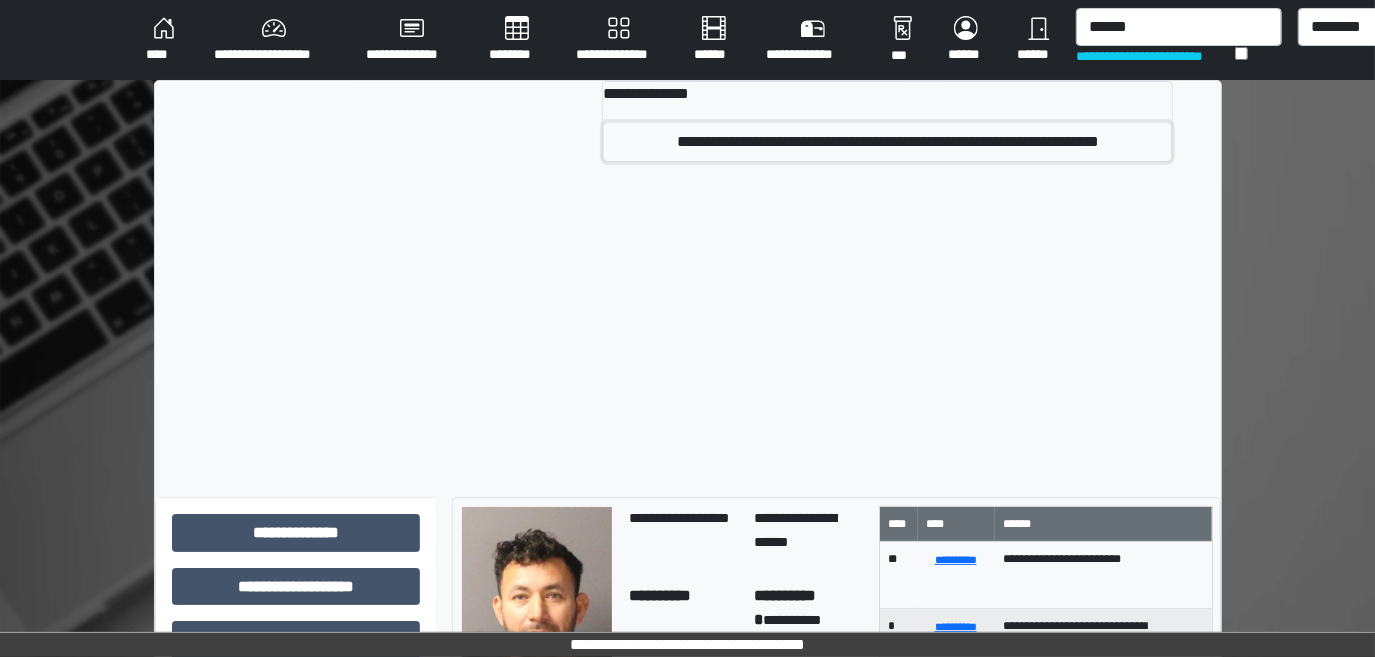 click on "**********" at bounding box center [887, 142] 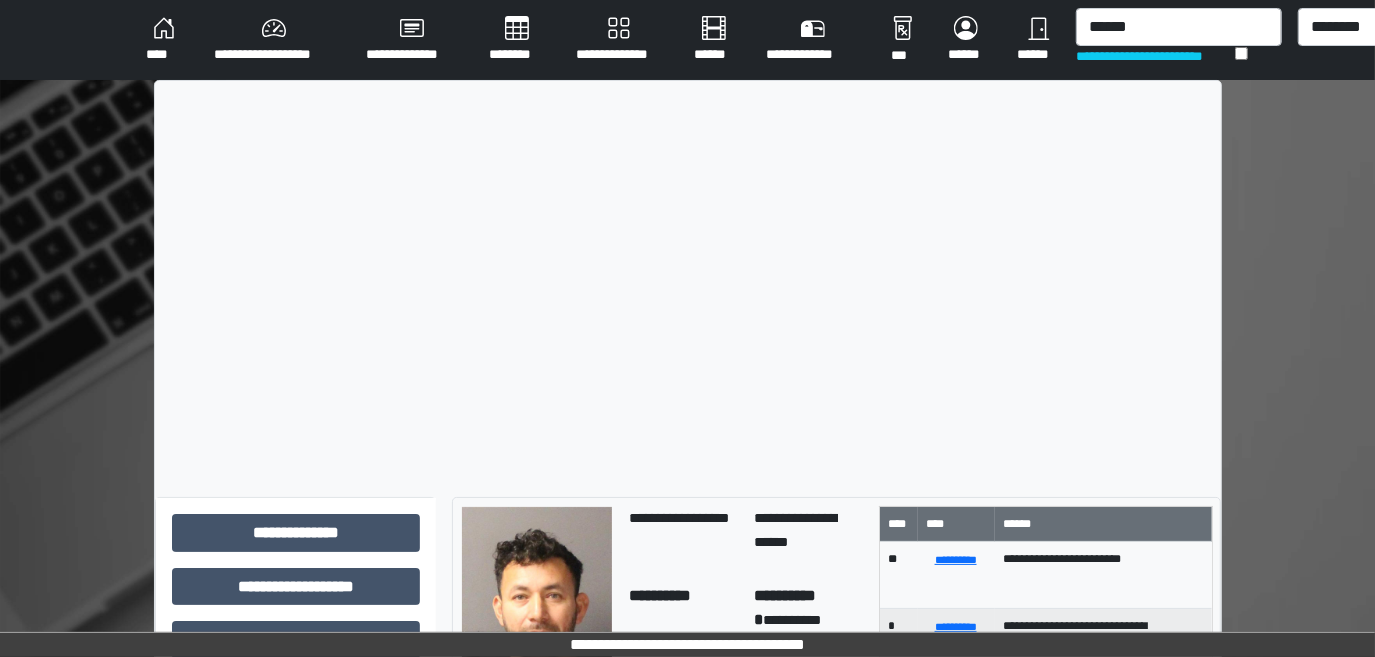 type 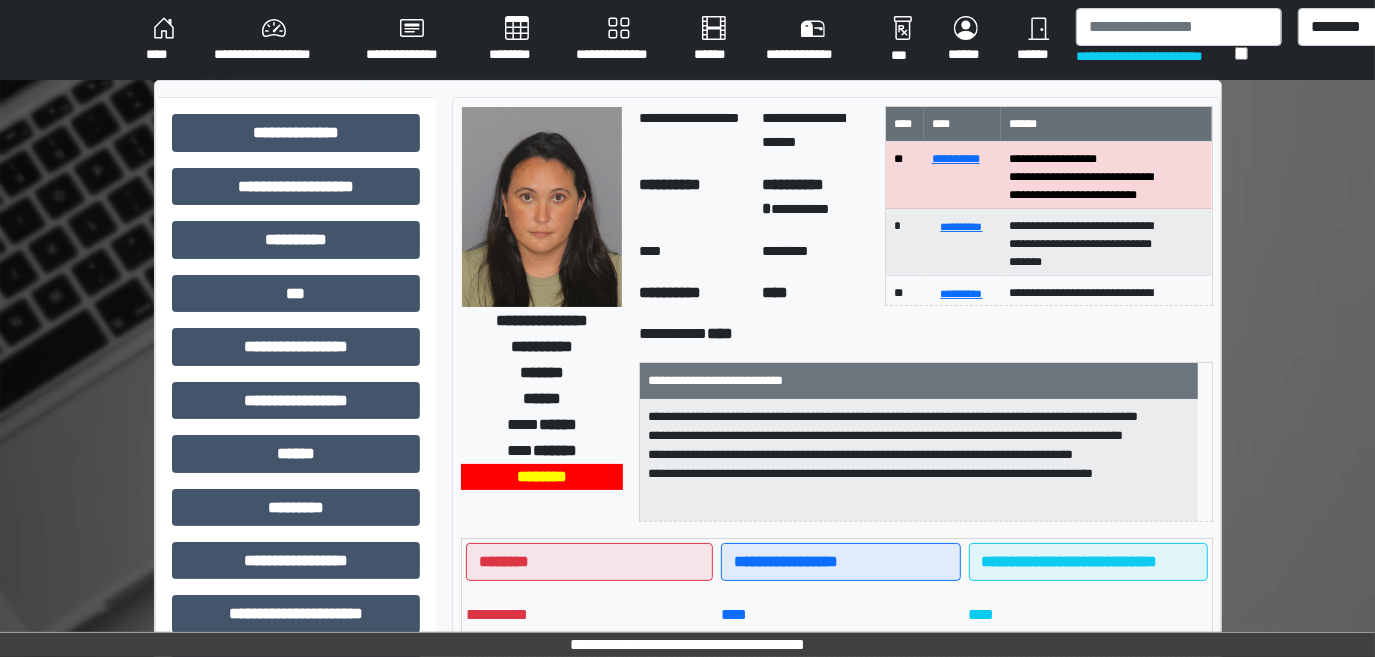 scroll, scrollTop: 5, scrollLeft: 0, axis: vertical 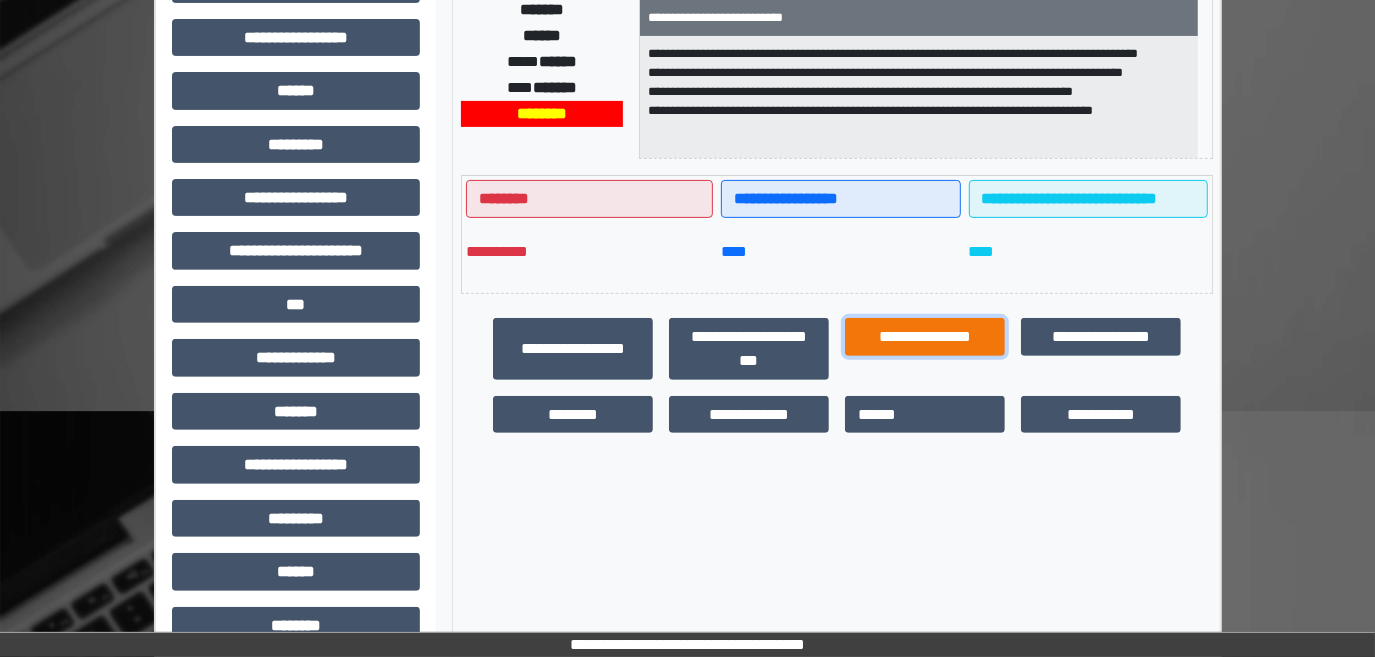 drag, startPoint x: 927, startPoint y: 329, endPoint x: 909, endPoint y: 329, distance: 18 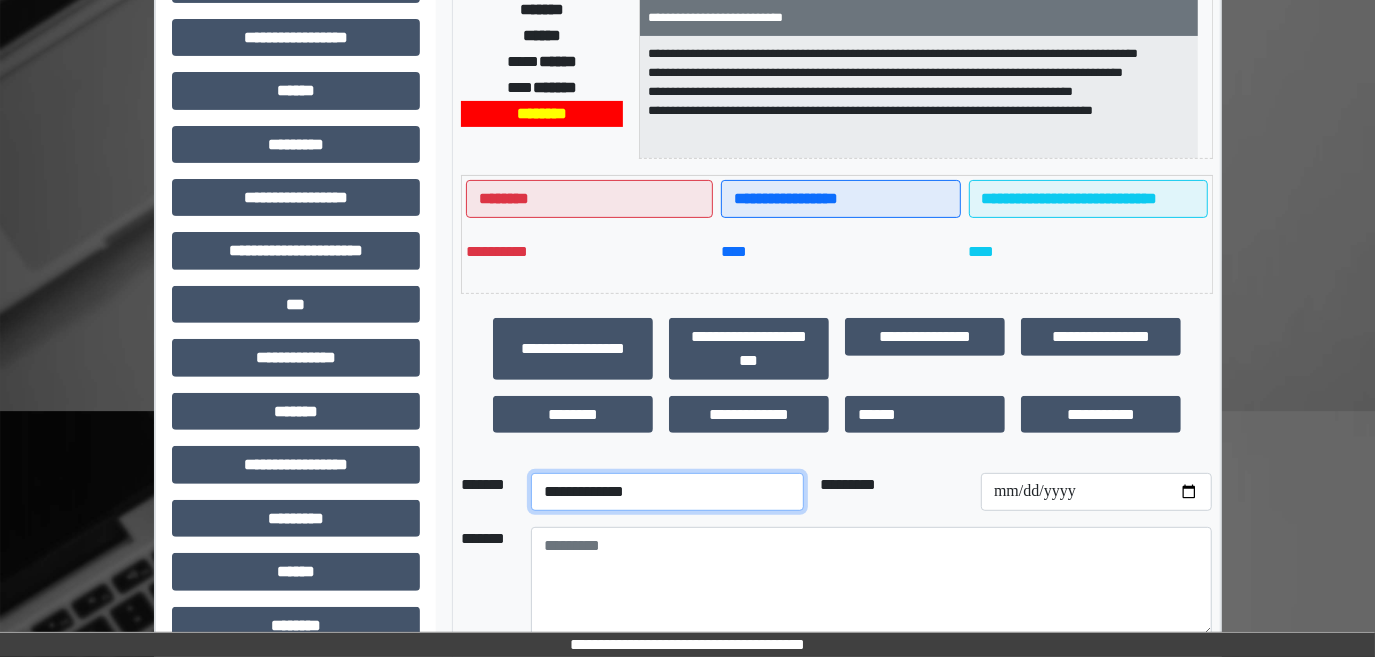 click on "**********" at bounding box center [667, 492] 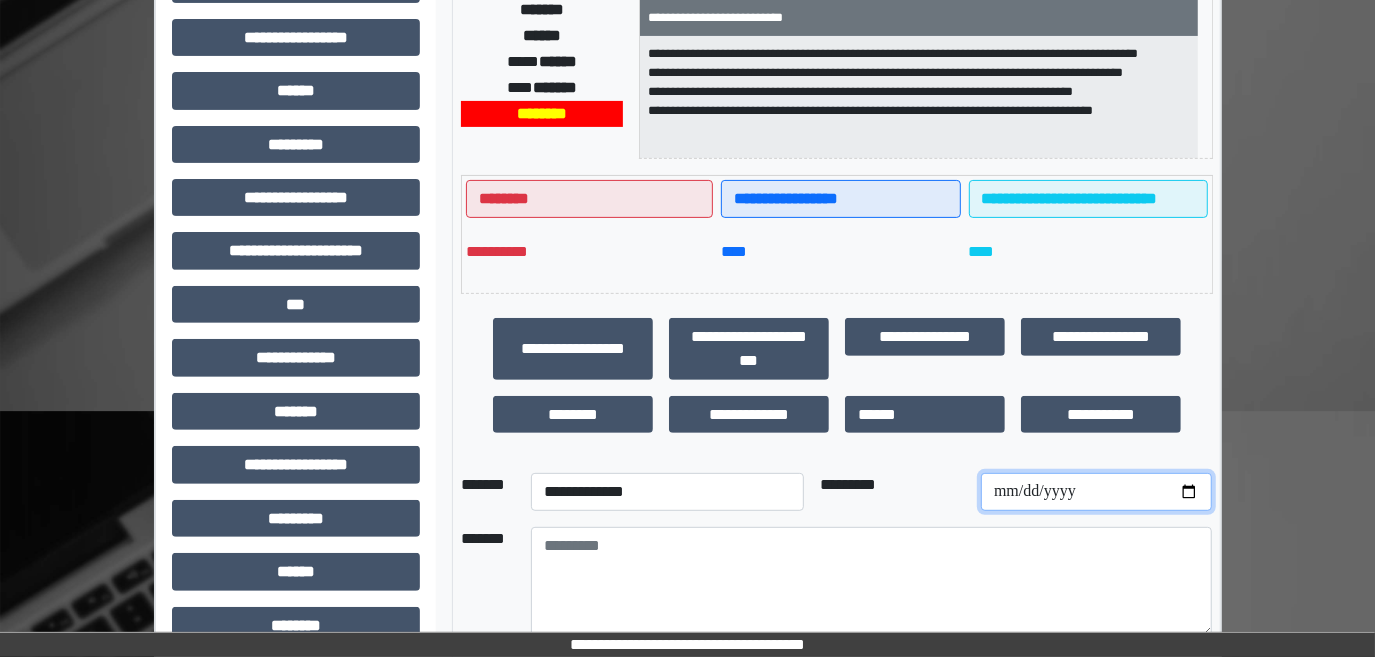 click at bounding box center [1096, 492] 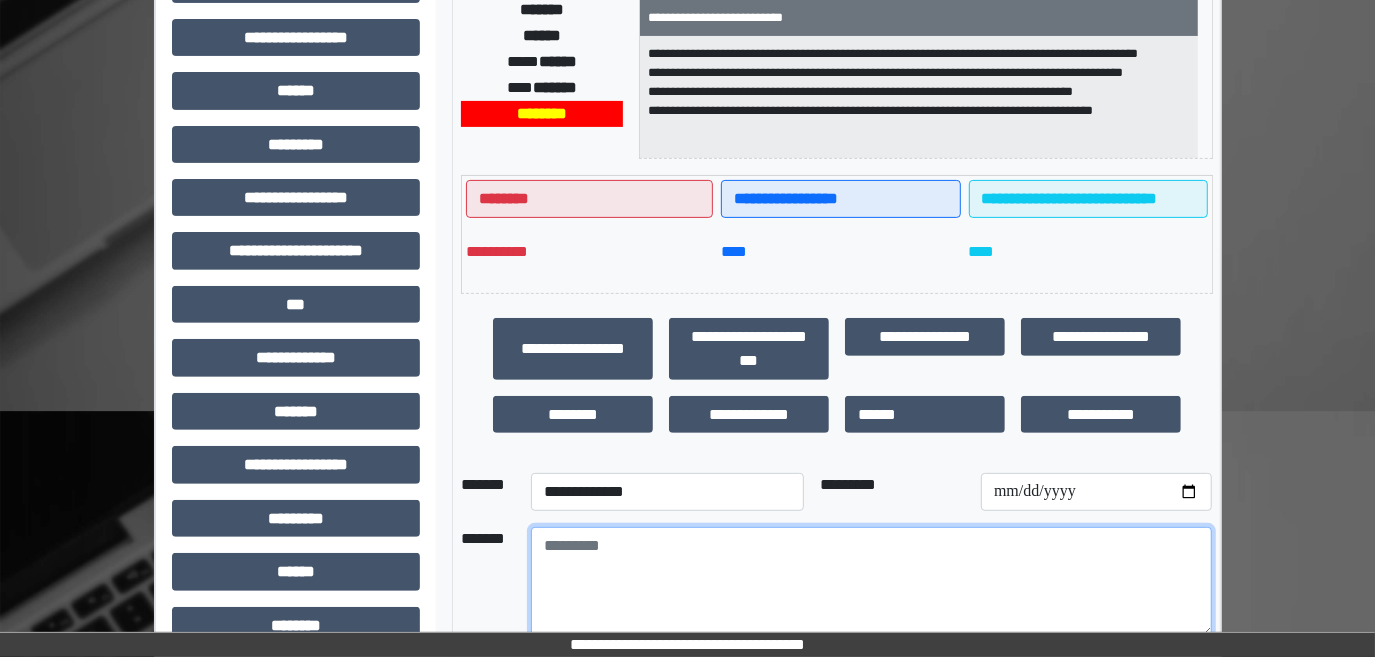 click at bounding box center [871, 582] 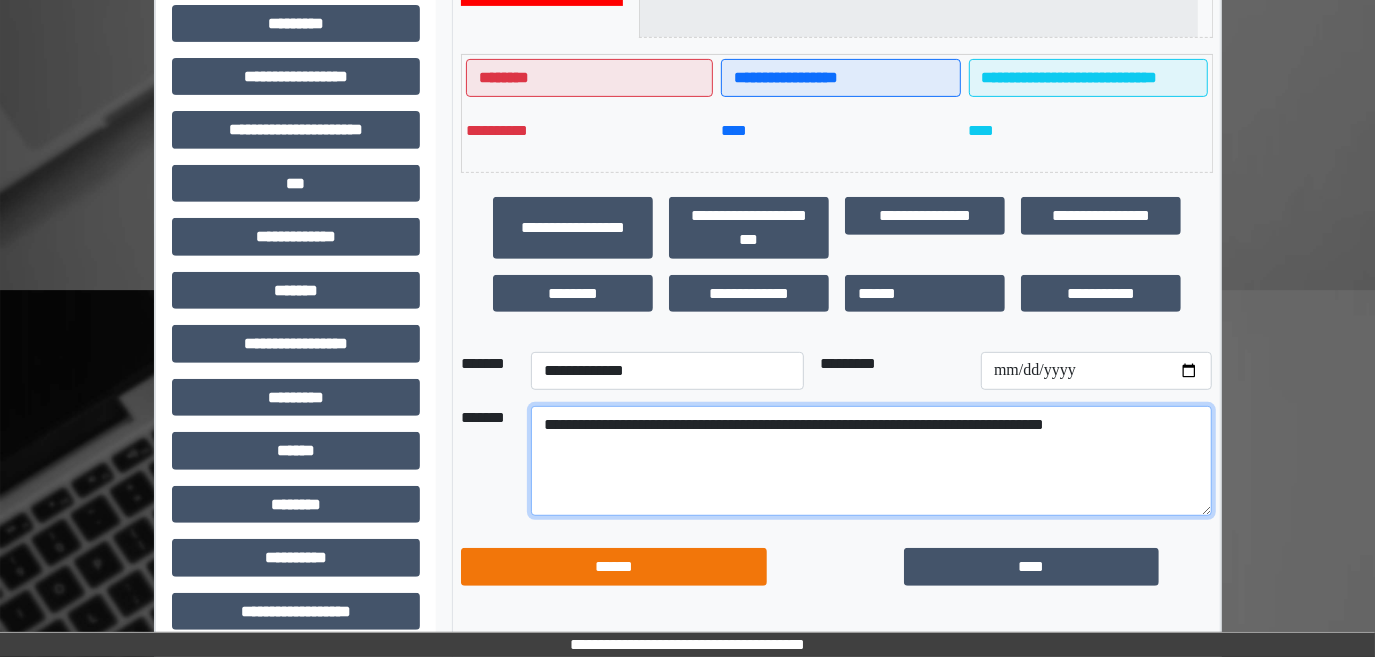scroll, scrollTop: 505, scrollLeft: 0, axis: vertical 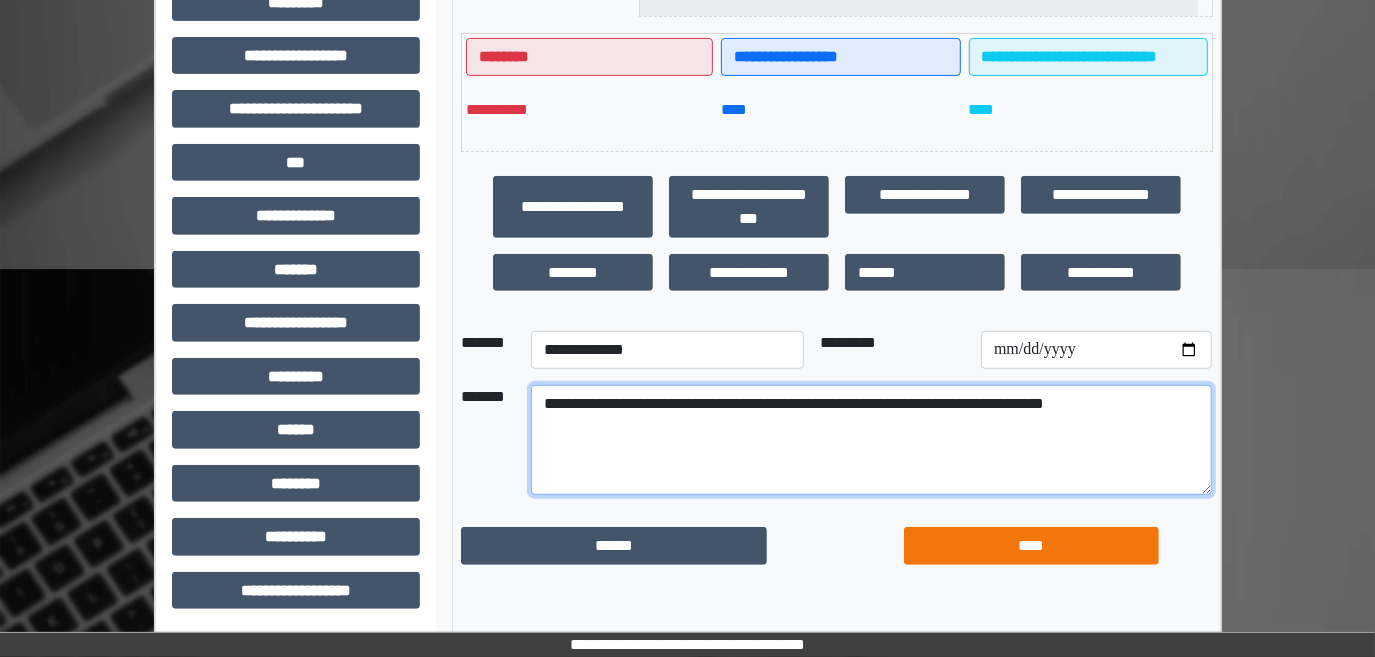 type on "**********" 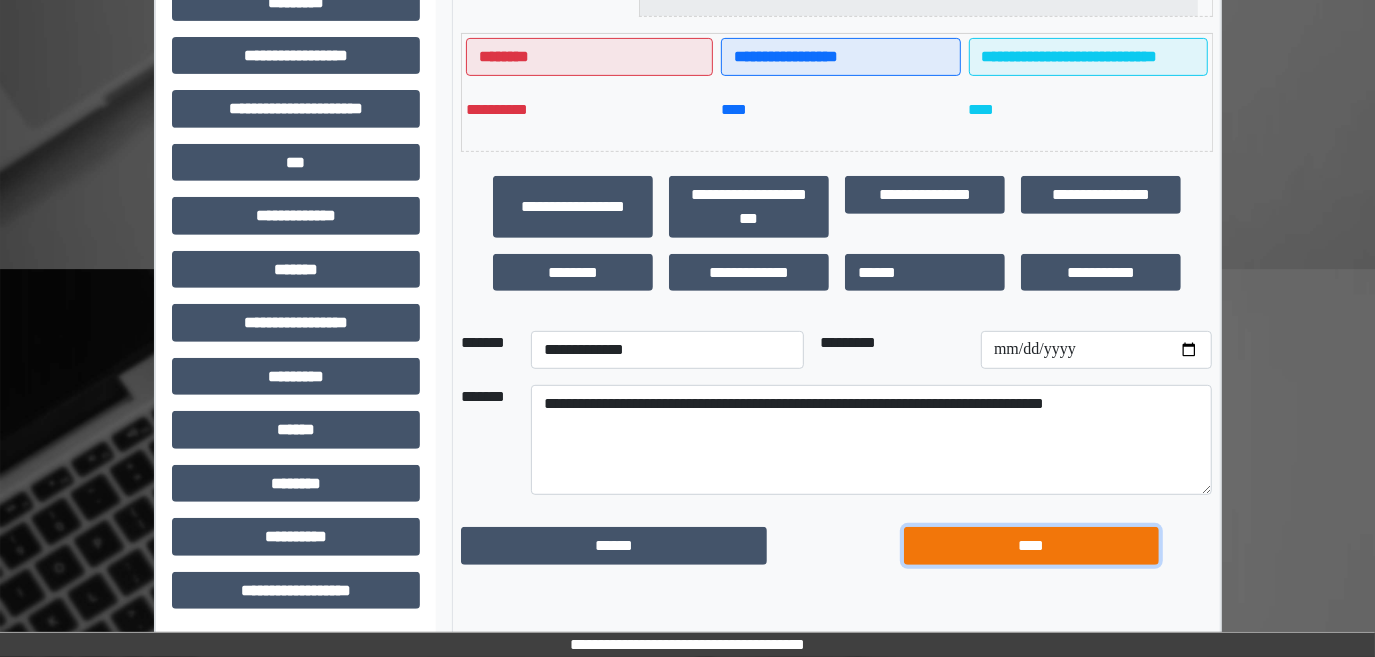click on "****" at bounding box center (1031, 545) 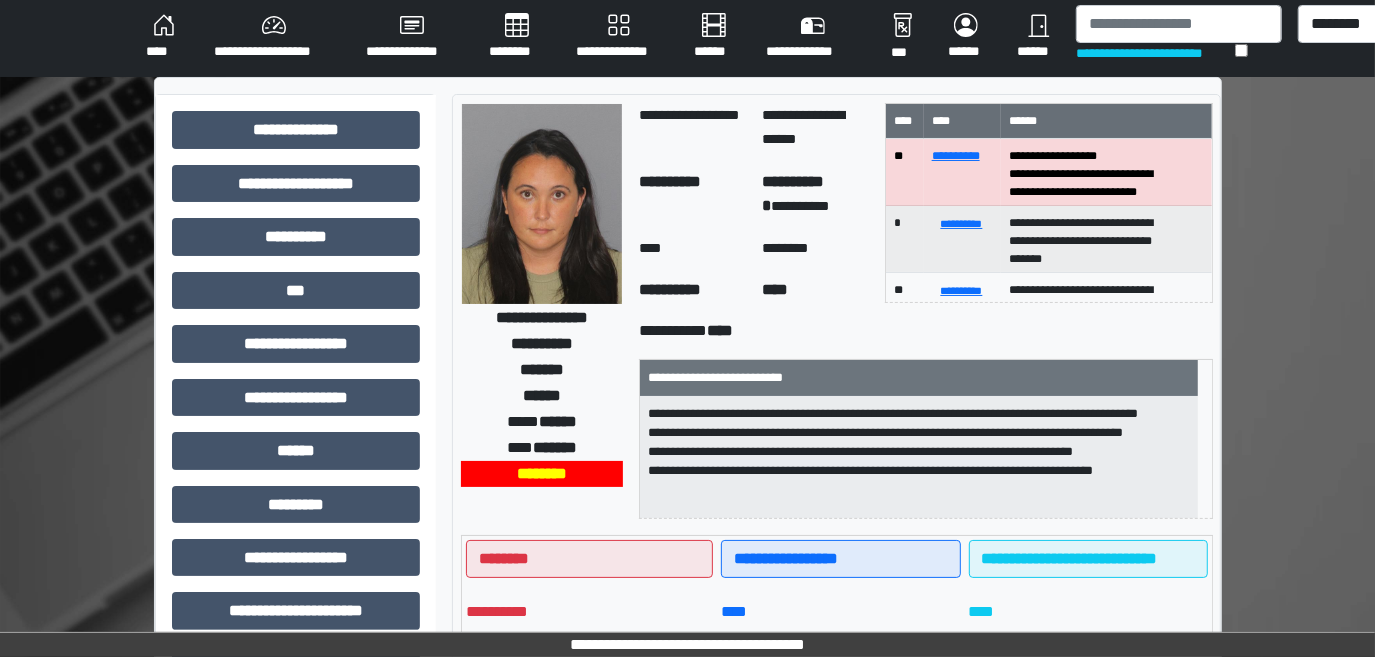 scroll, scrollTop: 0, scrollLeft: 0, axis: both 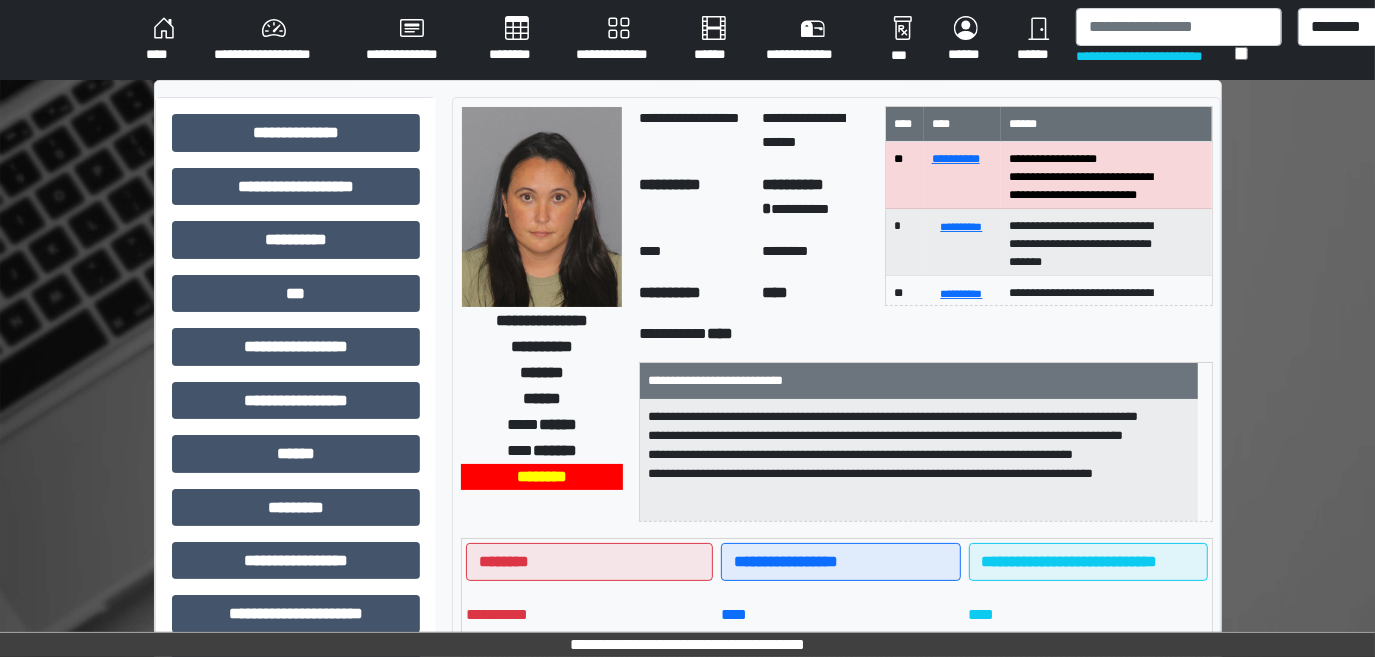click at bounding box center (542, 207) 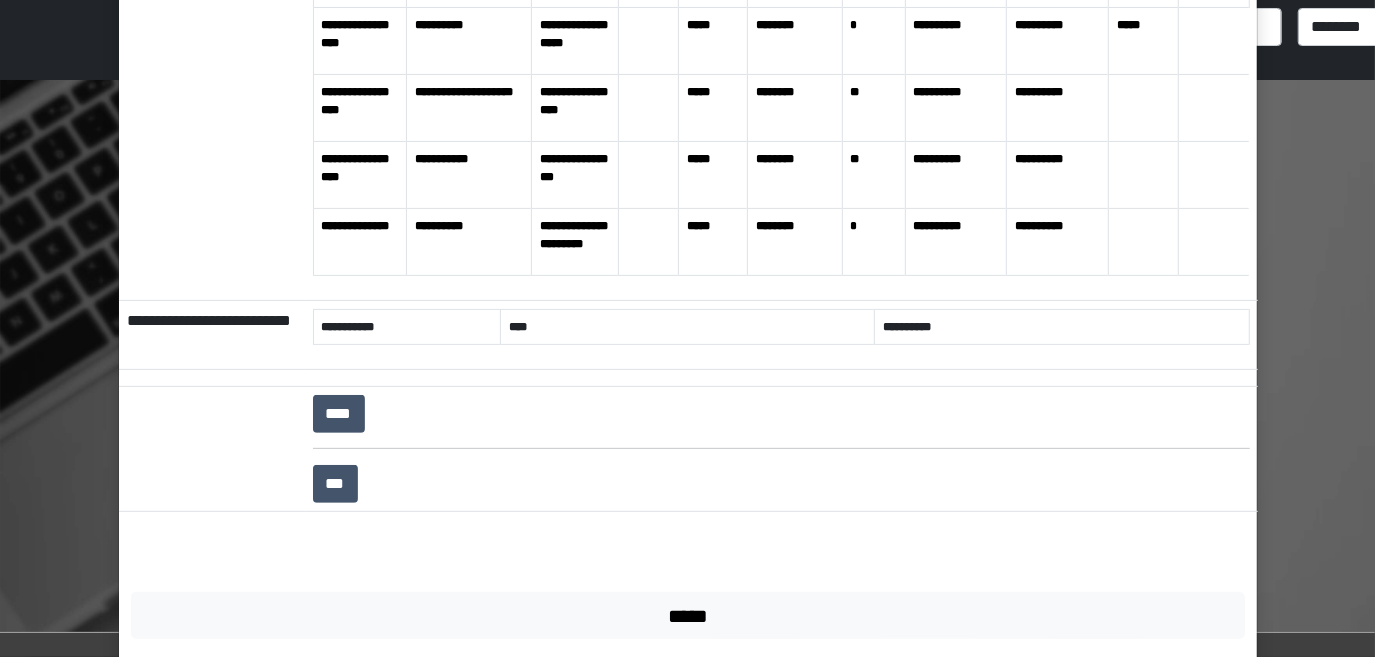scroll, scrollTop: 0, scrollLeft: 0, axis: both 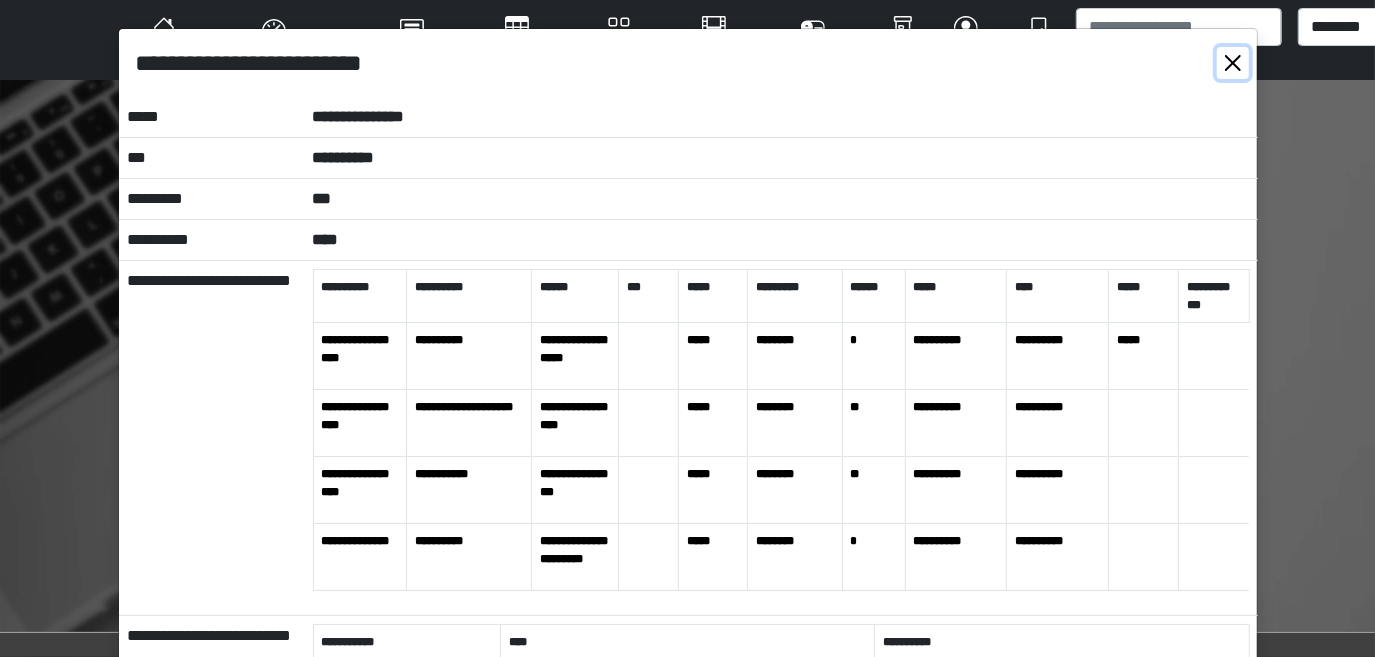 click at bounding box center [1233, 63] 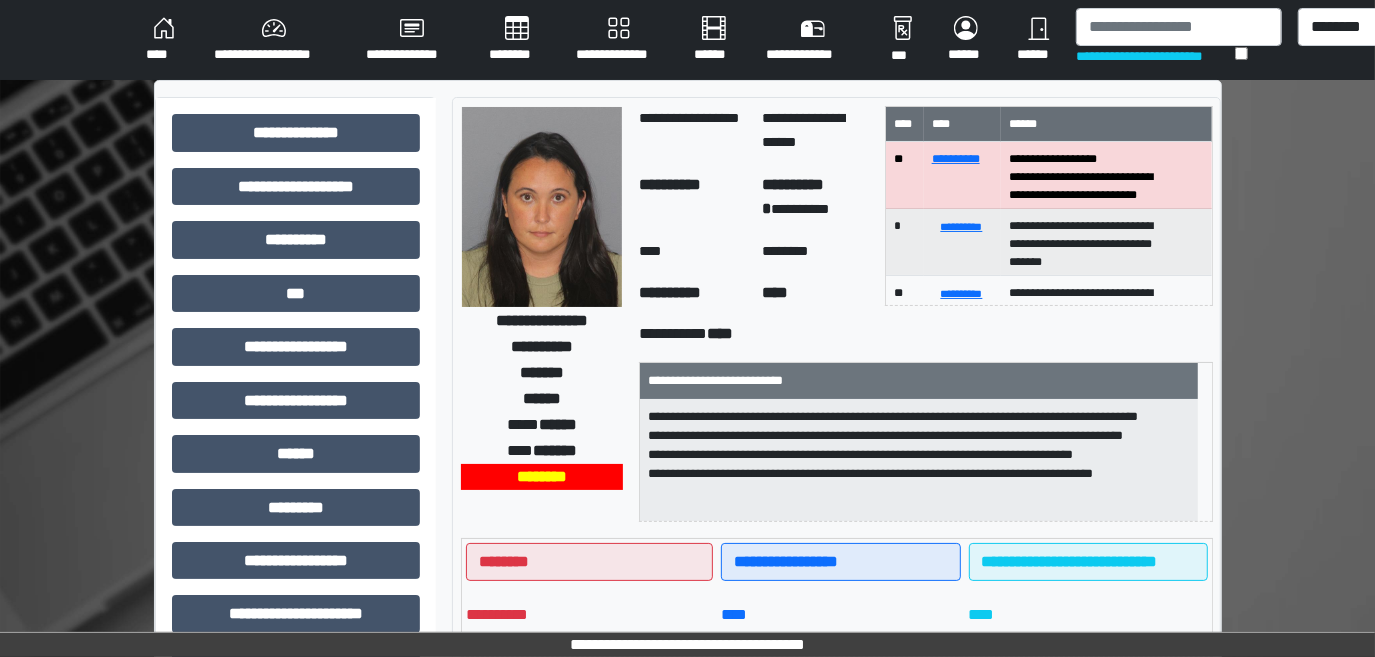 scroll, scrollTop: 5, scrollLeft: 0, axis: vertical 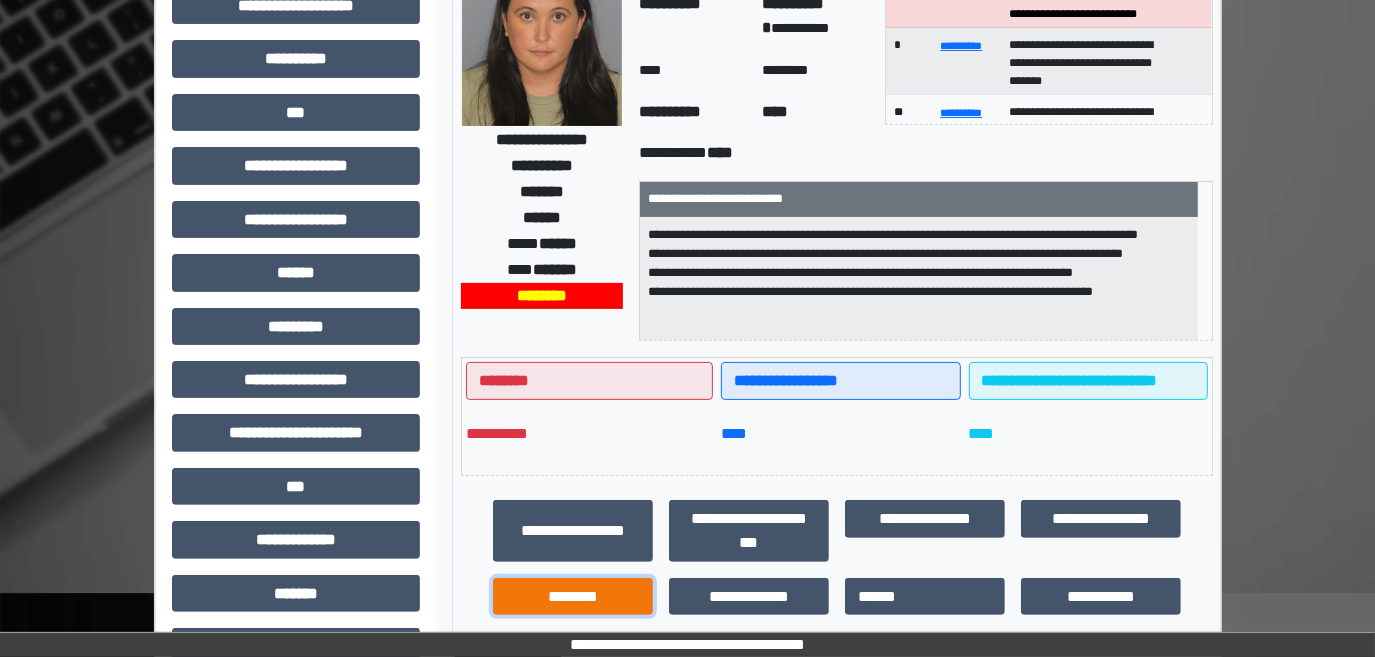 click on "********" at bounding box center (573, 596) 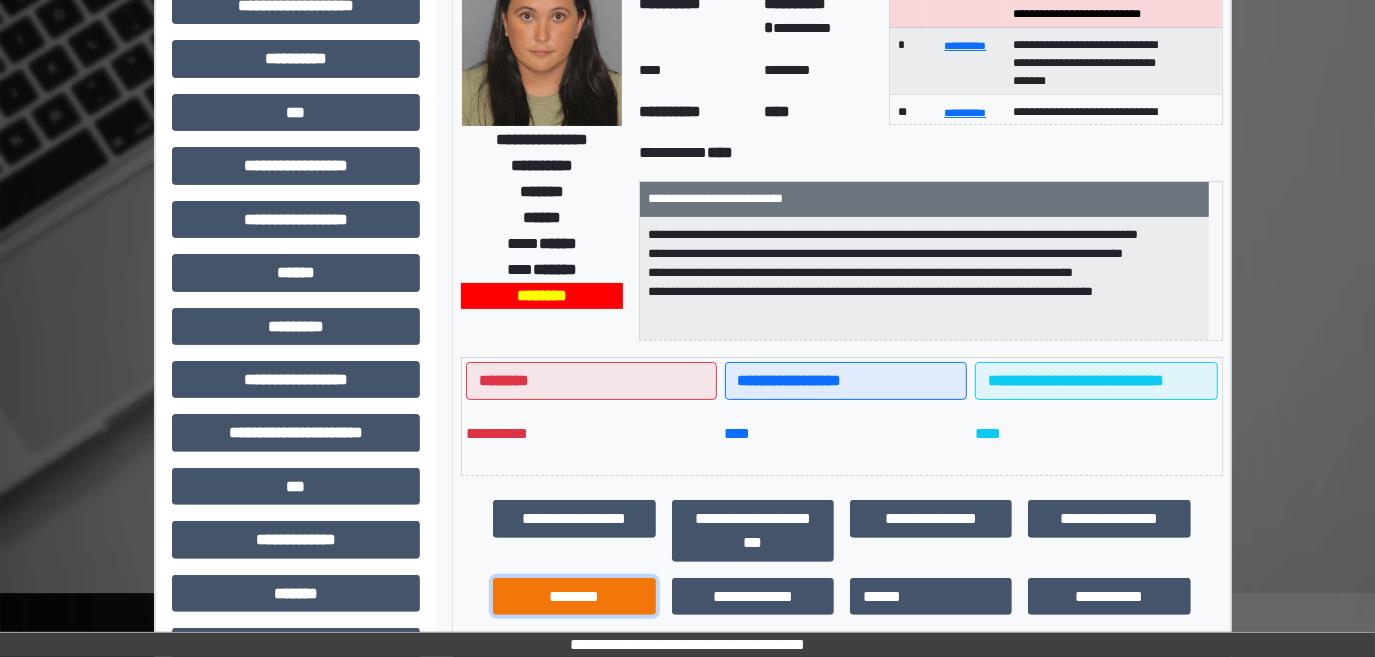click on "********" at bounding box center [574, 596] 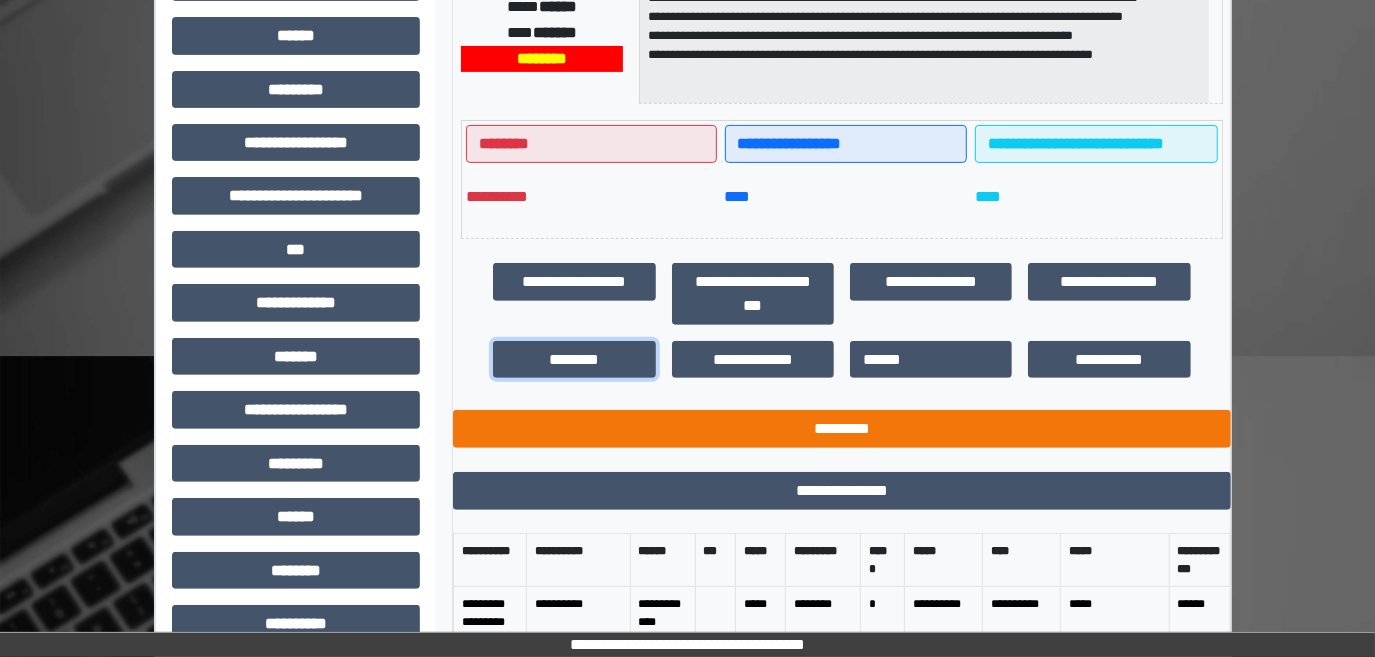 scroll, scrollTop: 636, scrollLeft: 0, axis: vertical 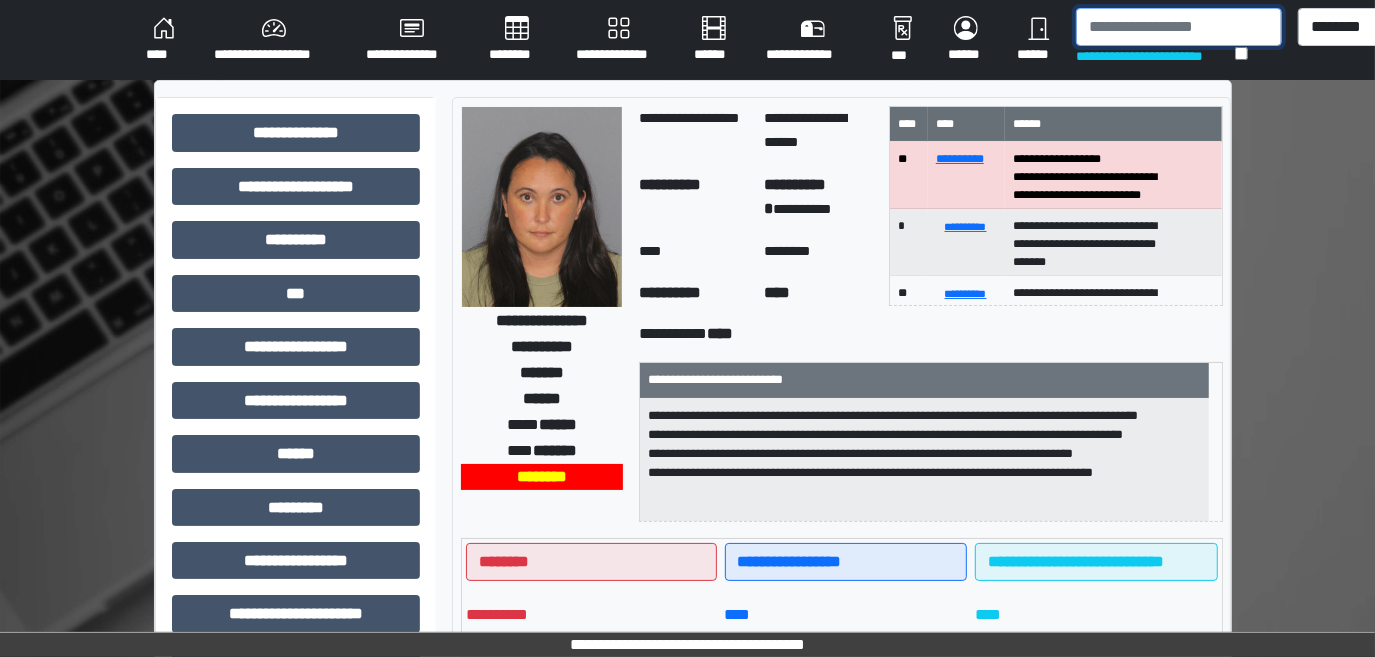 click at bounding box center [1179, 27] 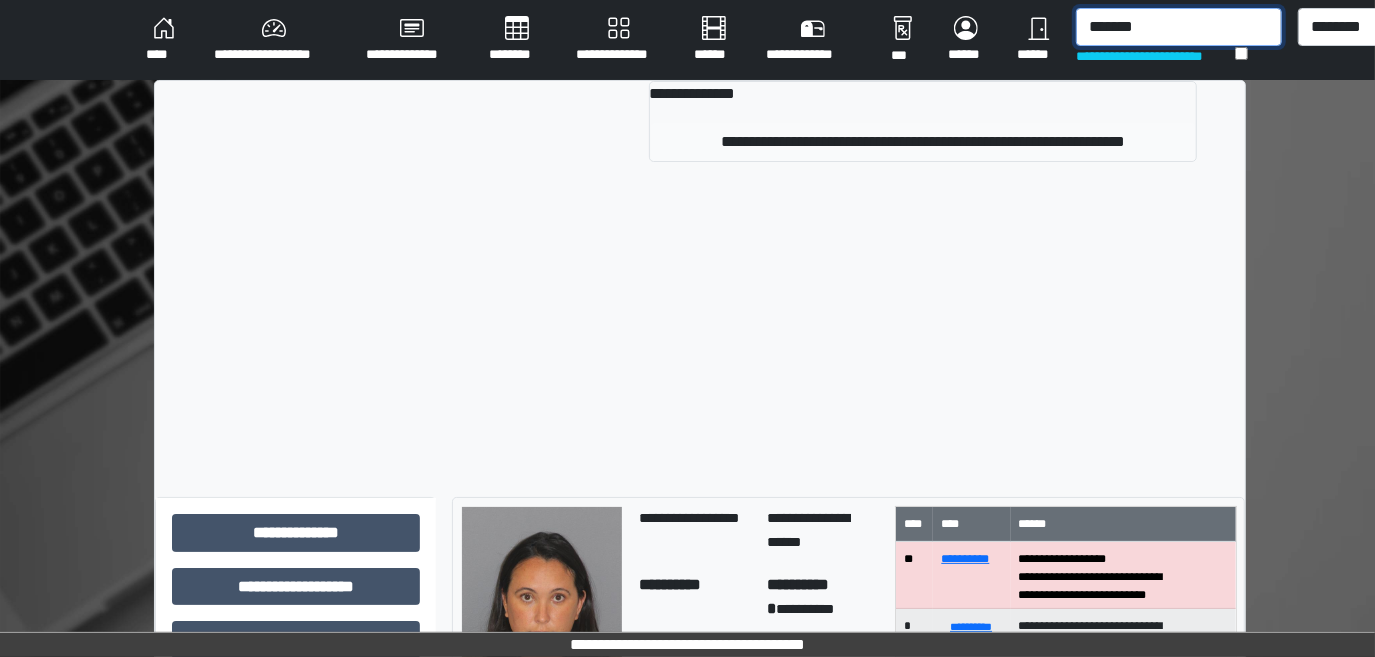 type on "*******" 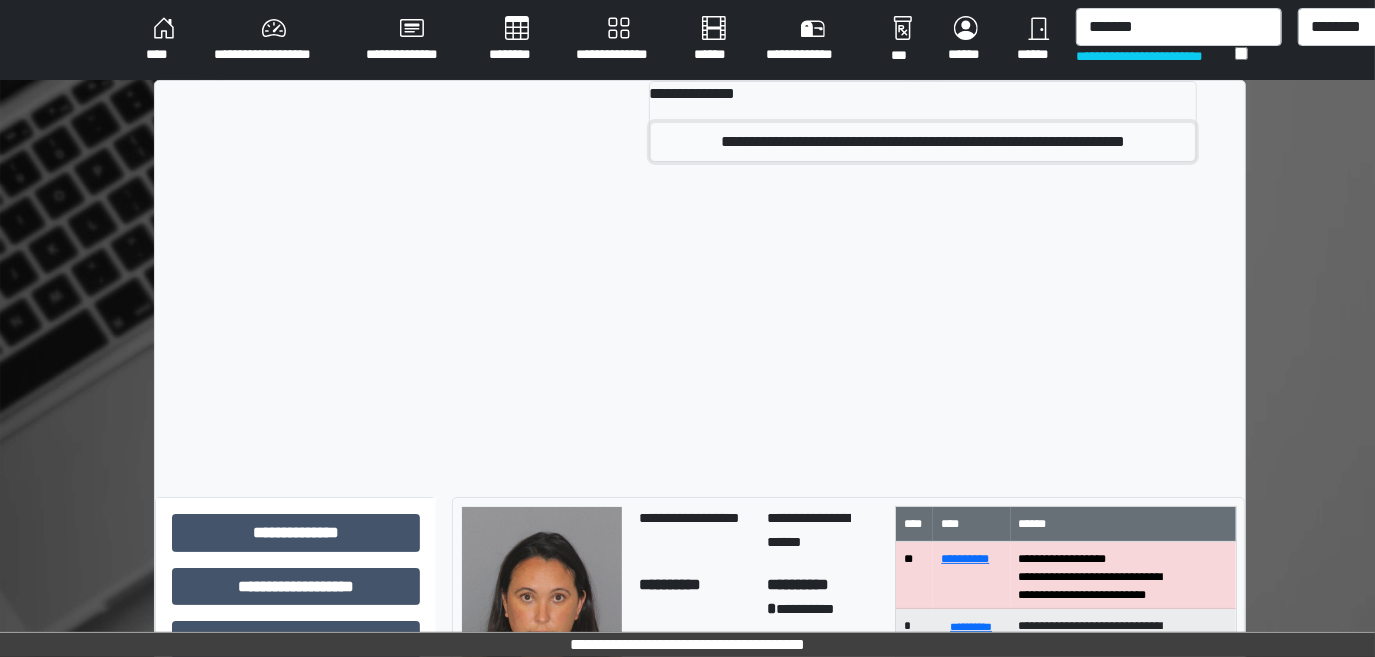click on "**********" at bounding box center (923, 142) 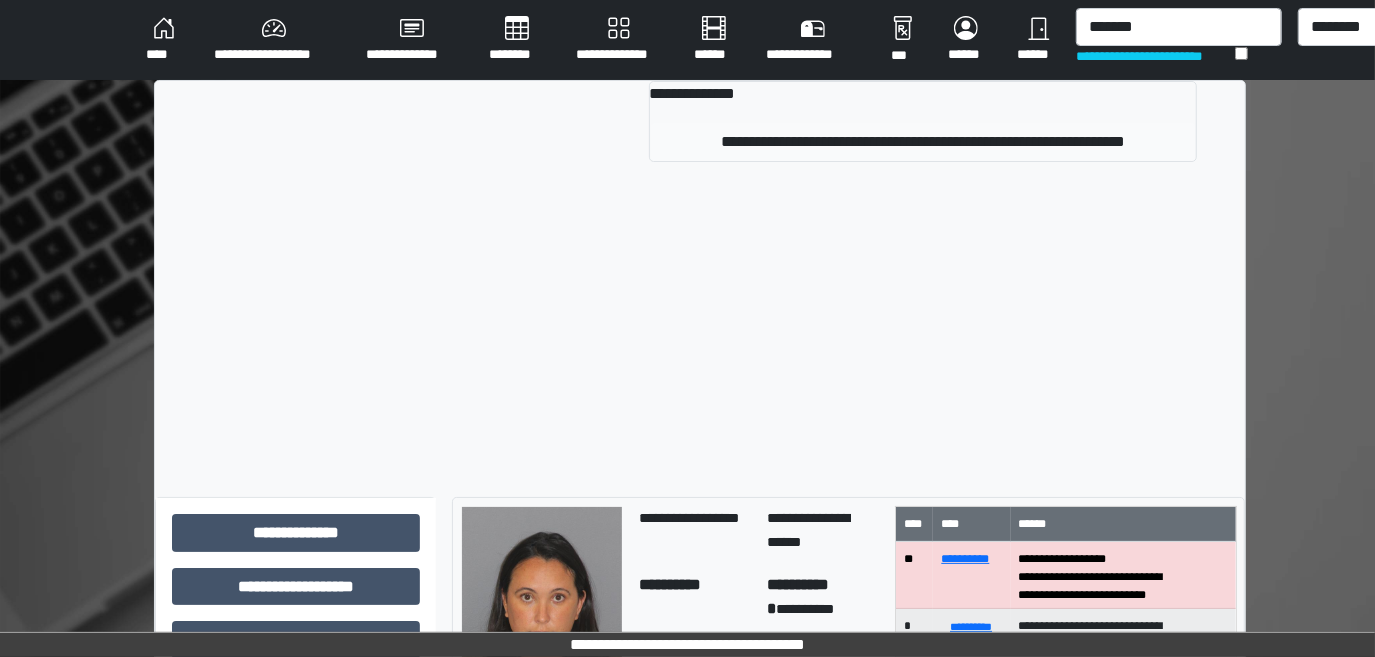 type 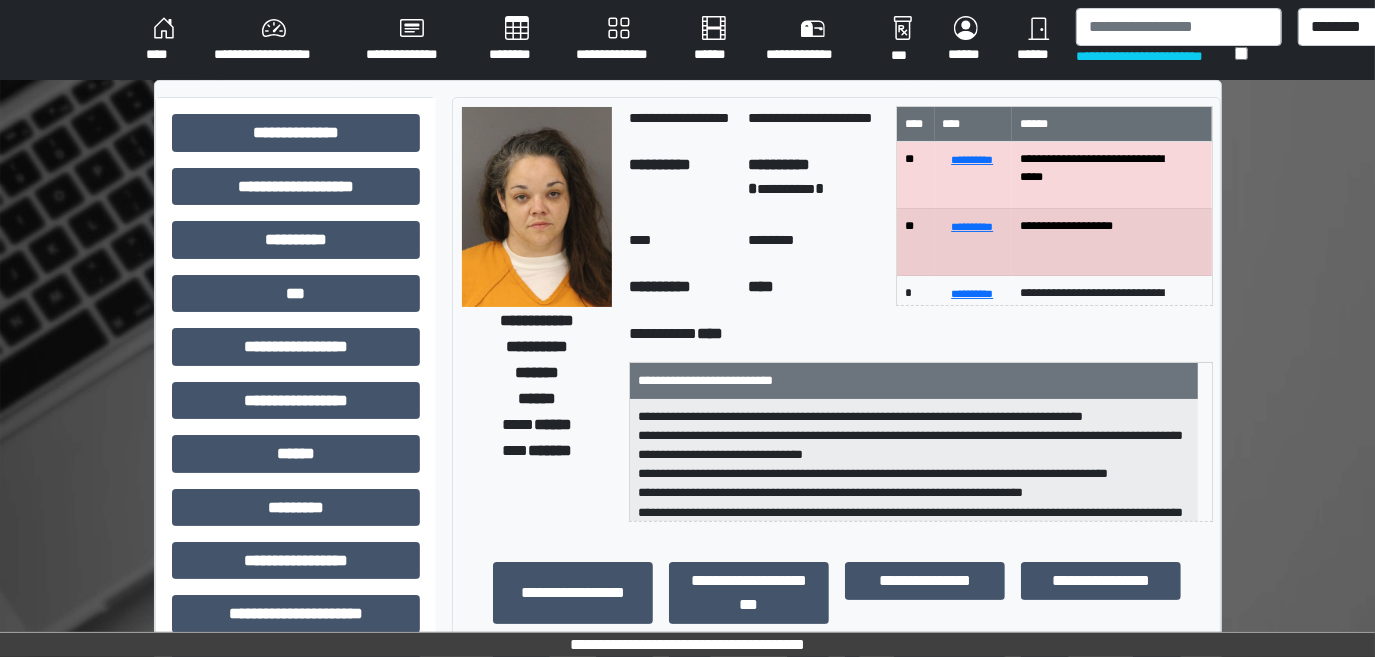 click on "**********" at bounding box center [837, 619] 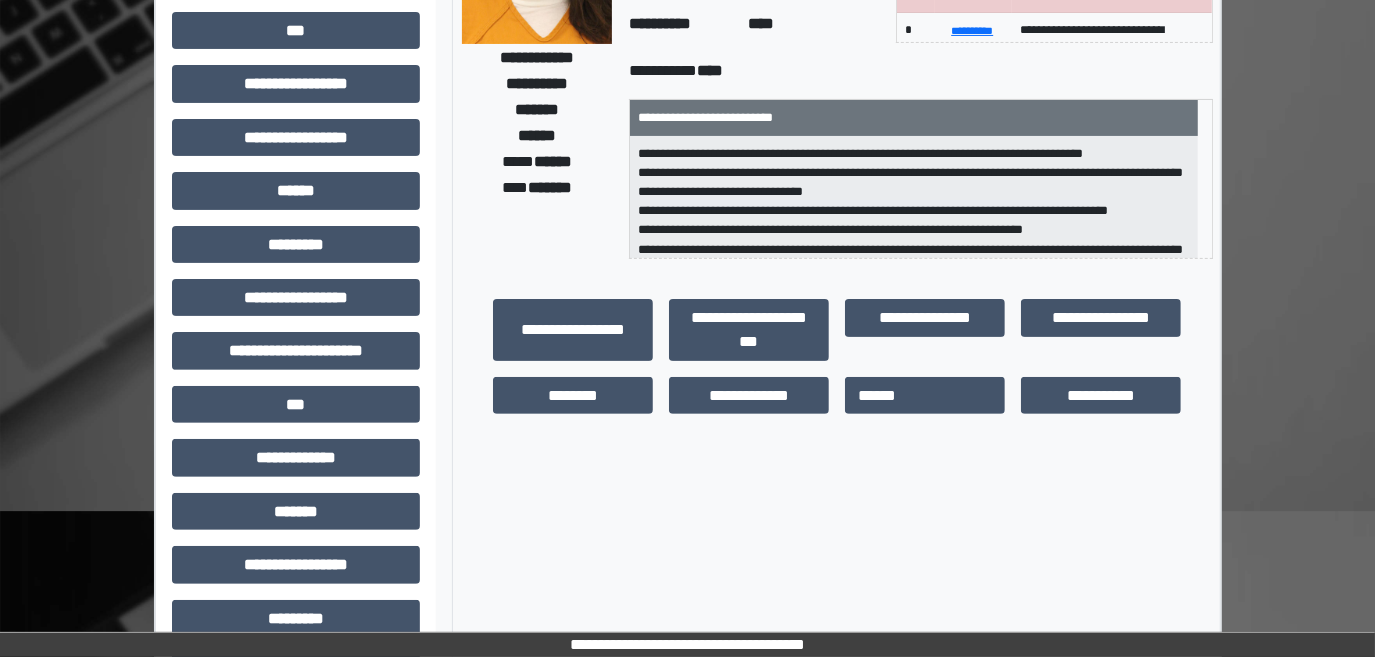 scroll, scrollTop: 454, scrollLeft: 0, axis: vertical 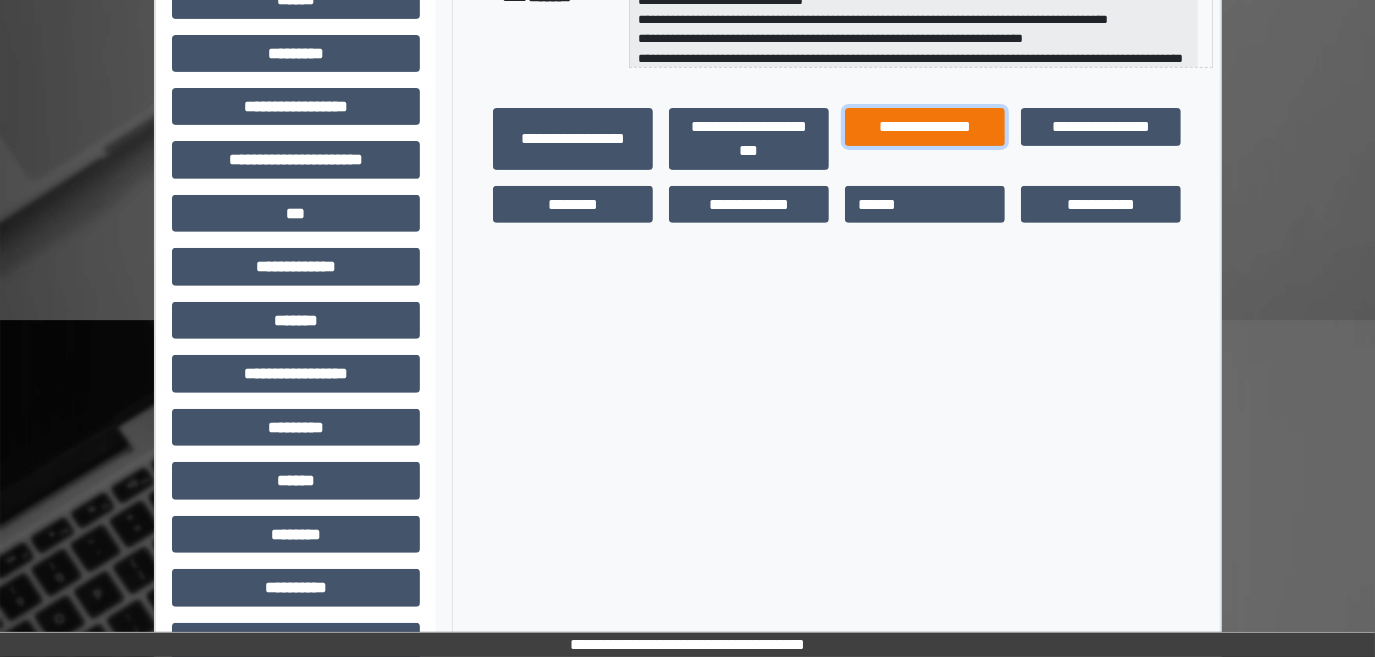 click on "**********" at bounding box center [925, 126] 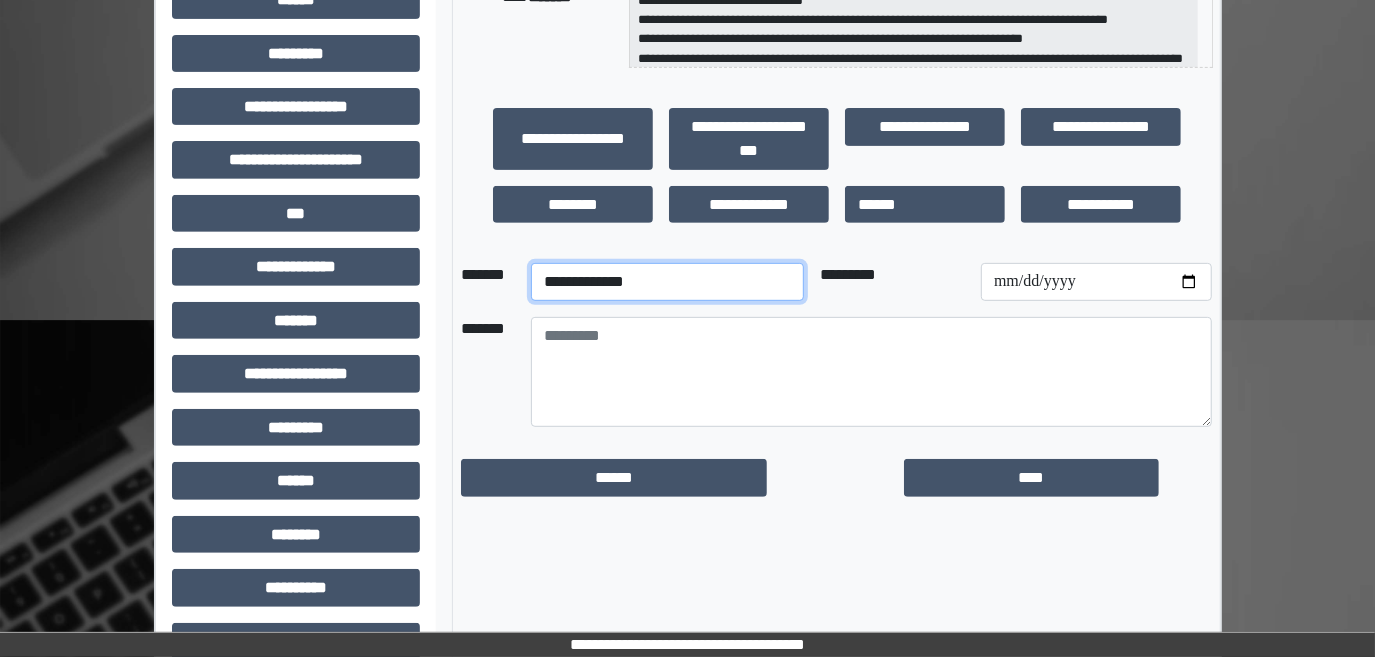 click on "**********" at bounding box center (667, 282) 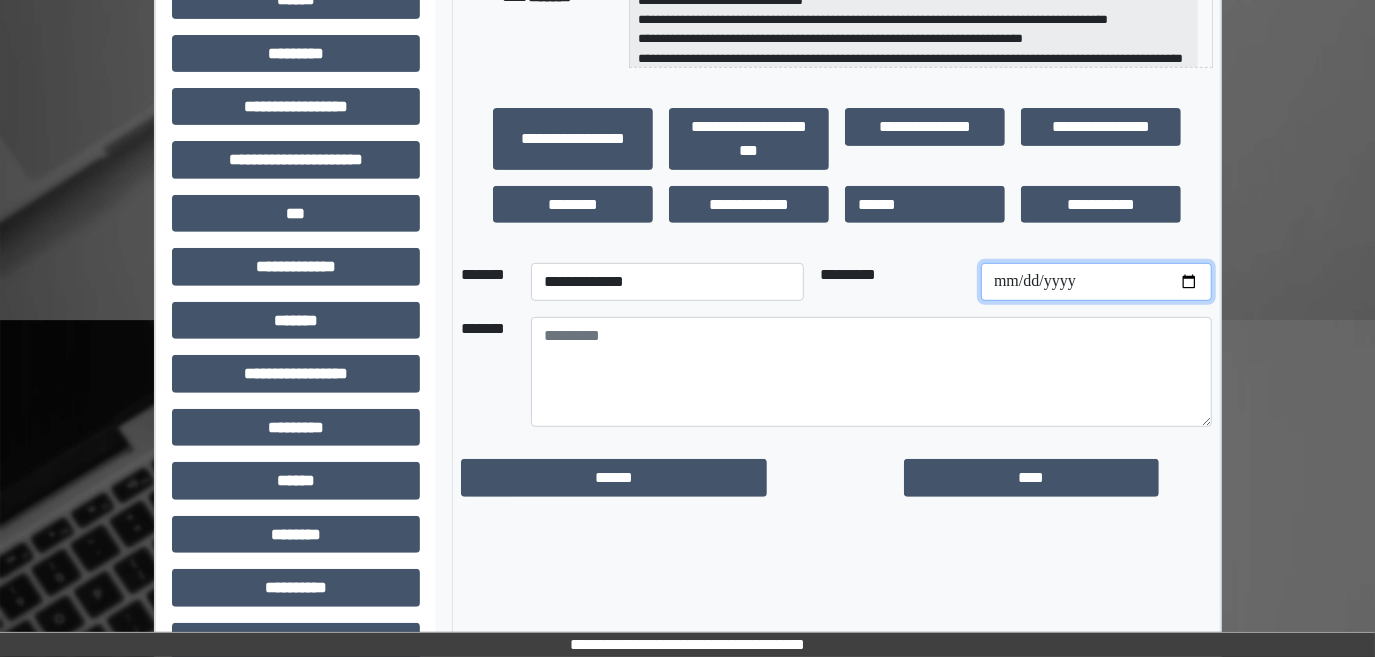 click at bounding box center [1096, 282] 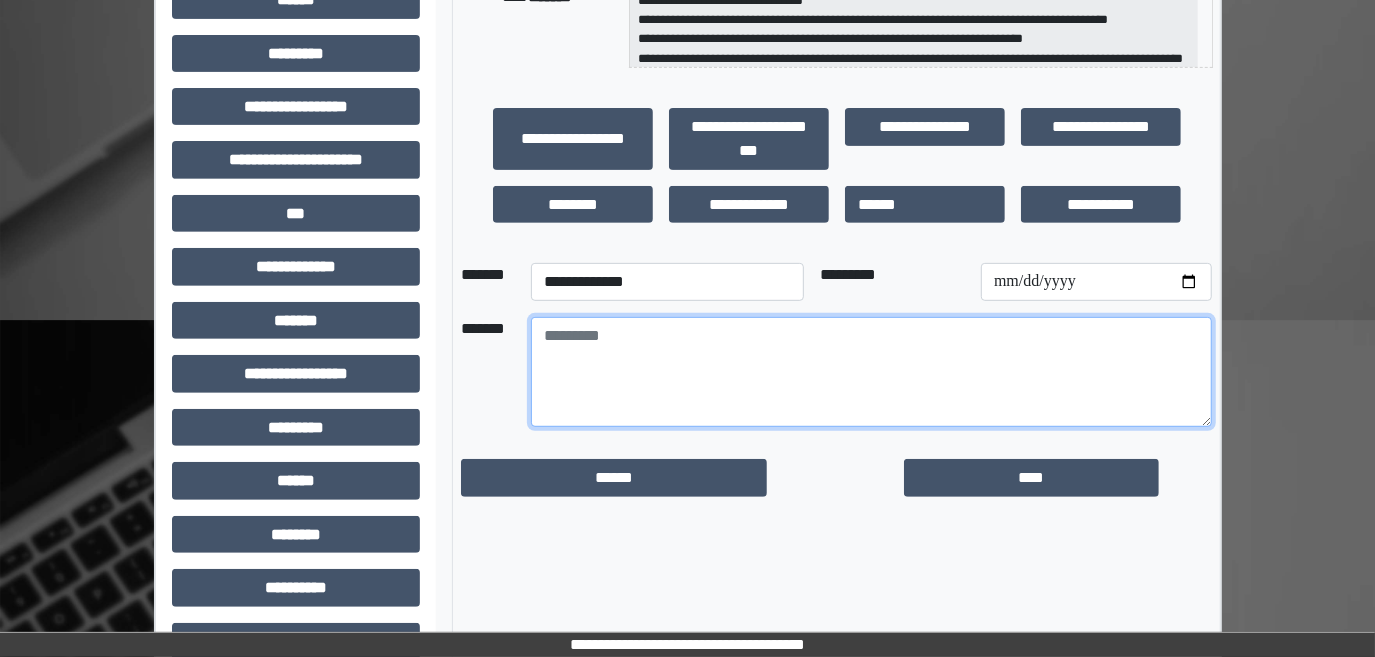 click at bounding box center [871, 372] 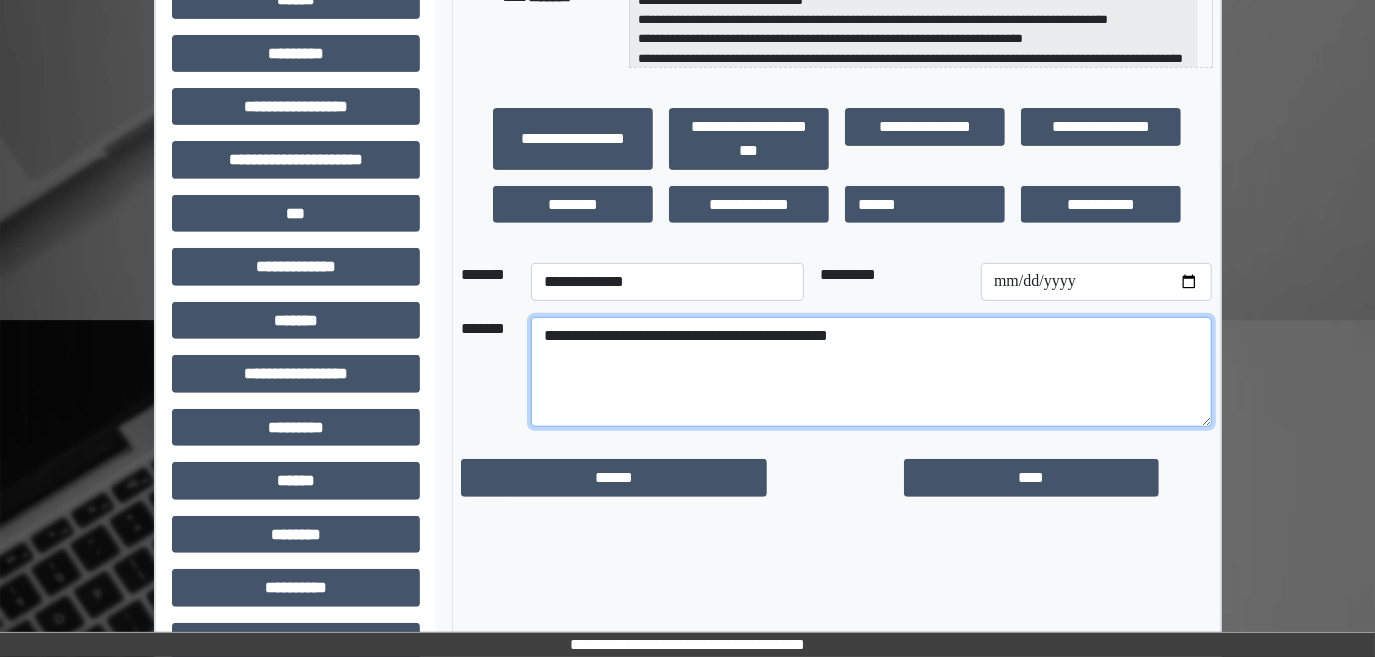 drag, startPoint x: 549, startPoint y: 331, endPoint x: 1013, endPoint y: 341, distance: 464.10776 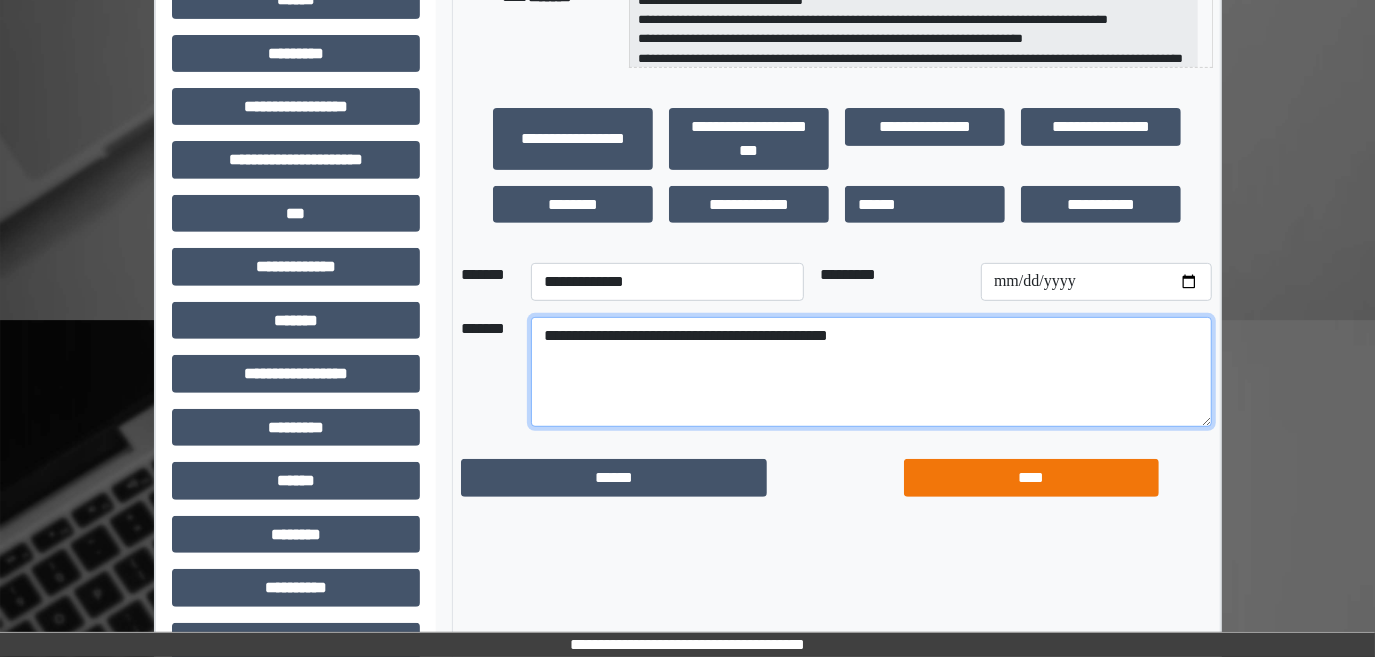 type on "**********" 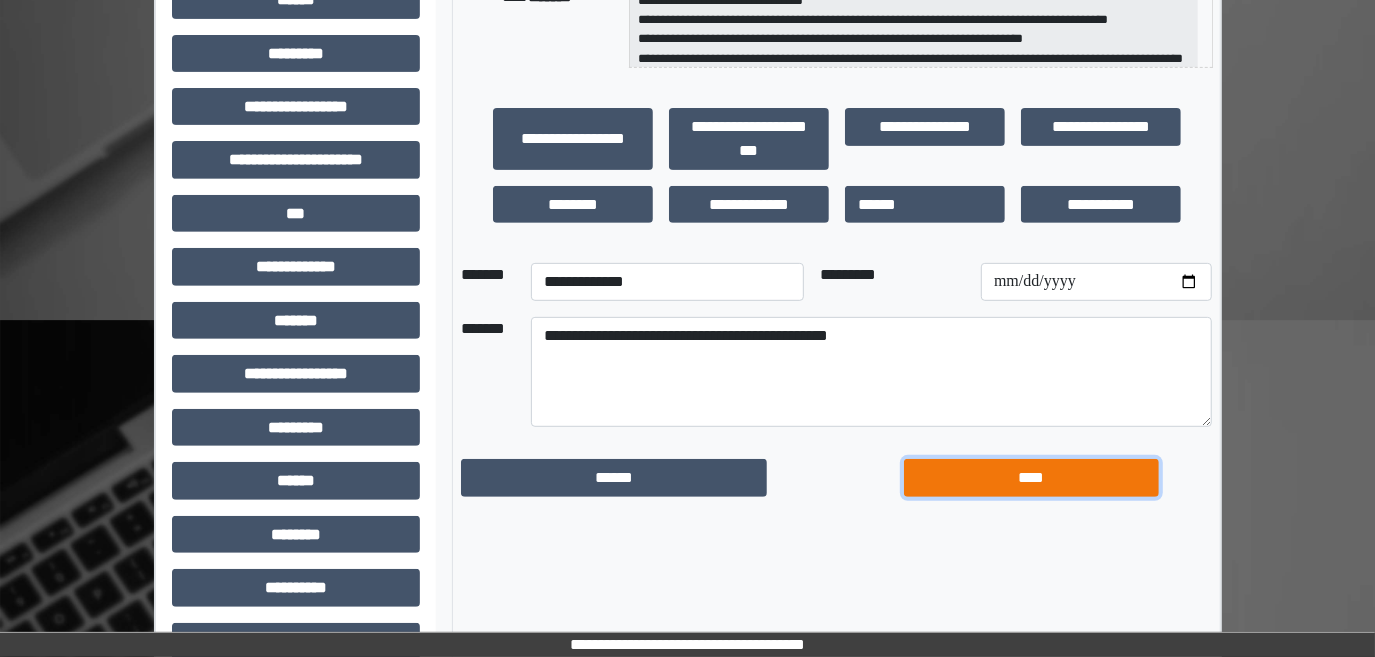 click on "****" at bounding box center [1031, 477] 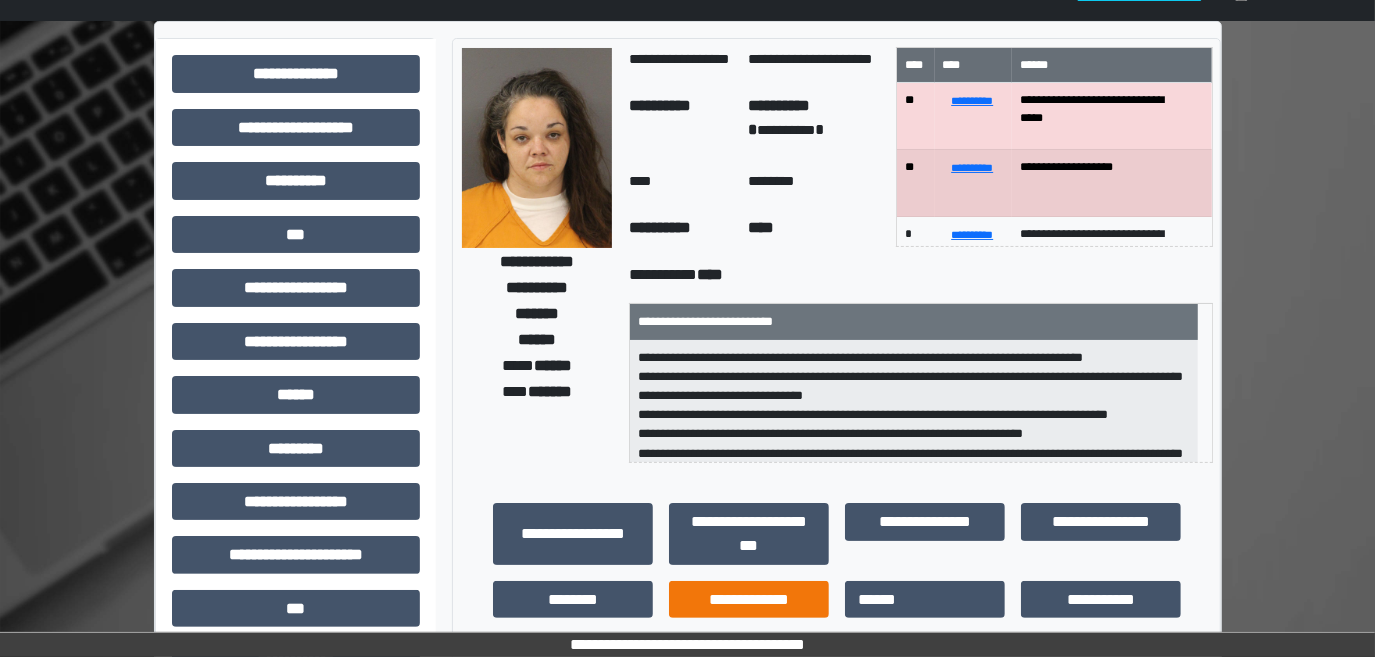 scroll, scrollTop: 0, scrollLeft: 0, axis: both 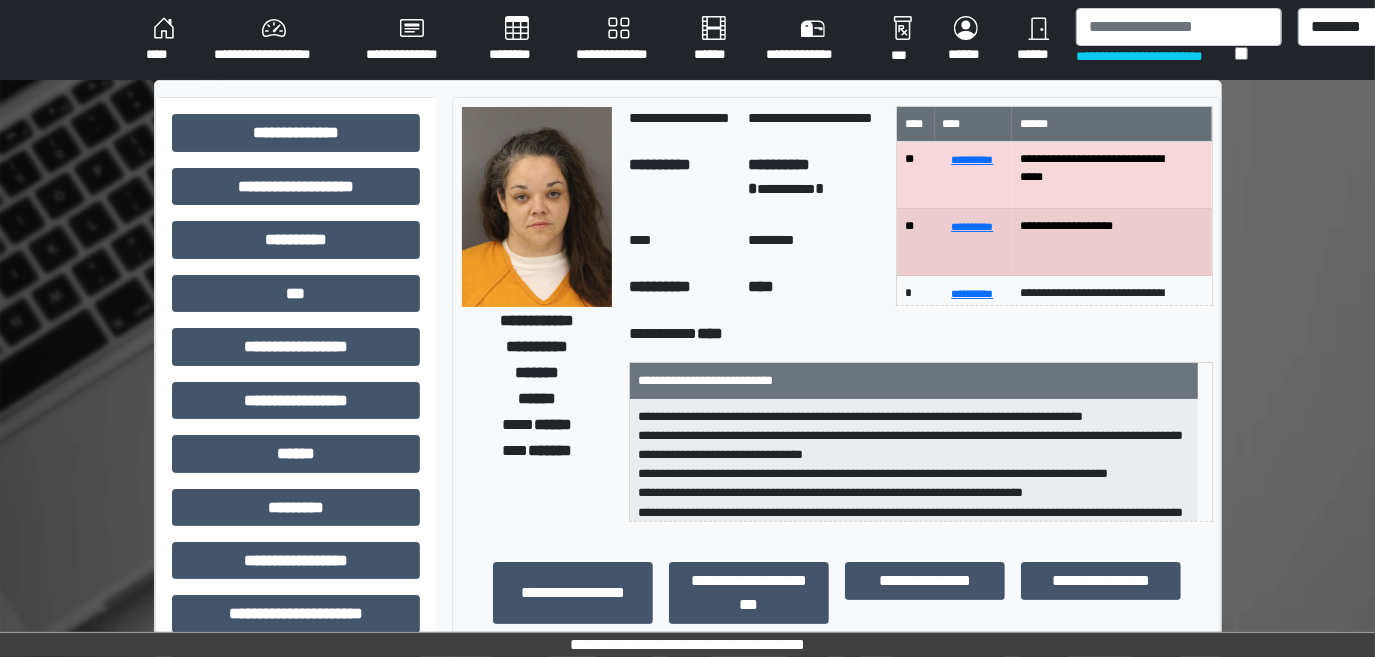 click on "********" at bounding box center (516, 40) 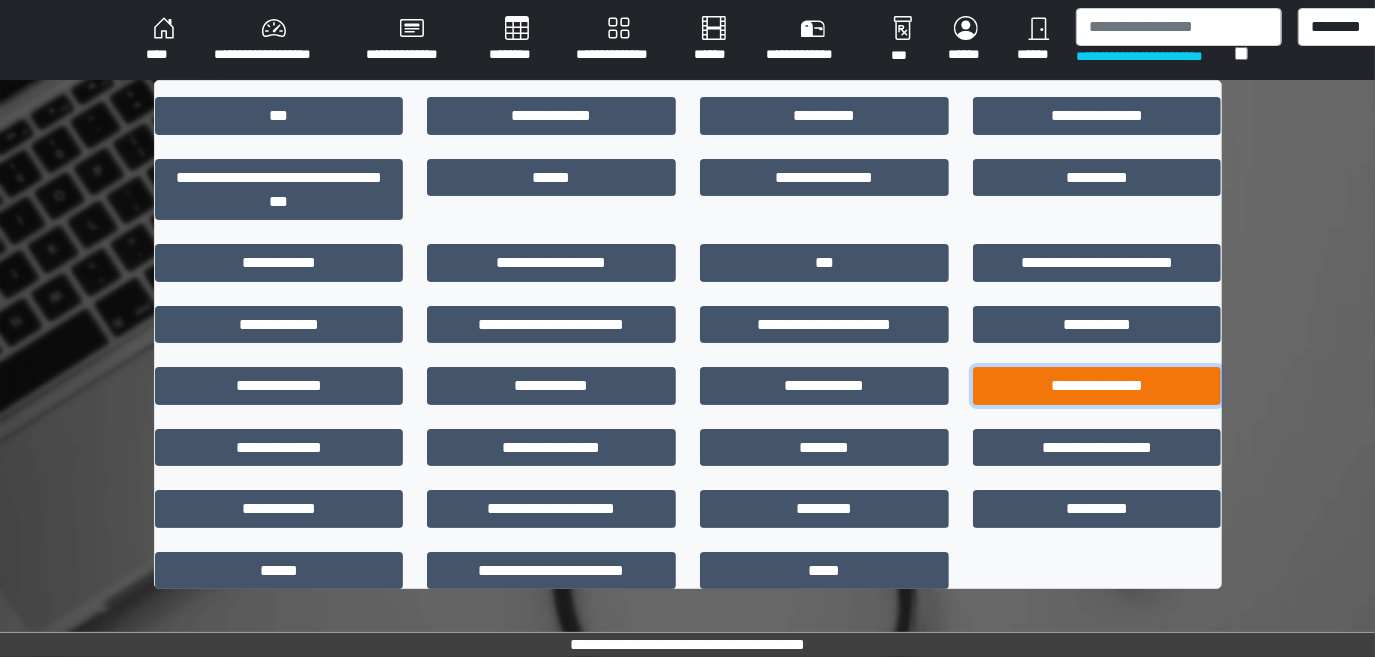 click on "**********" at bounding box center [1097, 385] 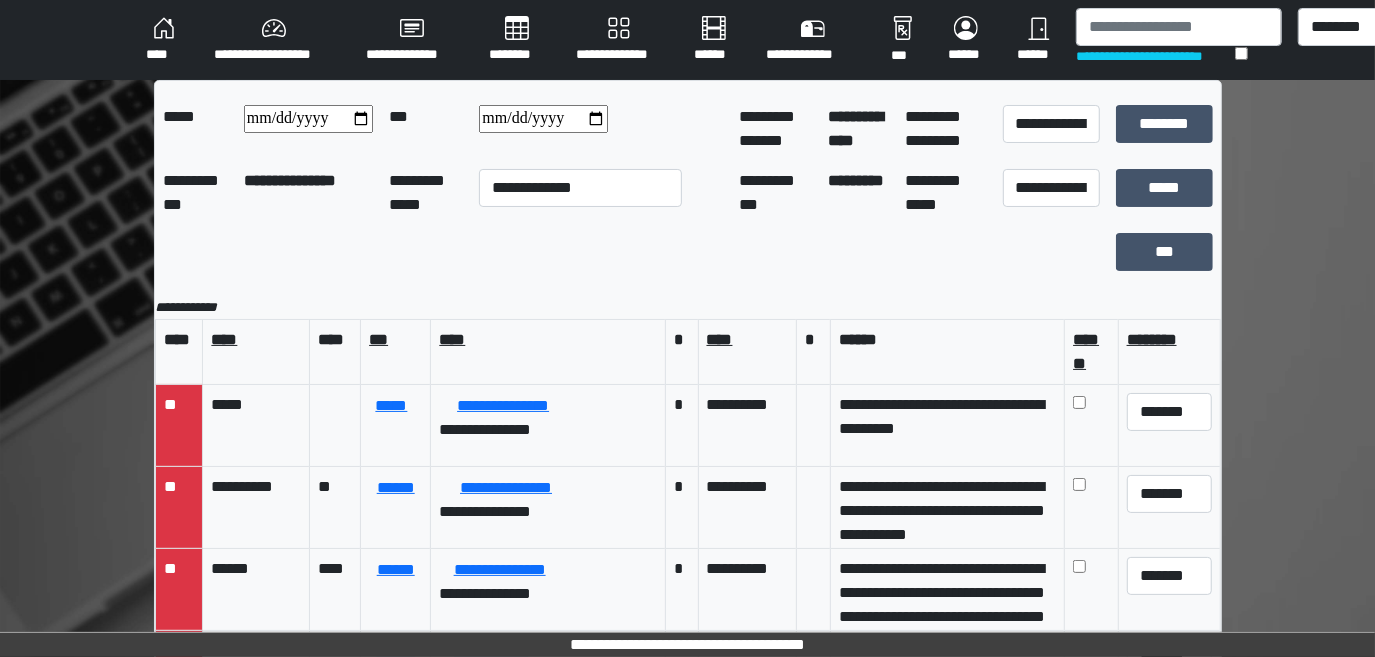 click at bounding box center [308, 119] 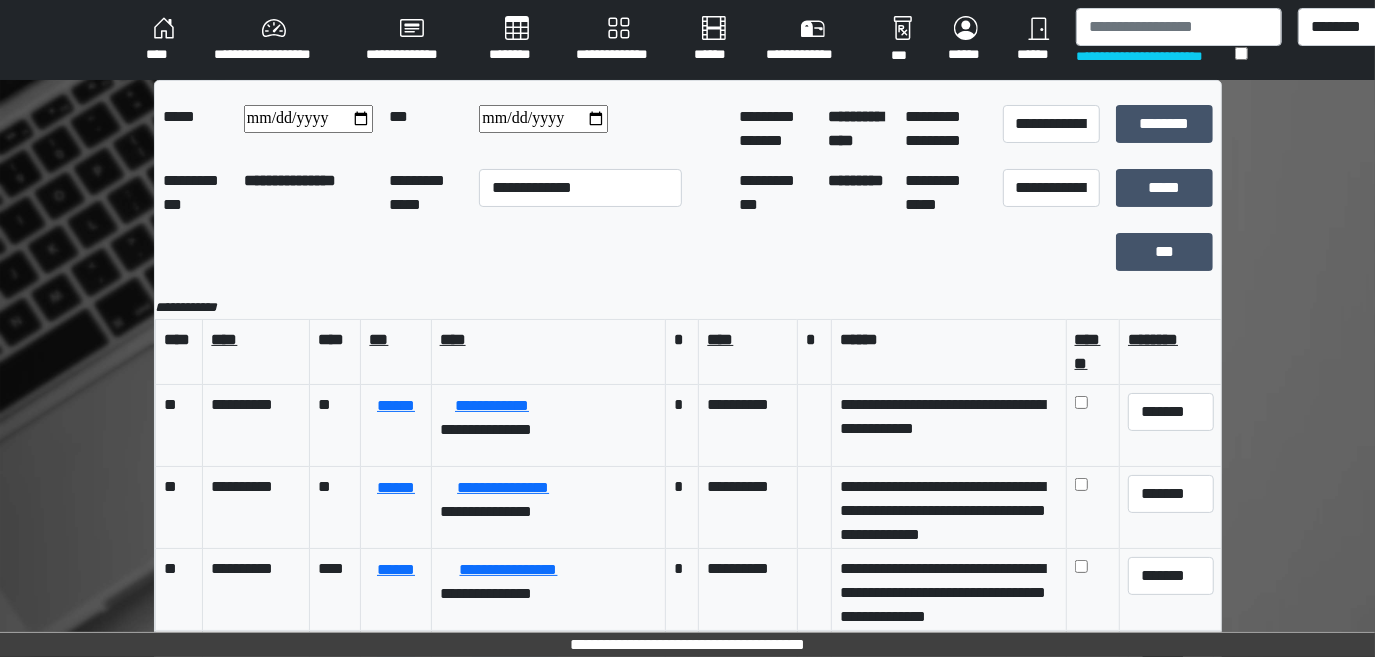 click at bounding box center (543, 119) 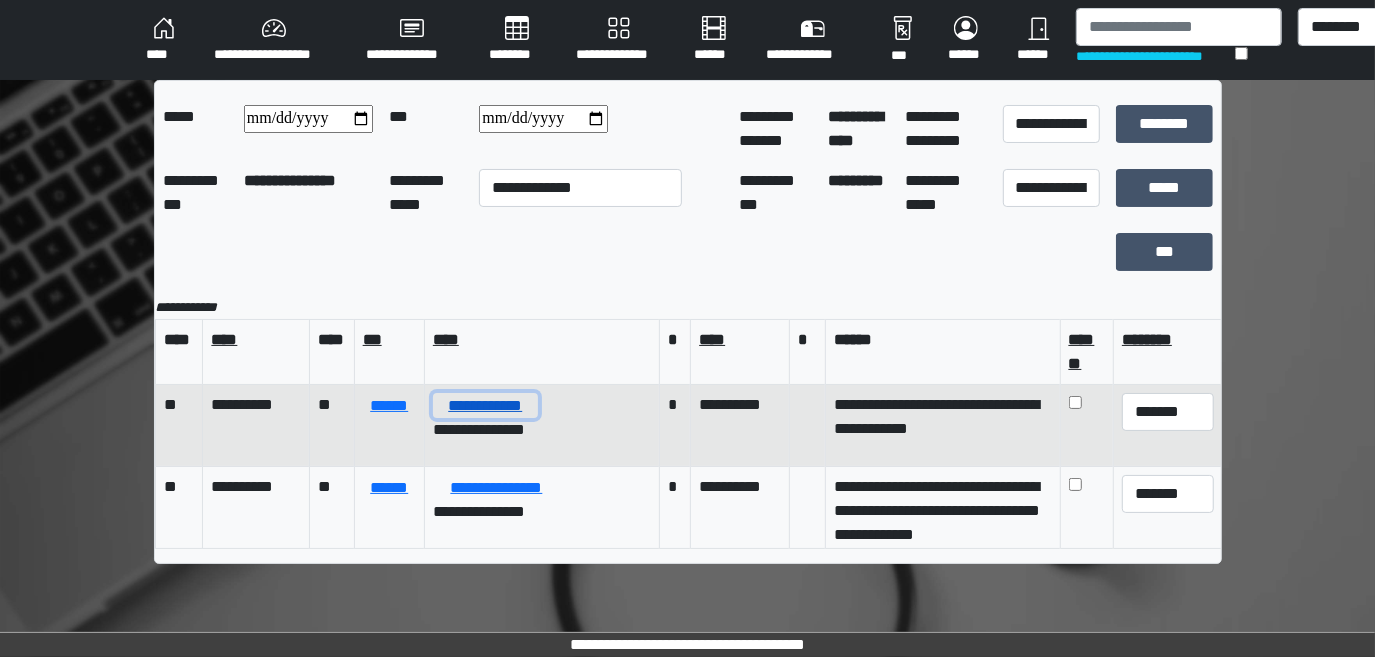 click on "**********" at bounding box center [485, 405] 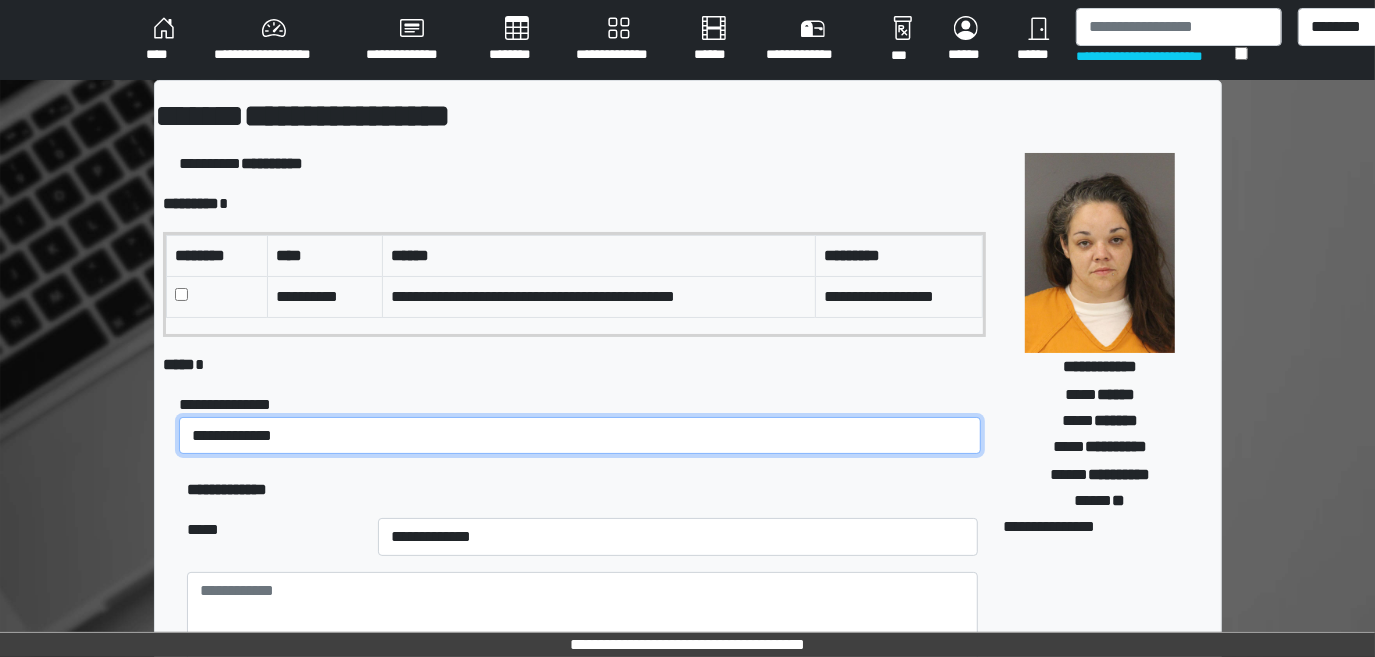 click on "**********" at bounding box center [580, 435] 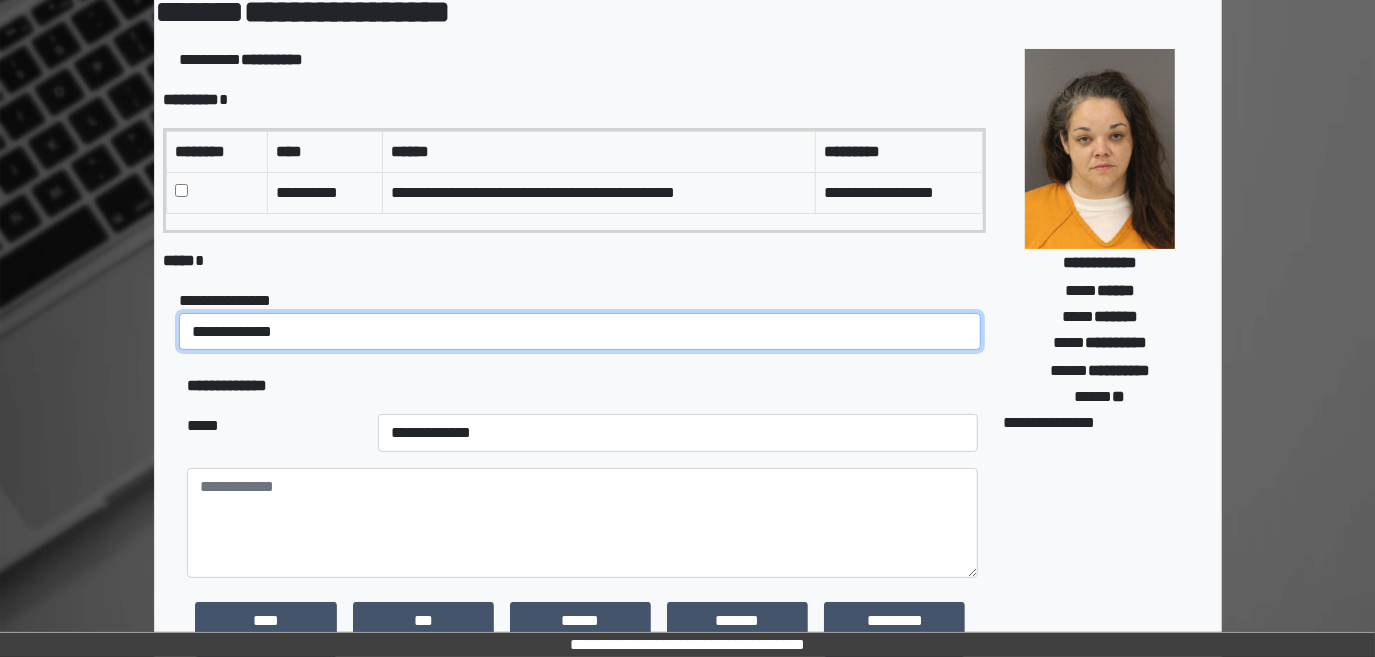 scroll, scrollTop: 181, scrollLeft: 0, axis: vertical 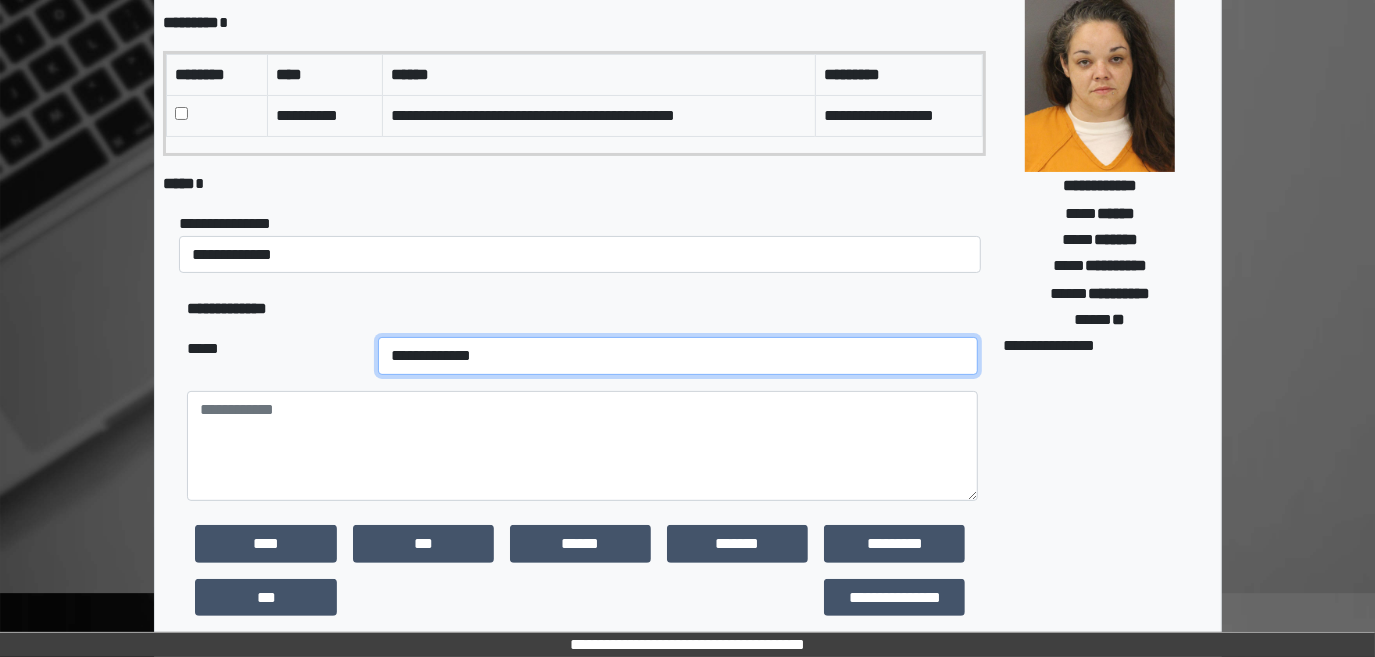 click on "**********" at bounding box center [678, 356] 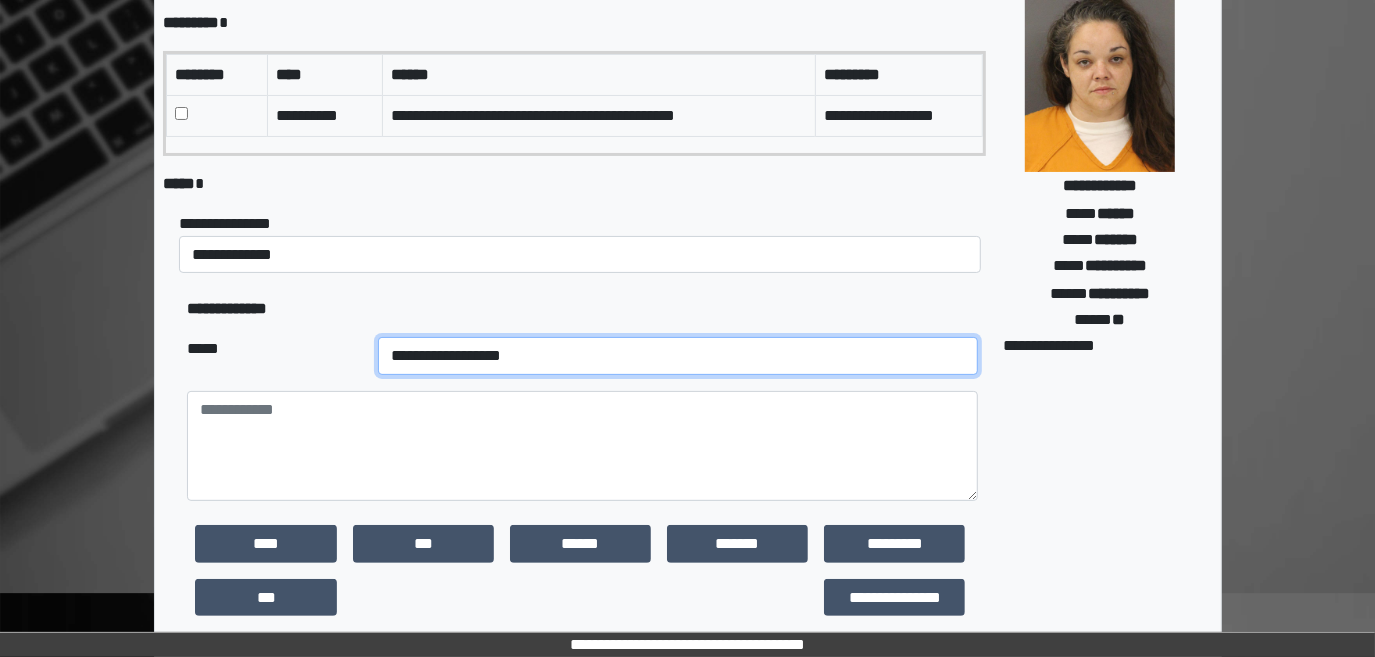click on "**********" at bounding box center (678, 356) 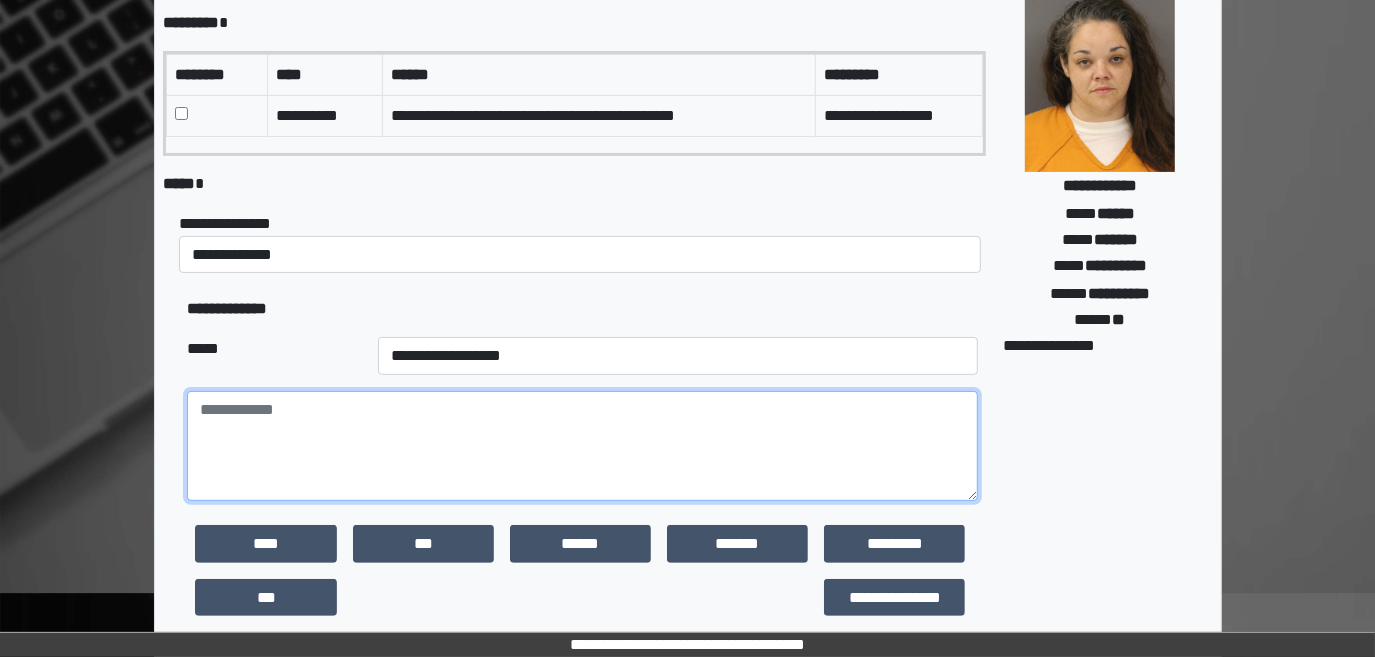 click at bounding box center (582, 446) 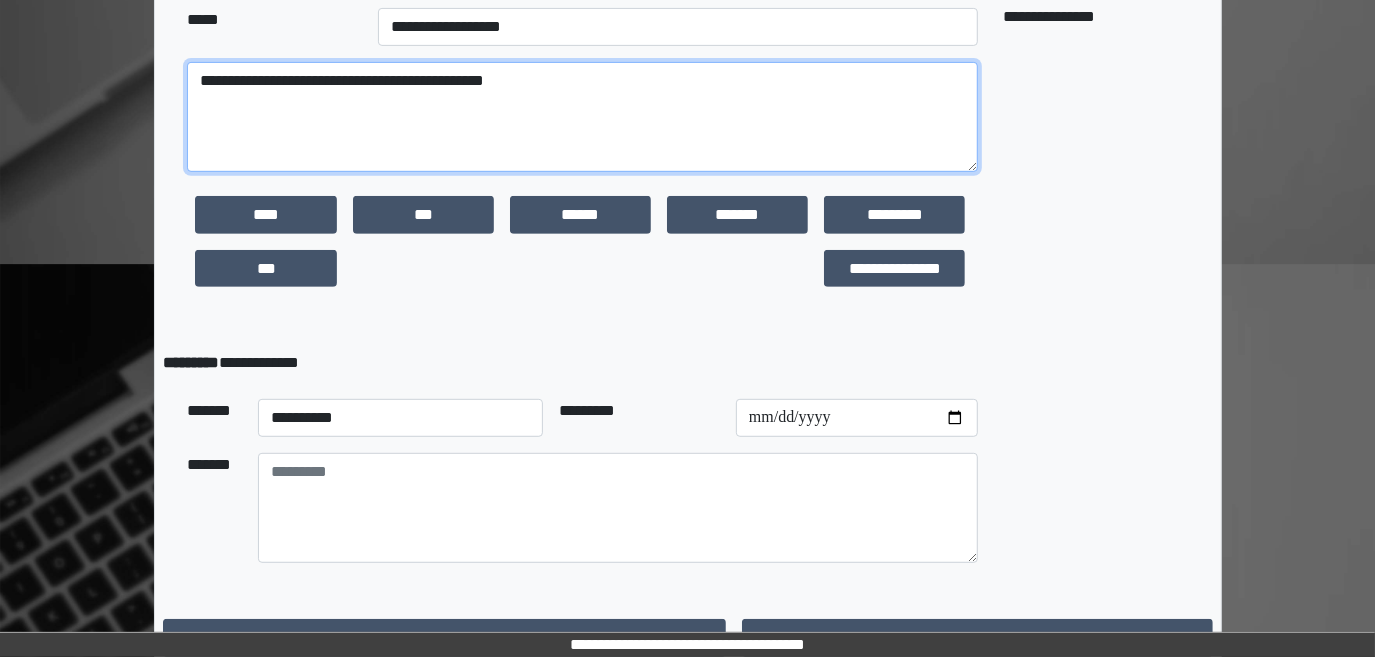 scroll, scrollTop: 546, scrollLeft: 0, axis: vertical 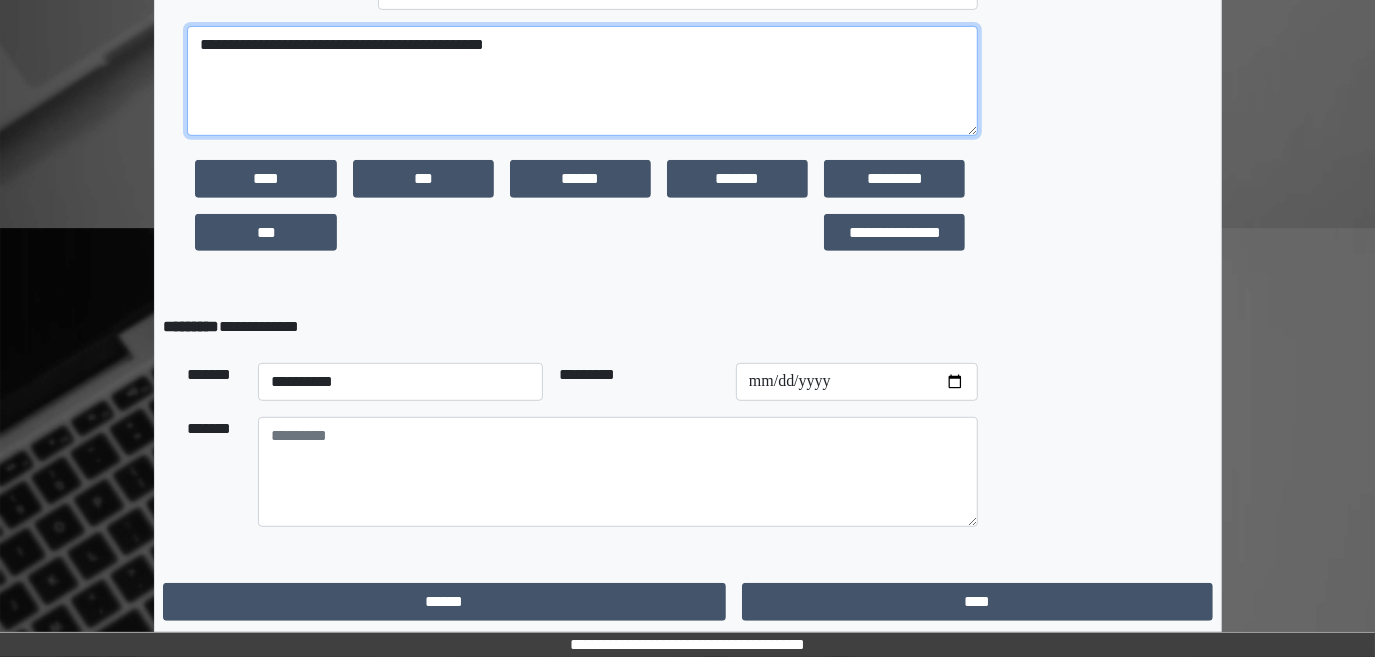 type on "**********" 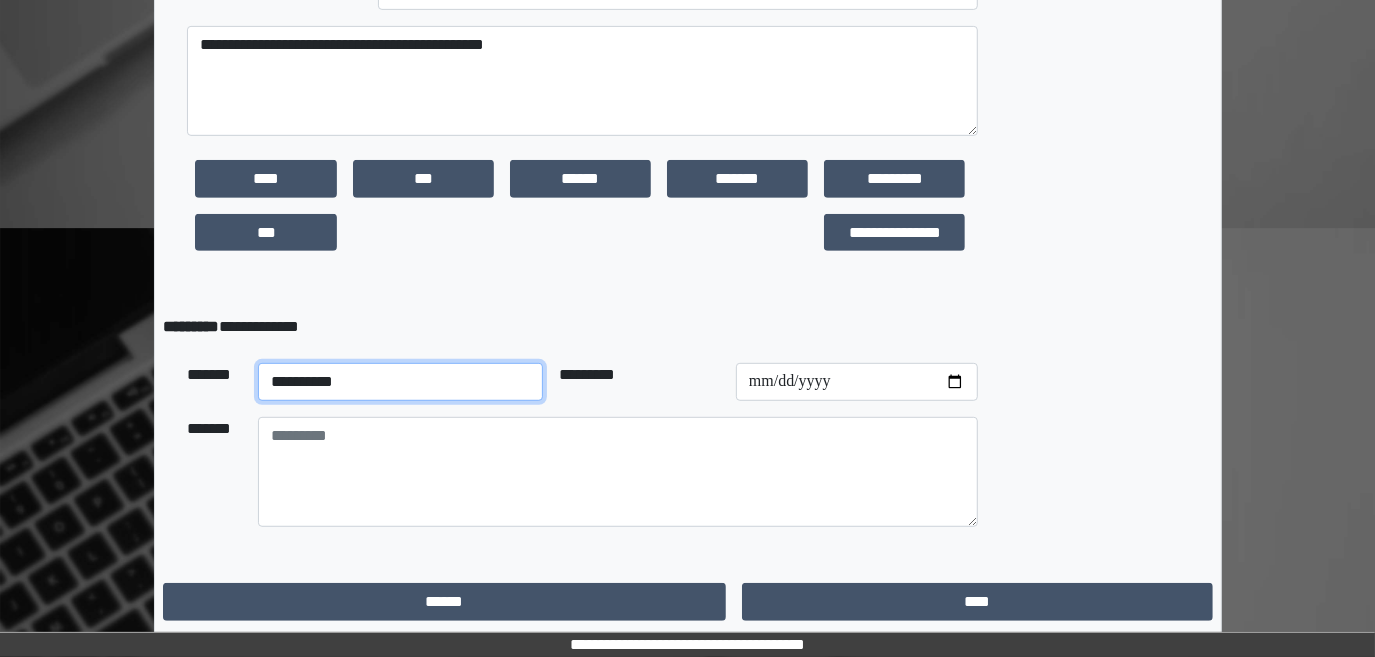 click on "**********" at bounding box center (401, 382) 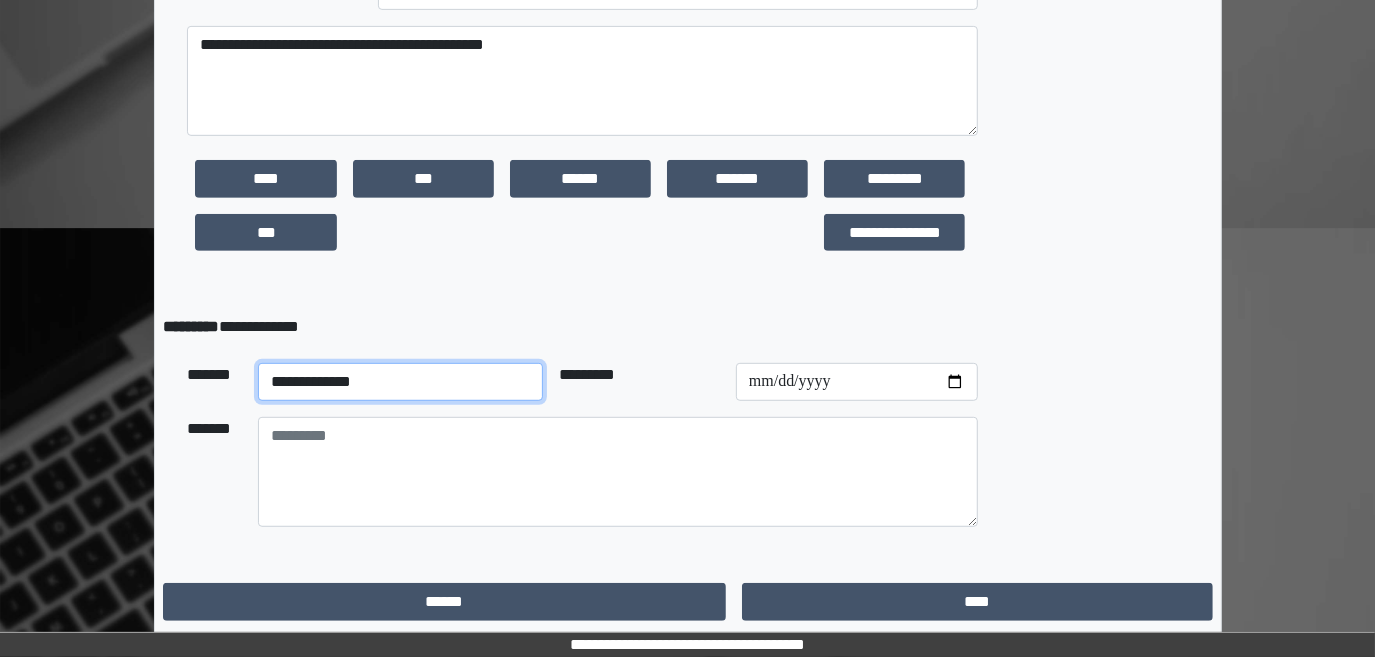 click on "**********" at bounding box center [401, 382] 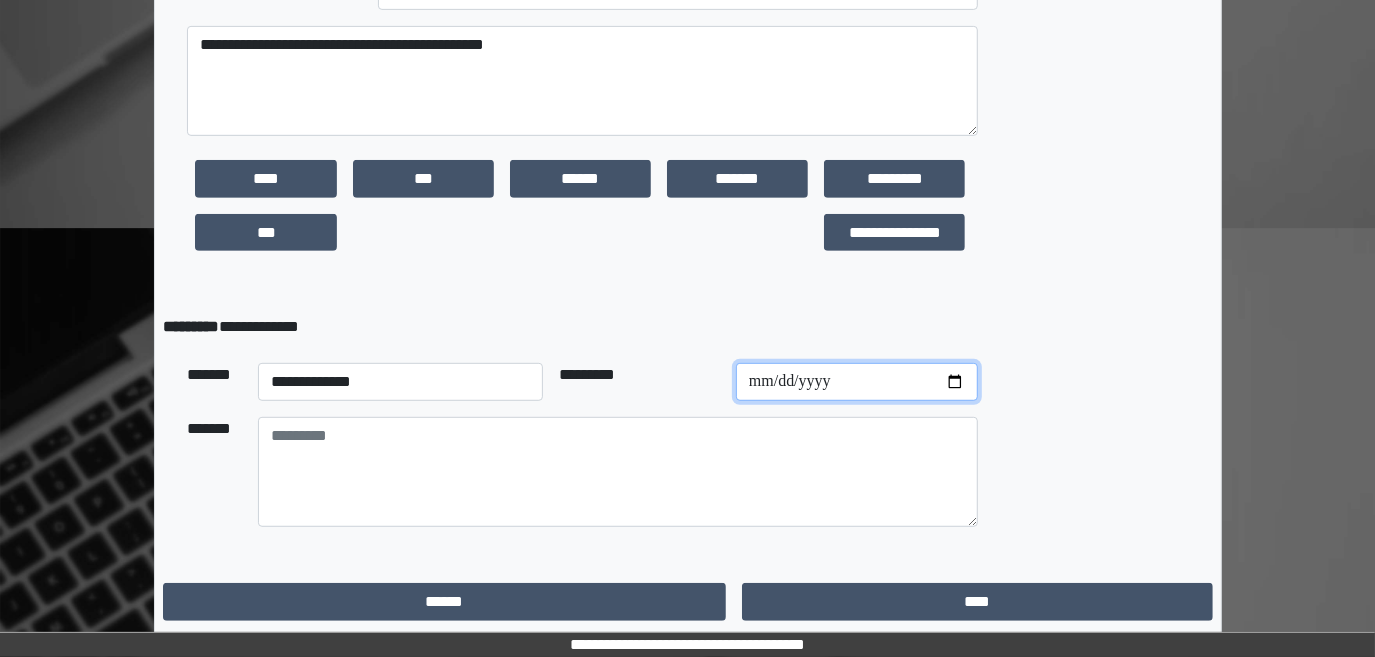 click at bounding box center [857, 382] 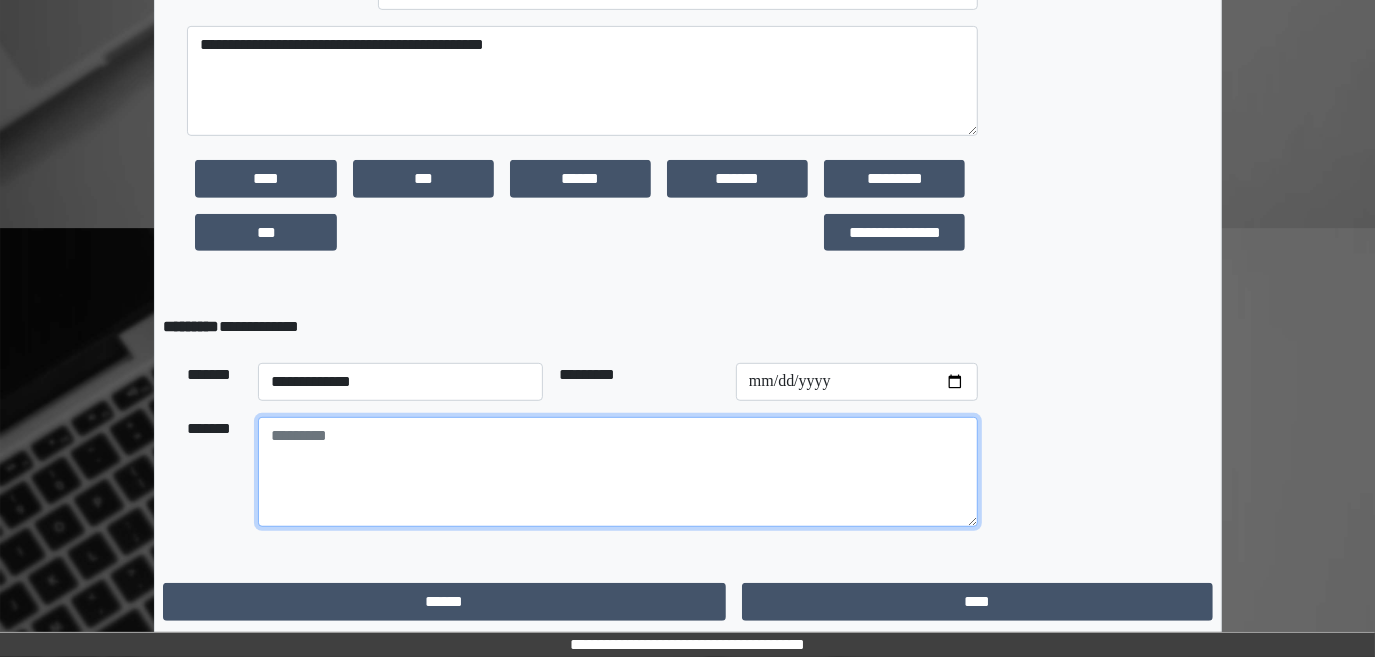 paste on "**********" 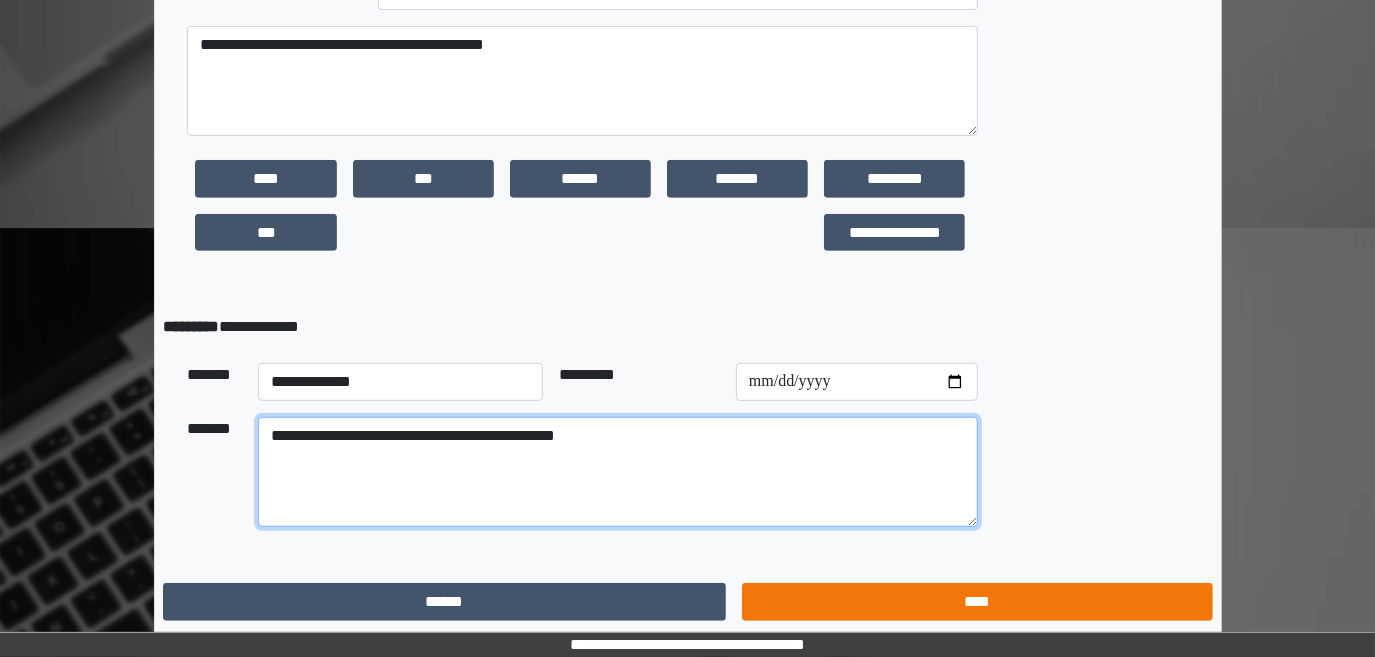 type on "**********" 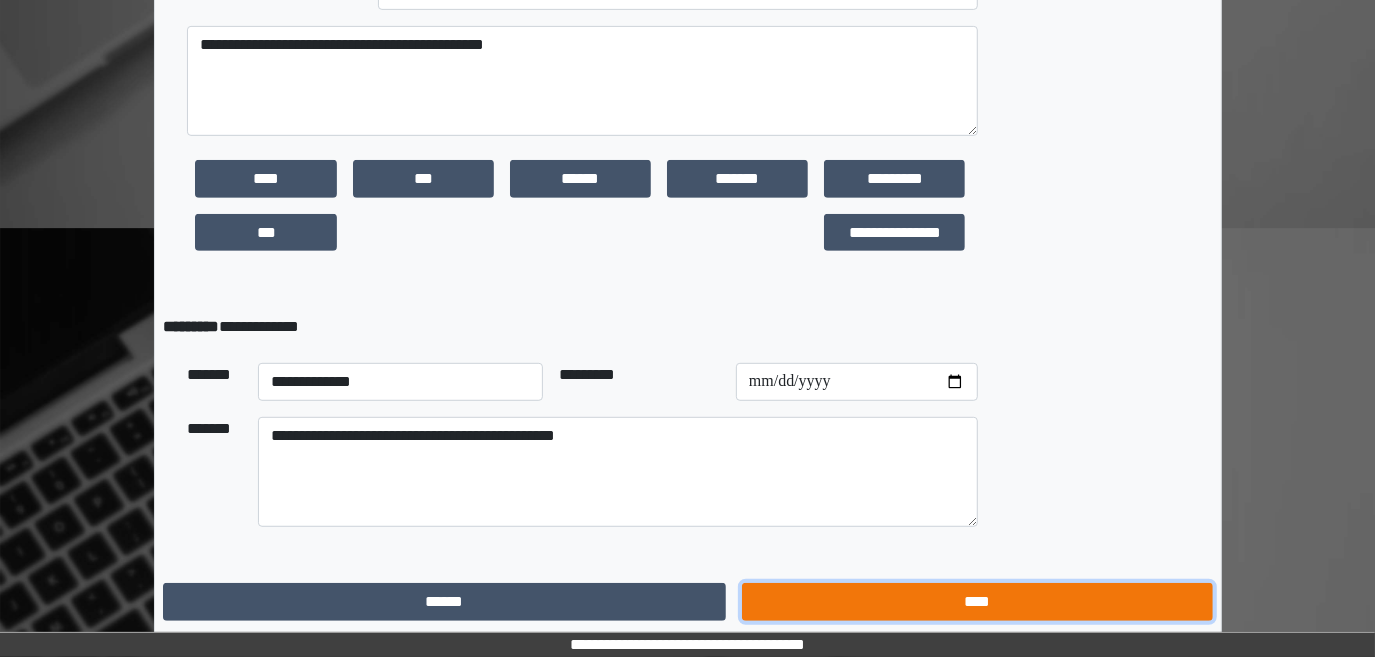 click on "****" at bounding box center [977, 601] 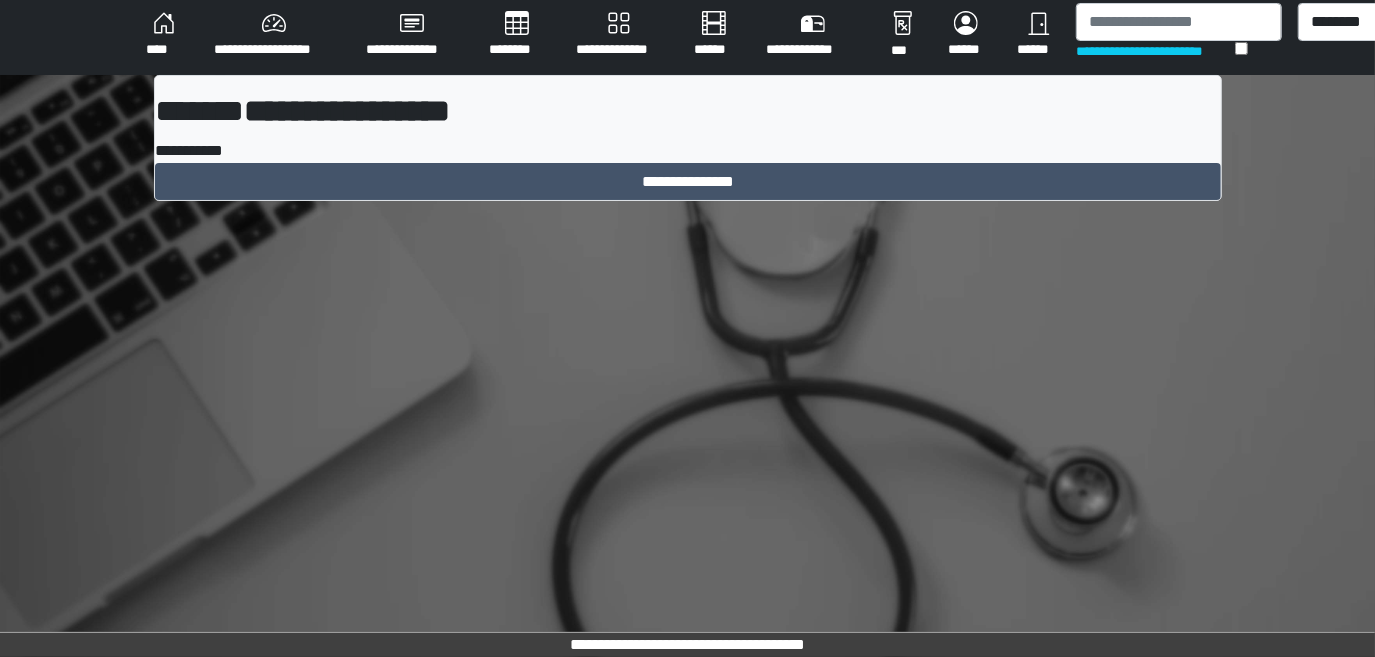 scroll, scrollTop: 0, scrollLeft: 0, axis: both 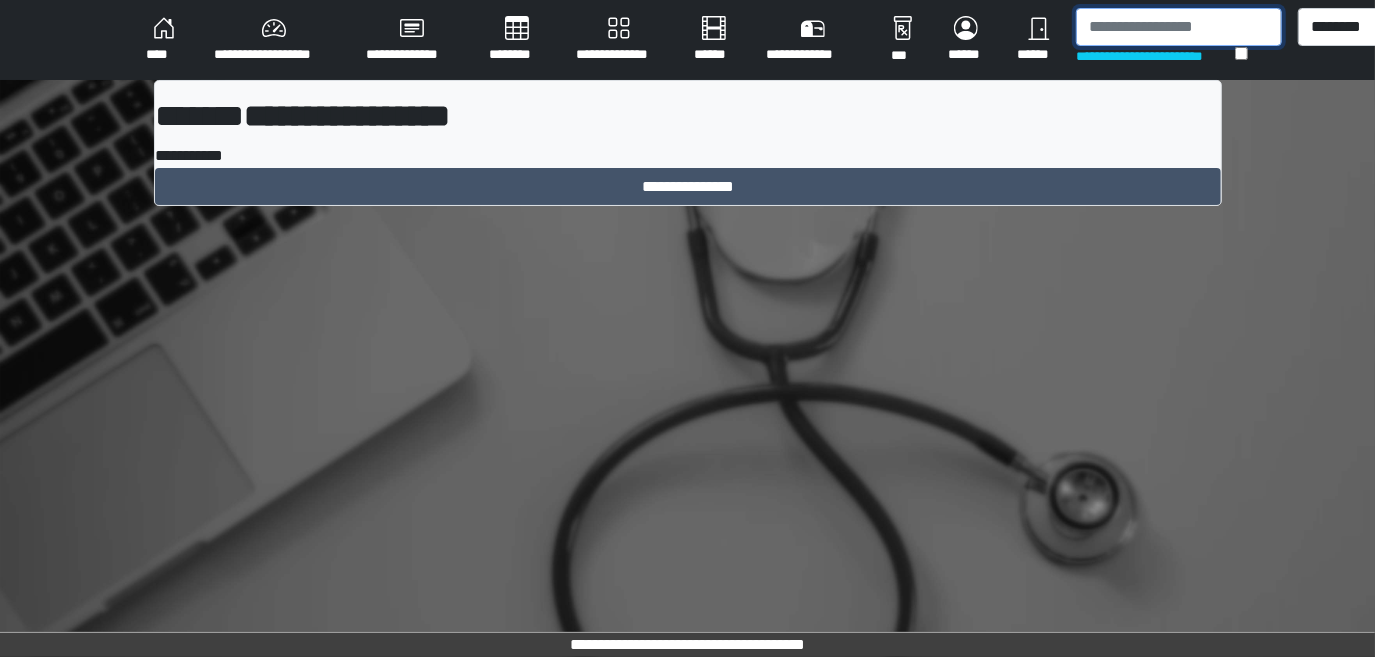 click at bounding box center (1179, 27) 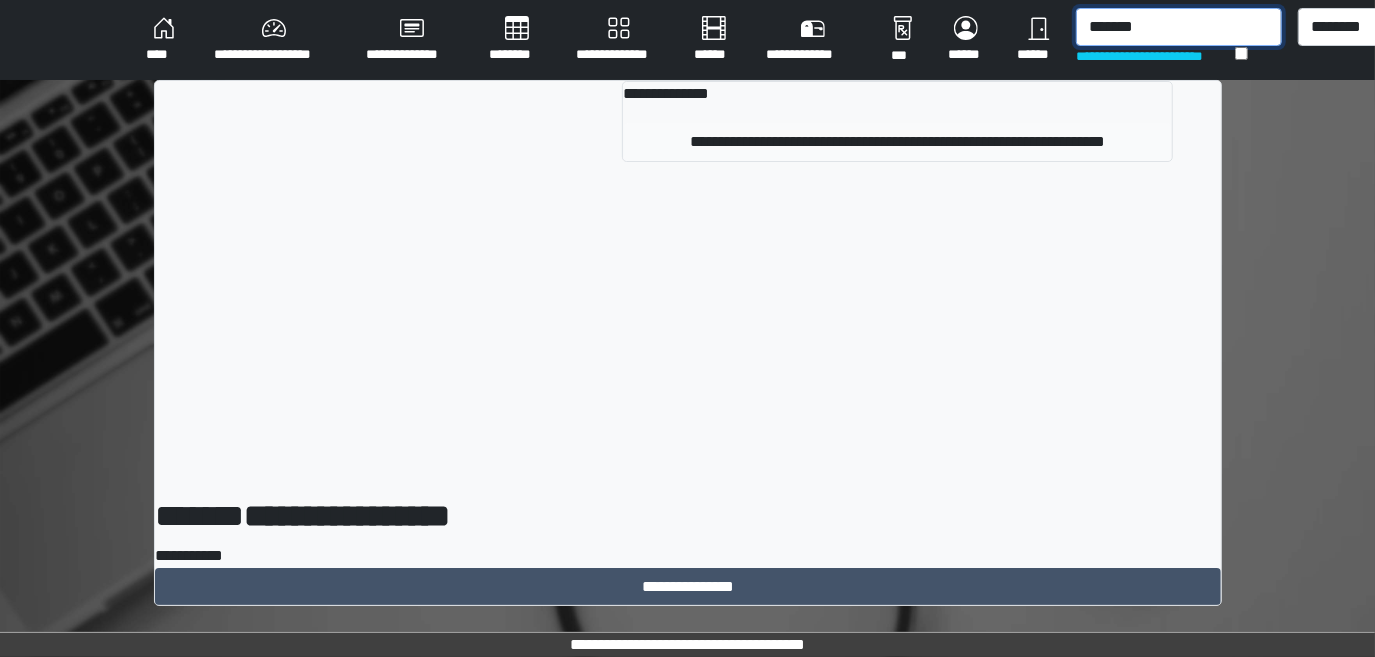 type on "*******" 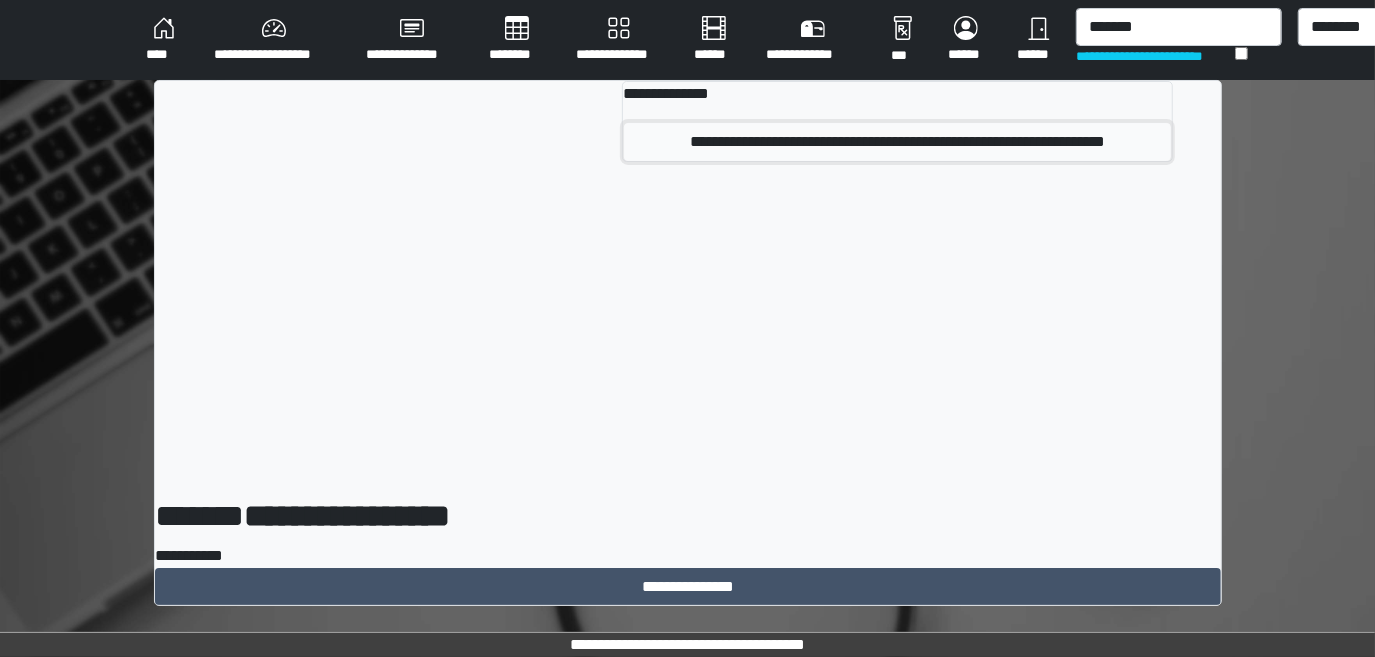 click on "**********" at bounding box center (897, 142) 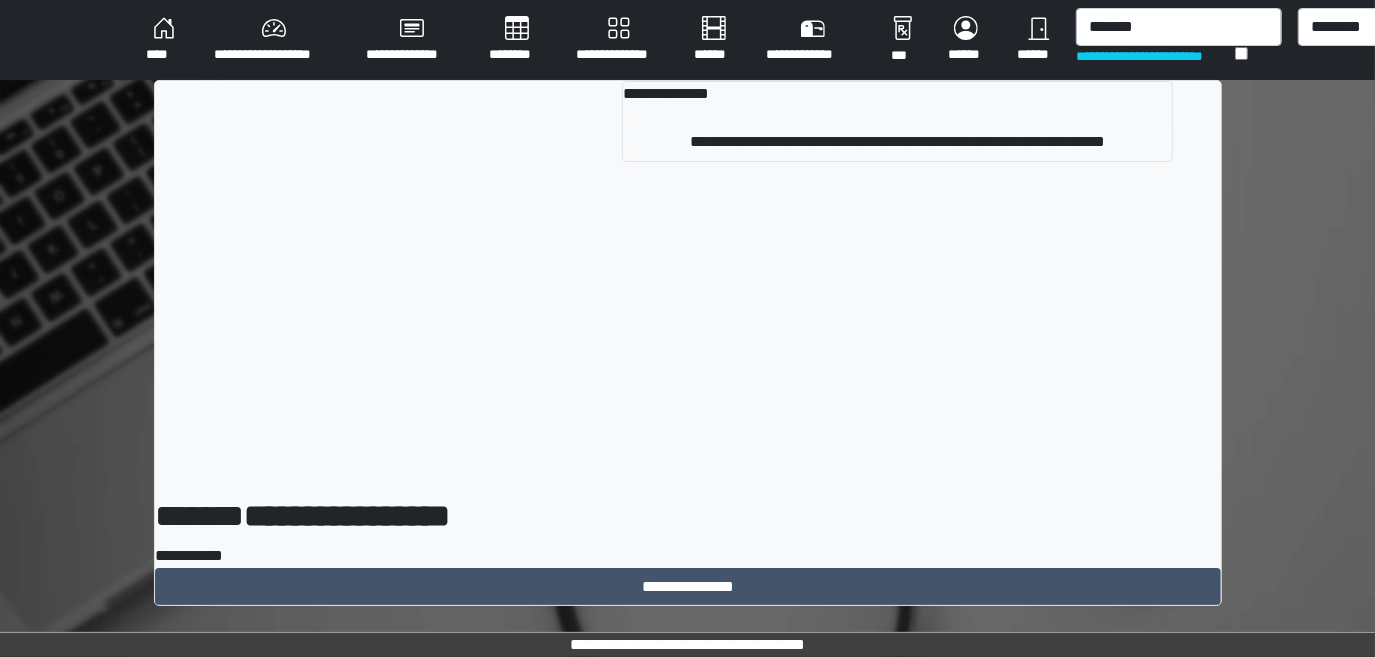 type 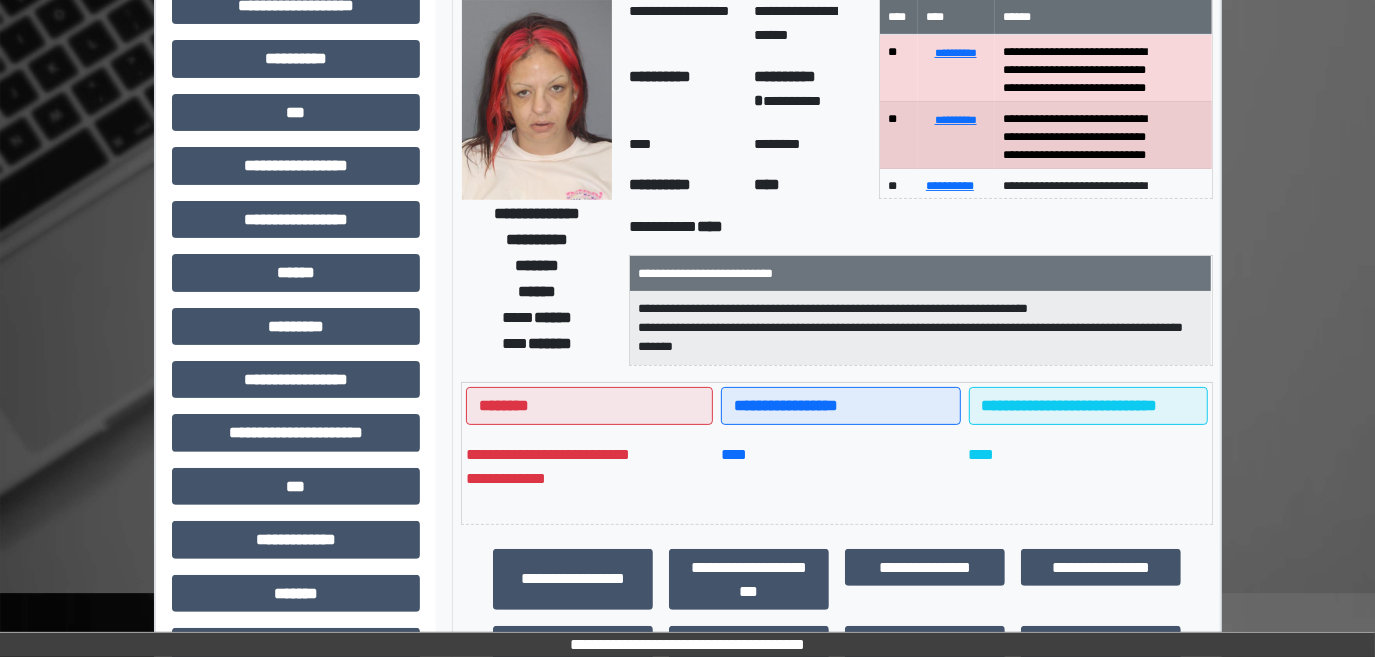 scroll, scrollTop: 181, scrollLeft: 0, axis: vertical 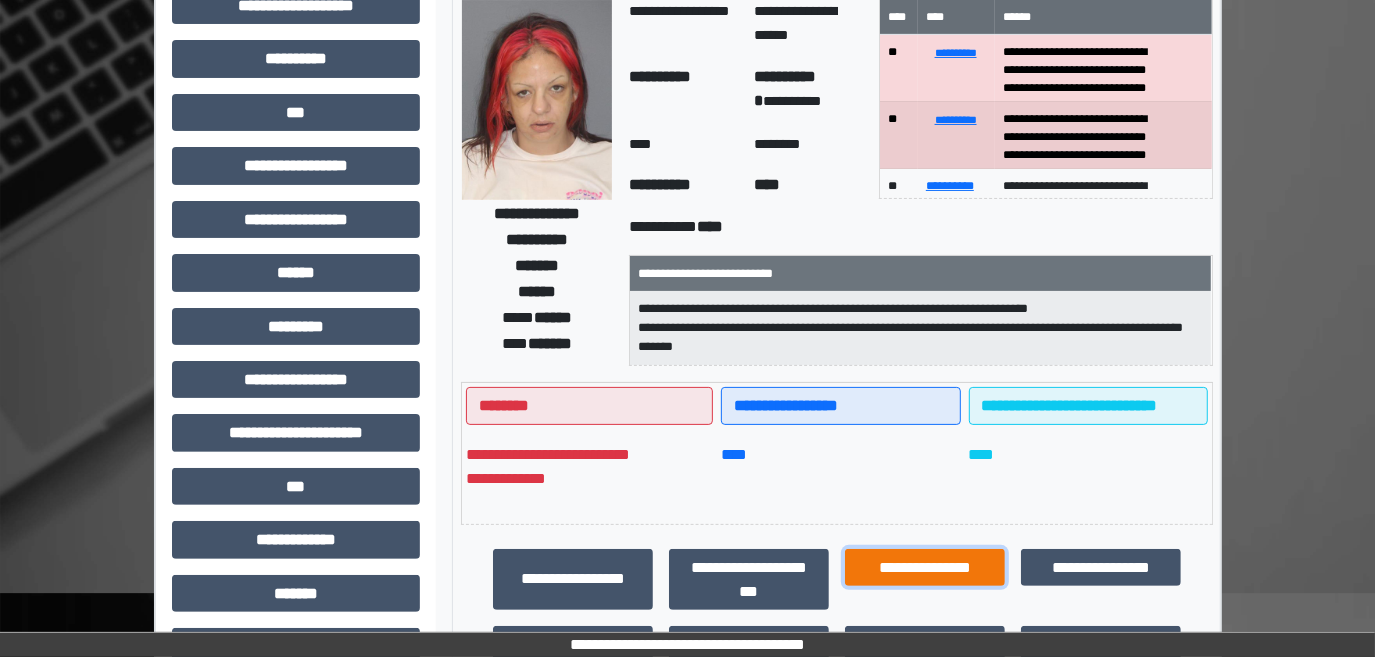 click on "**********" at bounding box center [925, 567] 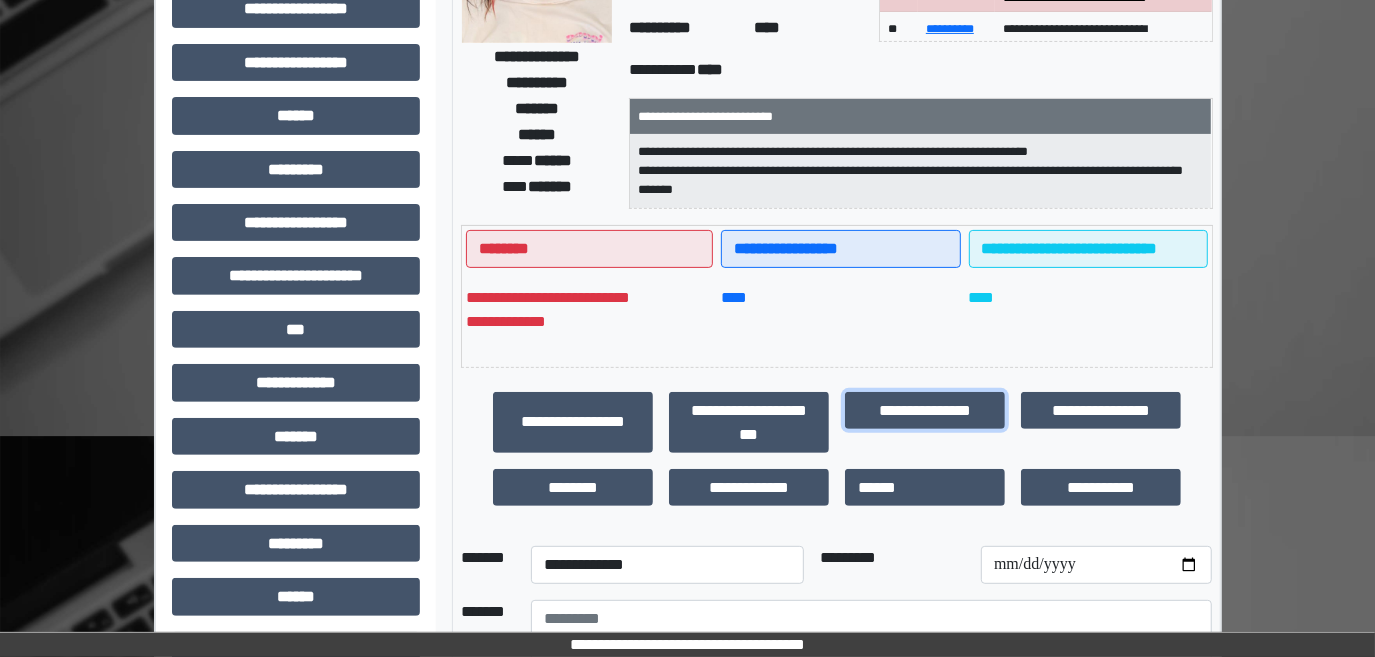 scroll, scrollTop: 505, scrollLeft: 0, axis: vertical 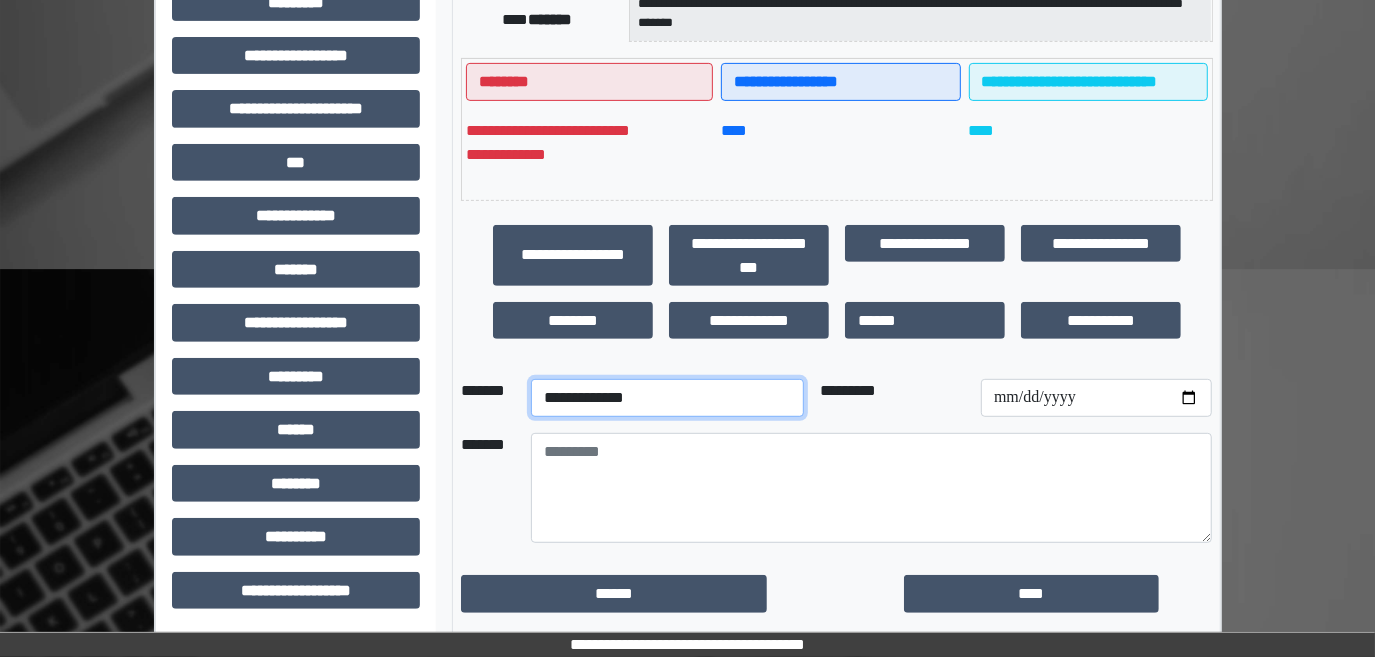 click on "**********" at bounding box center (667, 398) 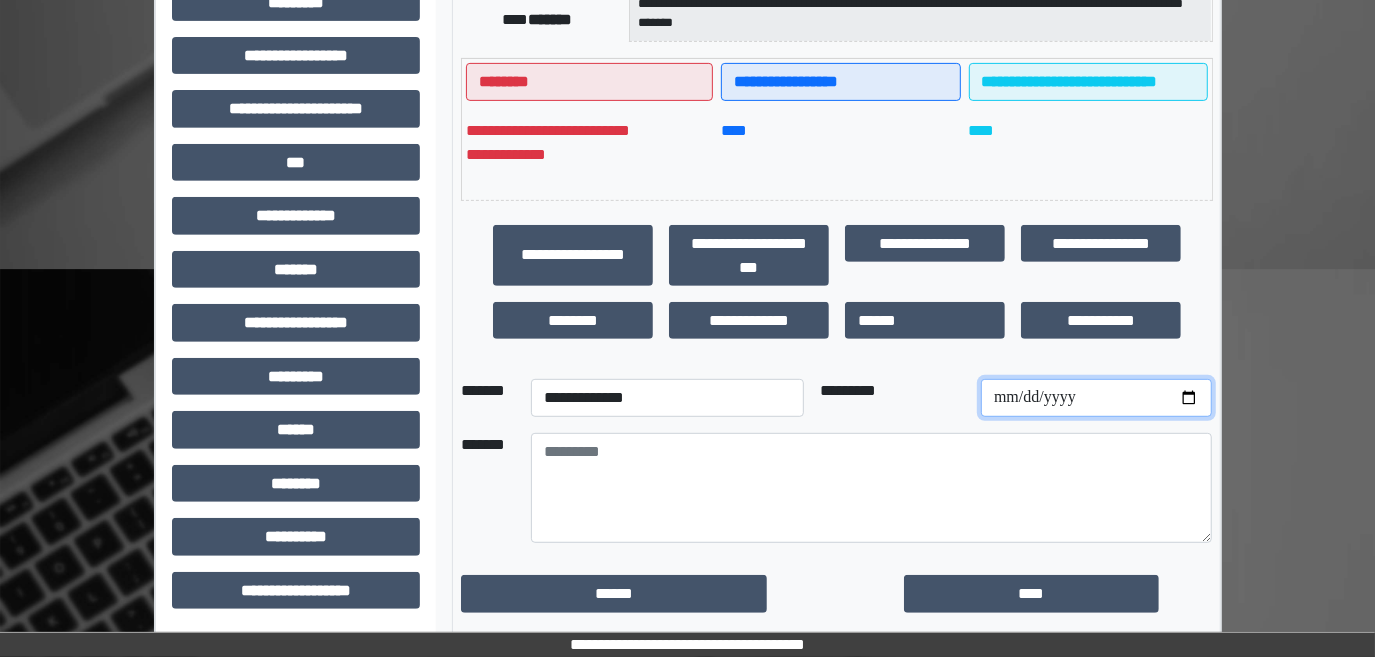 click at bounding box center (1096, 398) 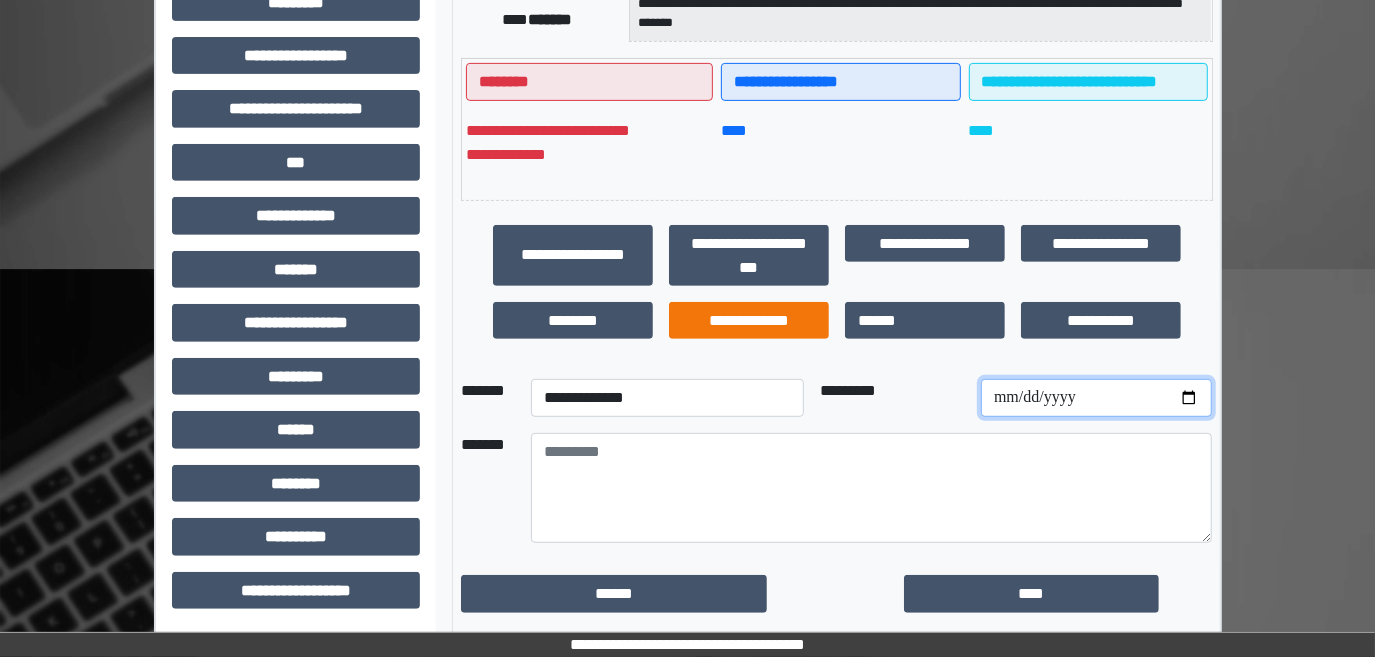 type on "**********" 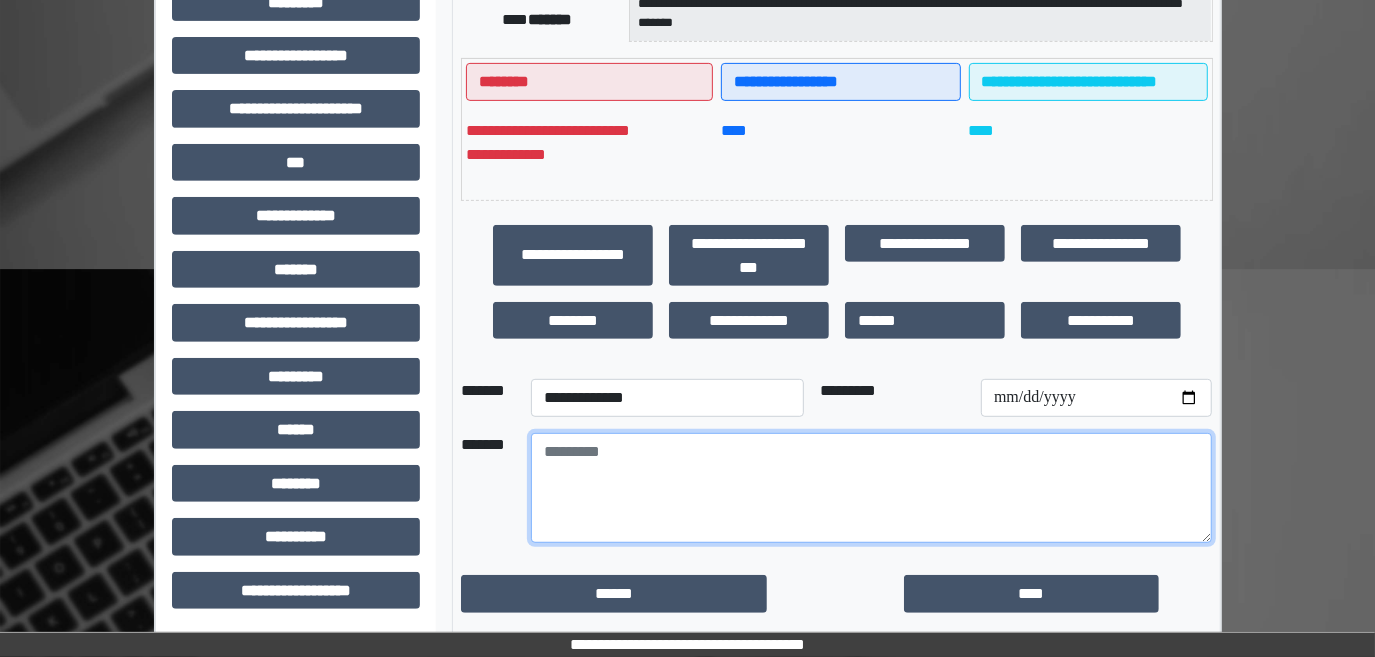 click at bounding box center (871, 488) 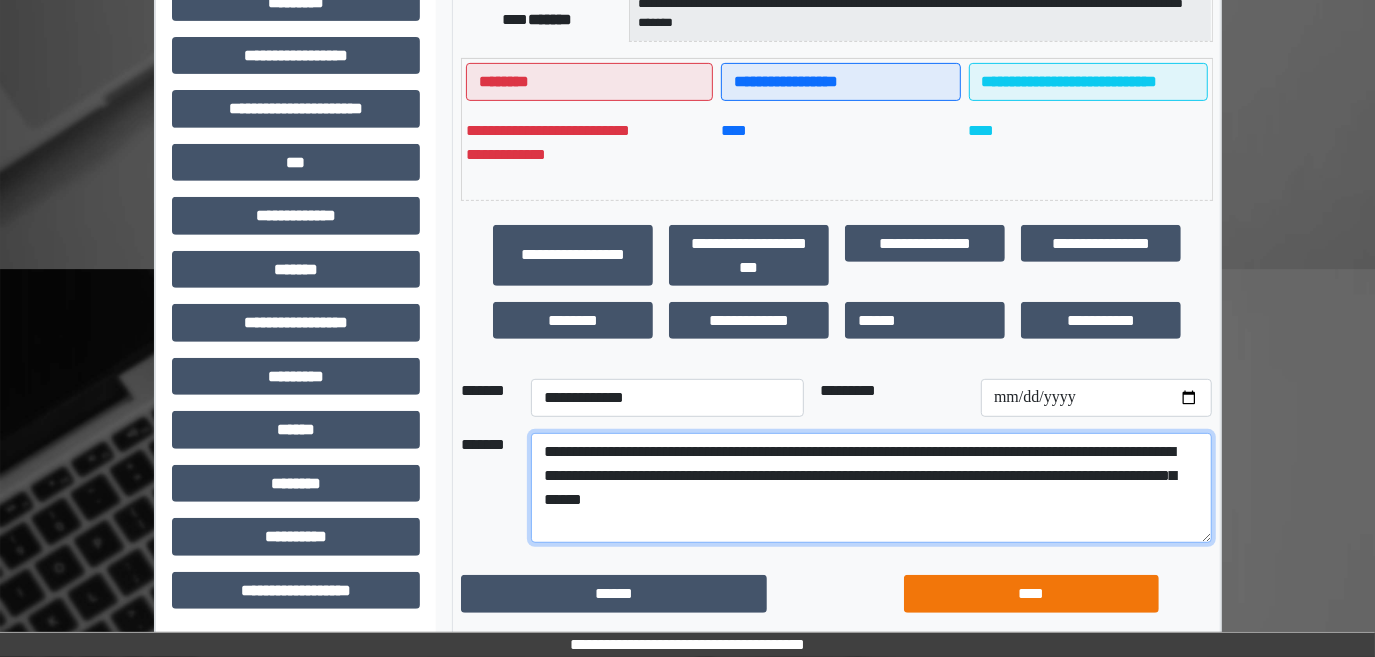 type on "**********" 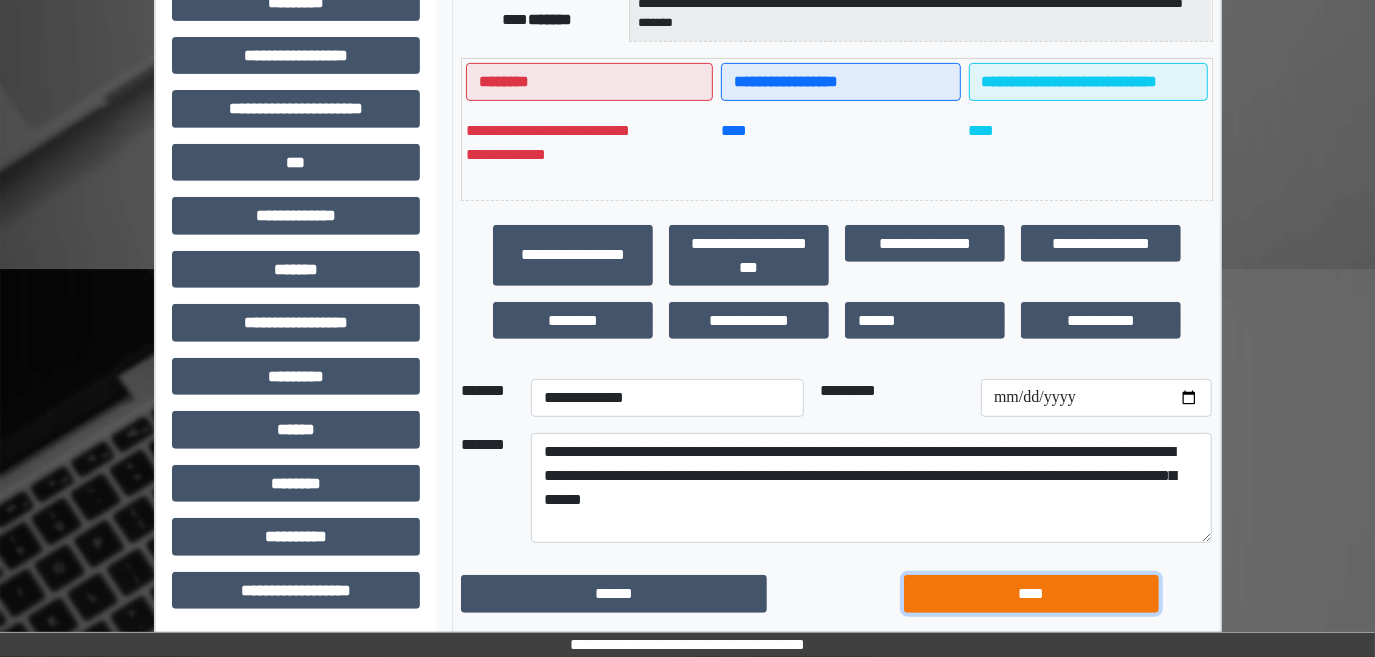 click on "****" at bounding box center (1031, 593) 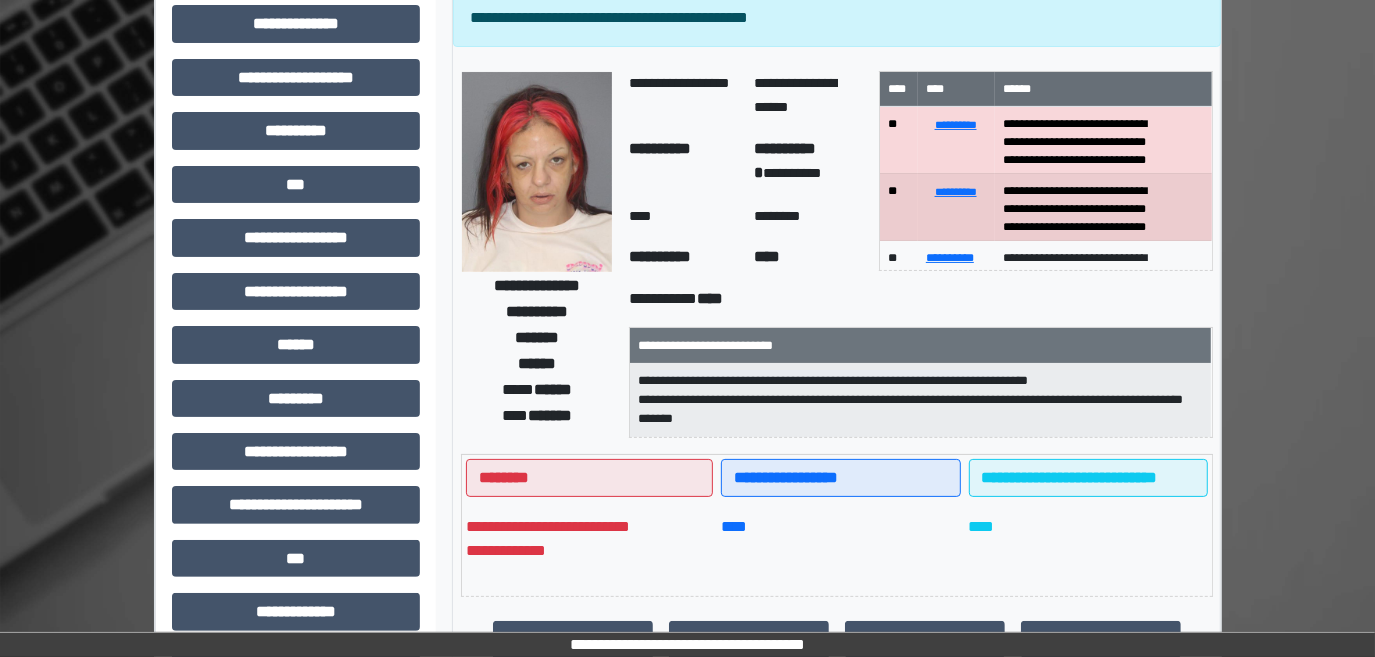 scroll, scrollTop: 0, scrollLeft: 0, axis: both 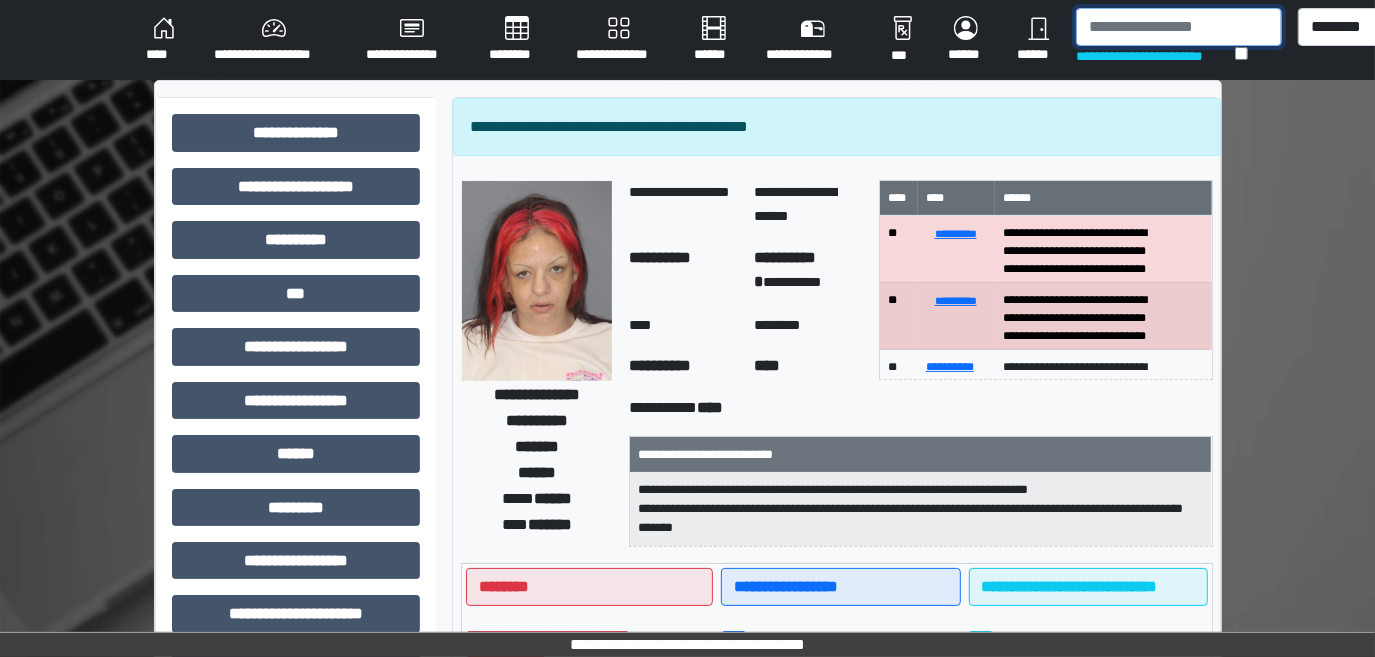click at bounding box center (1179, 27) 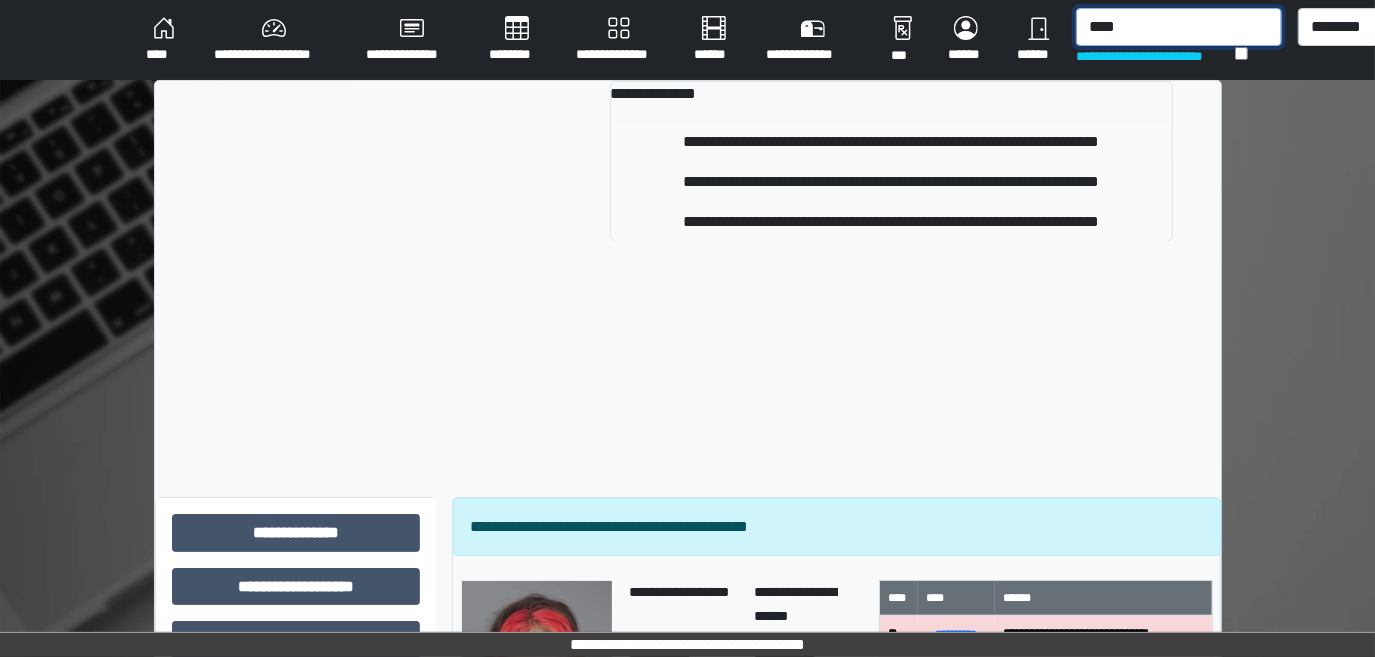 type on "****" 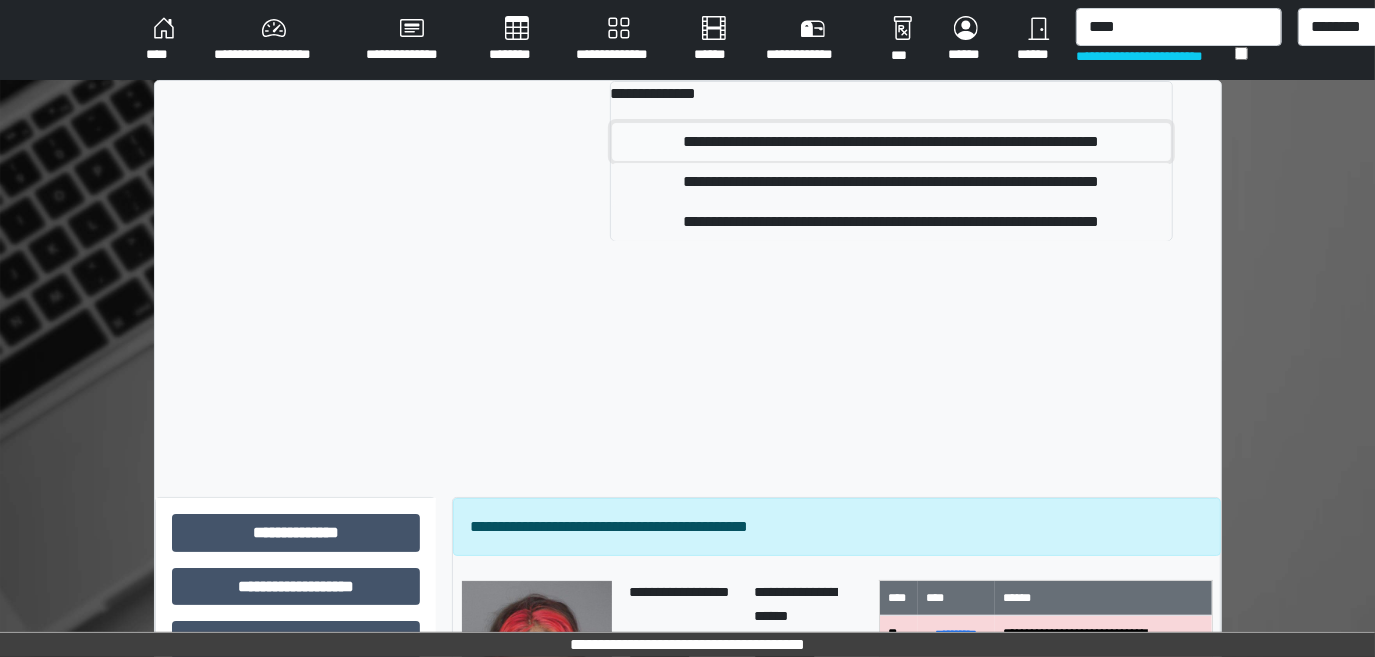 click on "**********" at bounding box center [892, 142] 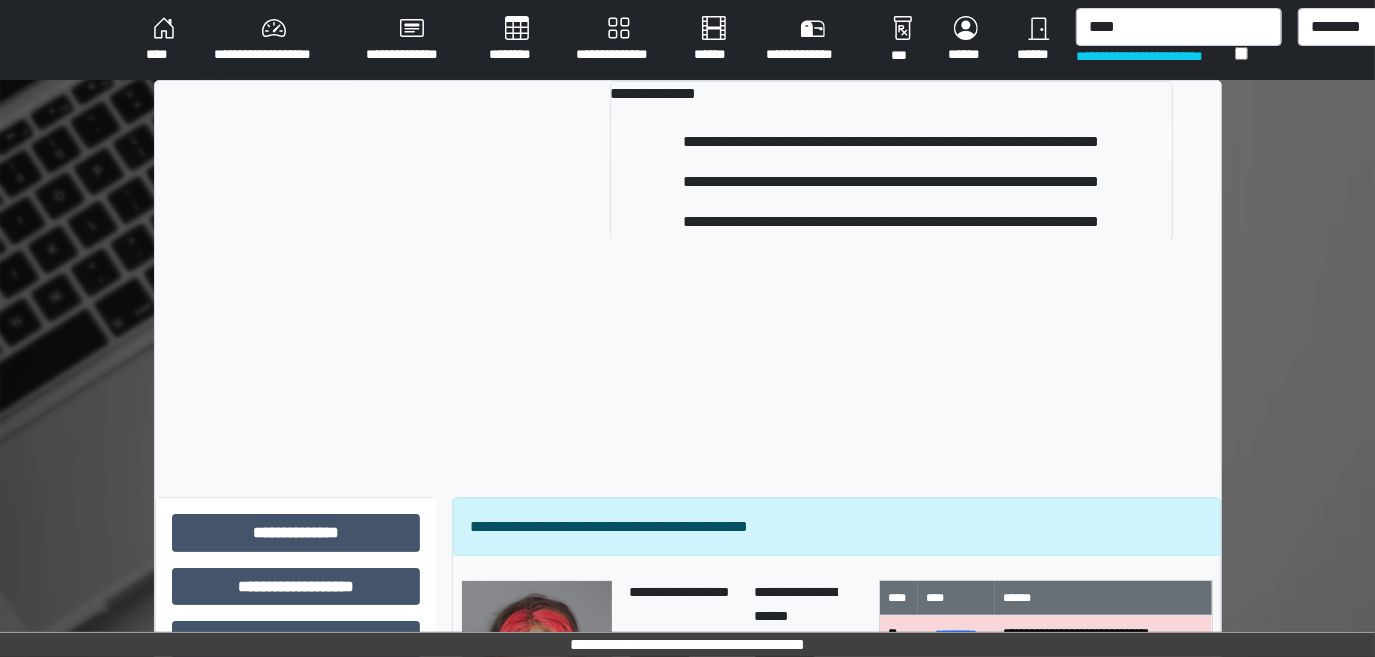 type 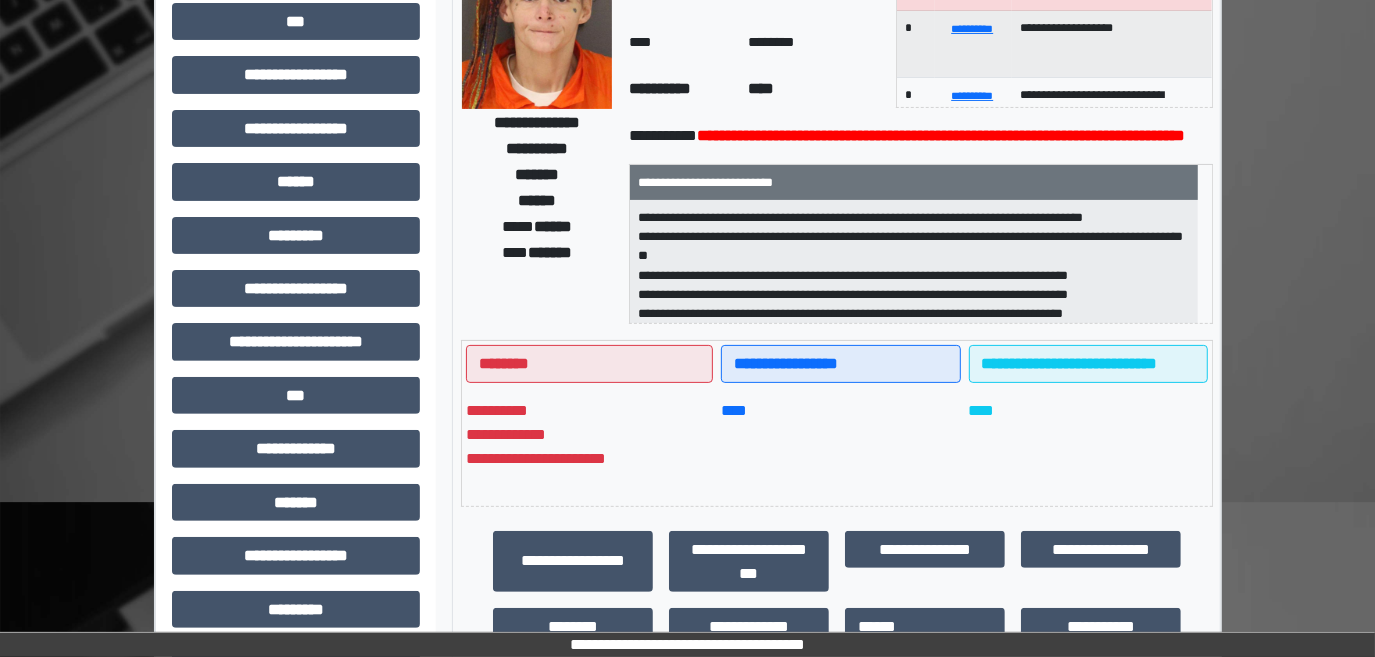 scroll, scrollTop: 454, scrollLeft: 0, axis: vertical 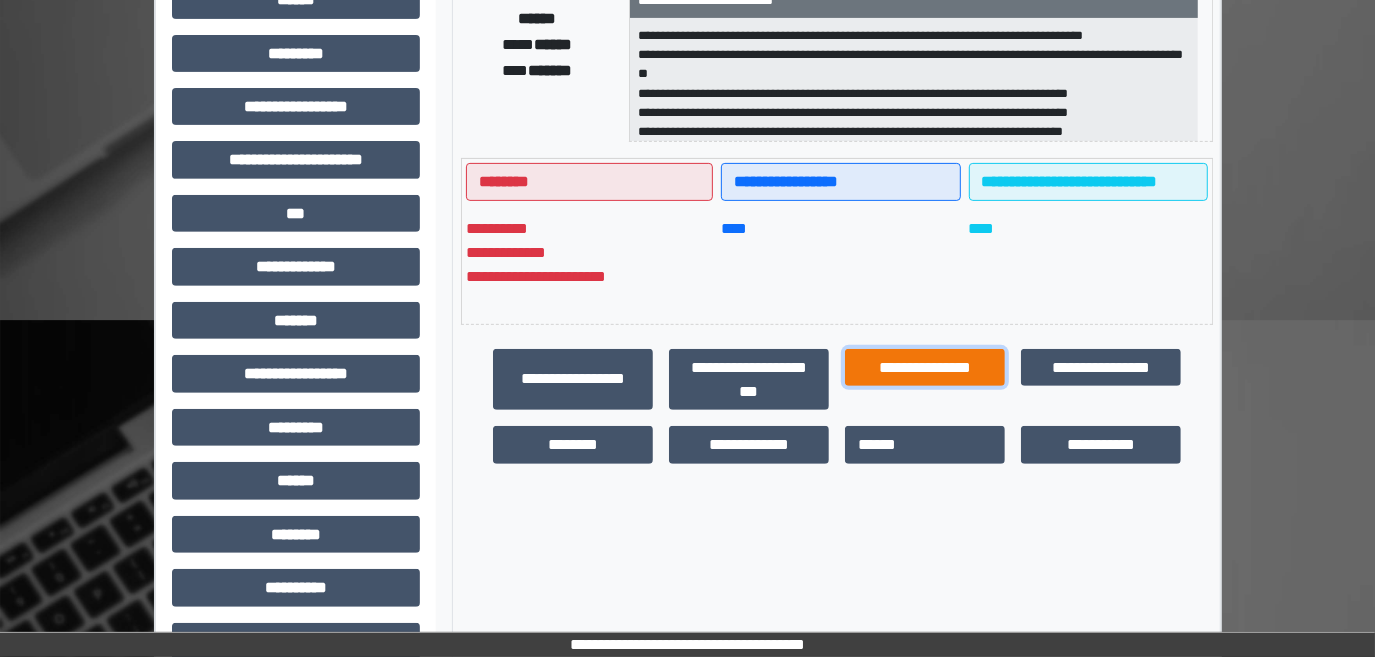 click on "**********" at bounding box center (925, 367) 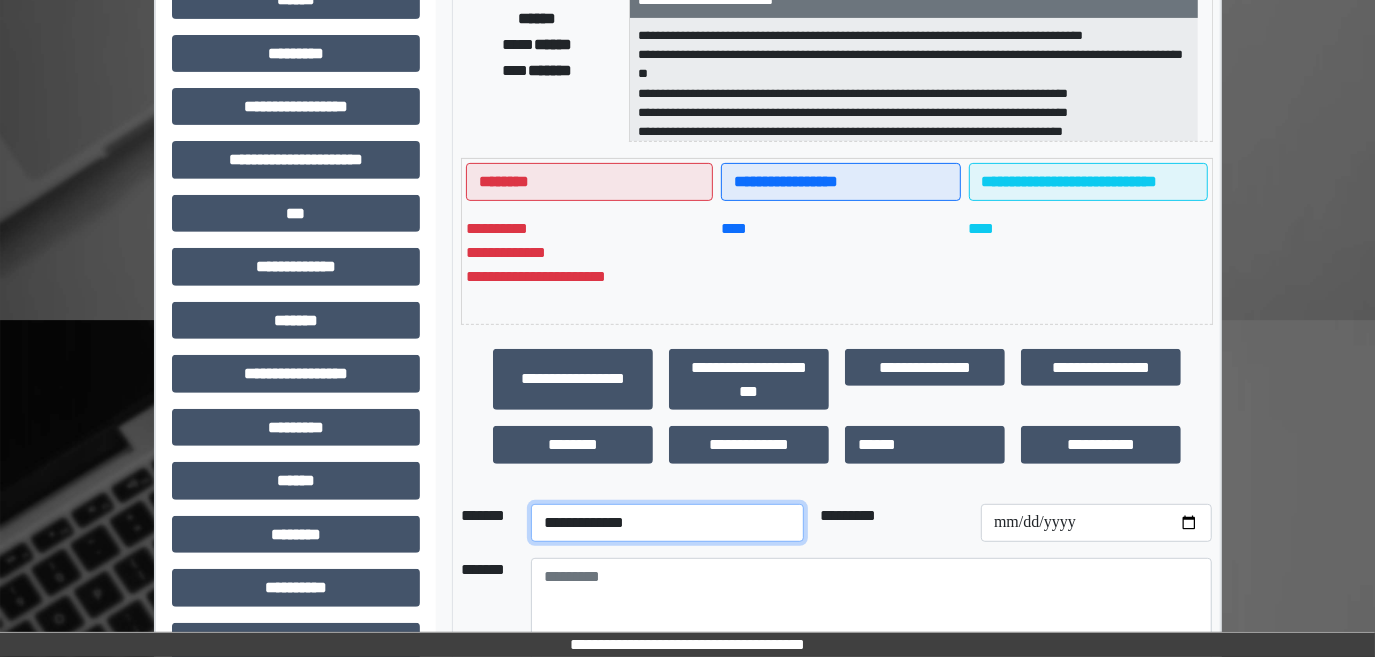 click on "**********" at bounding box center [667, 523] 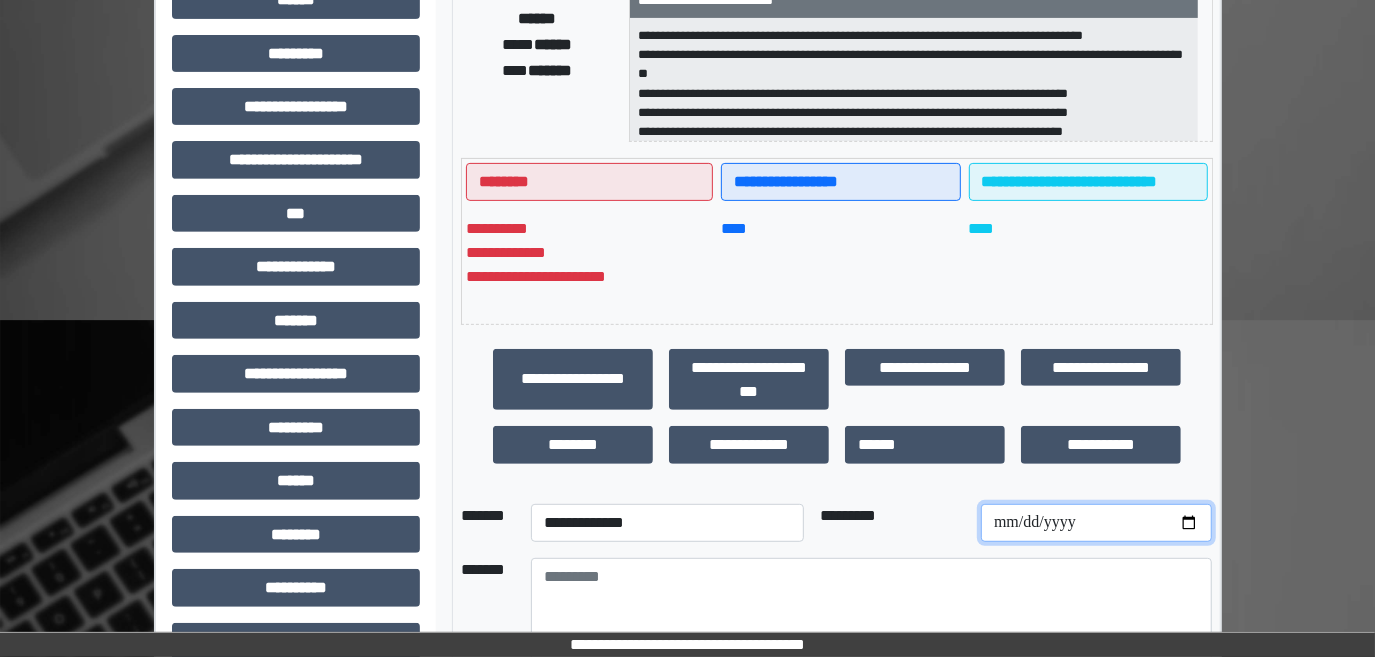 click at bounding box center (1096, 523) 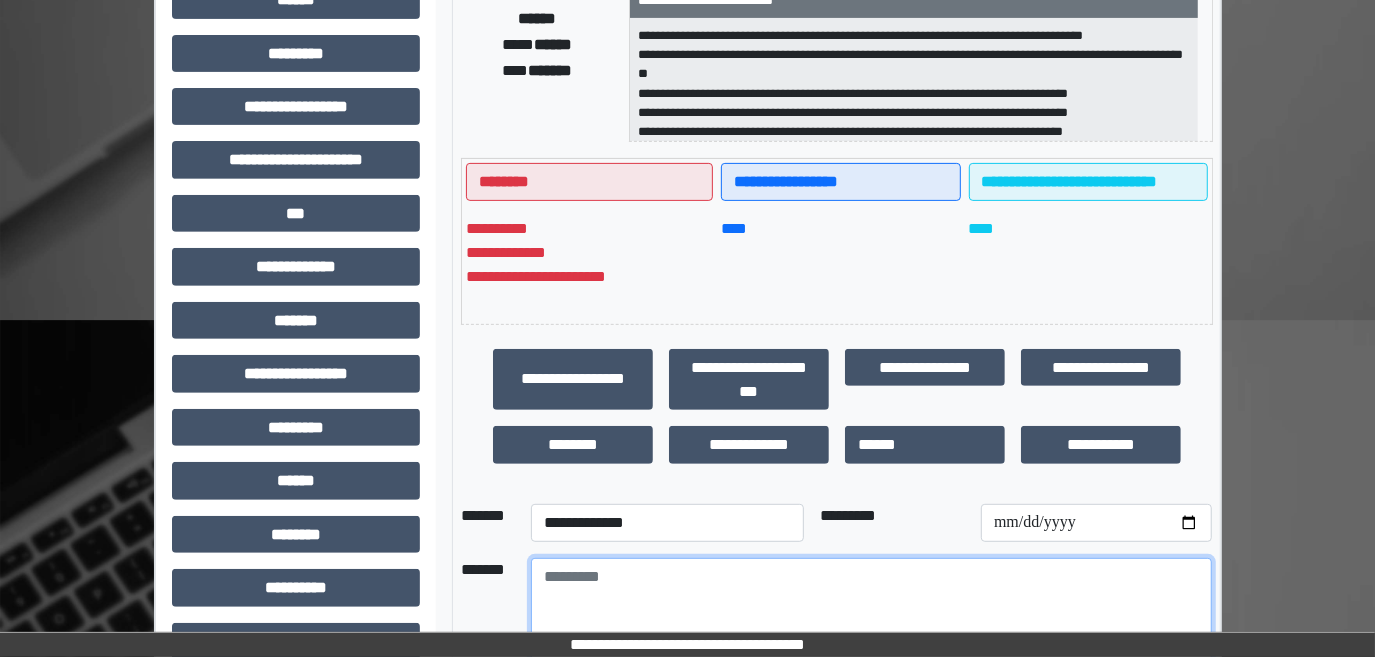 click at bounding box center [871, 613] 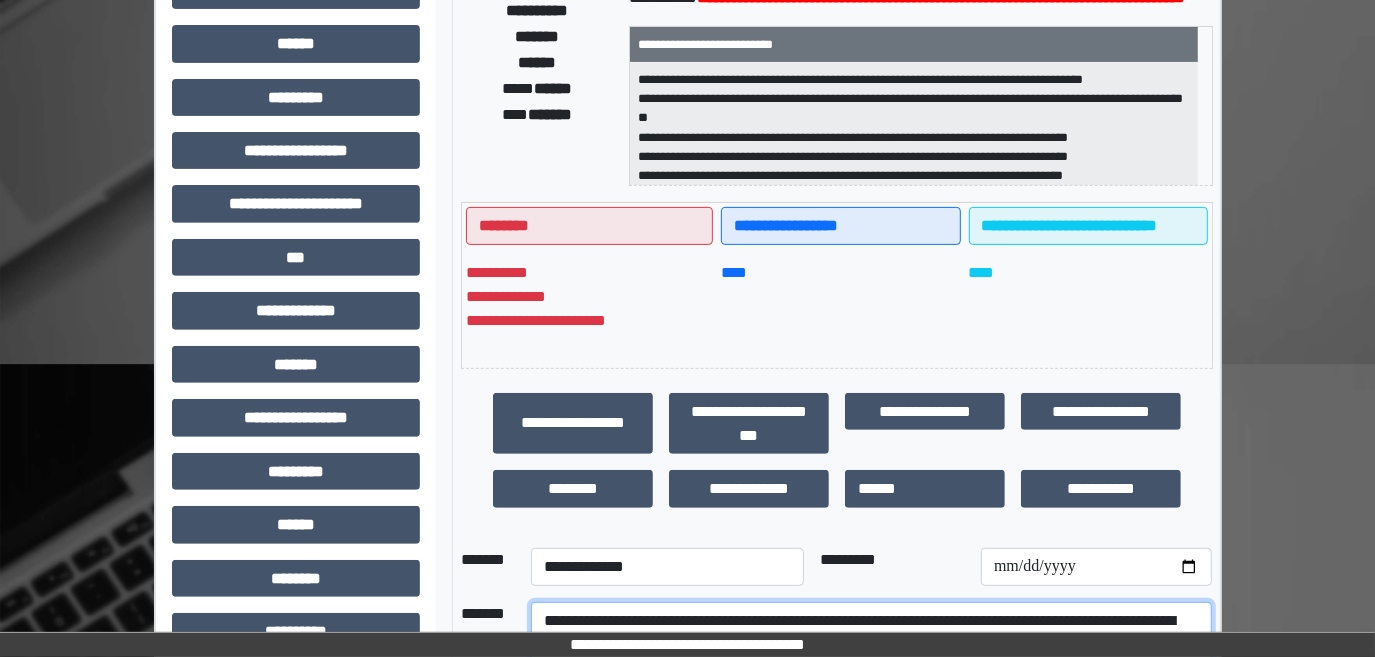 scroll, scrollTop: 597, scrollLeft: 0, axis: vertical 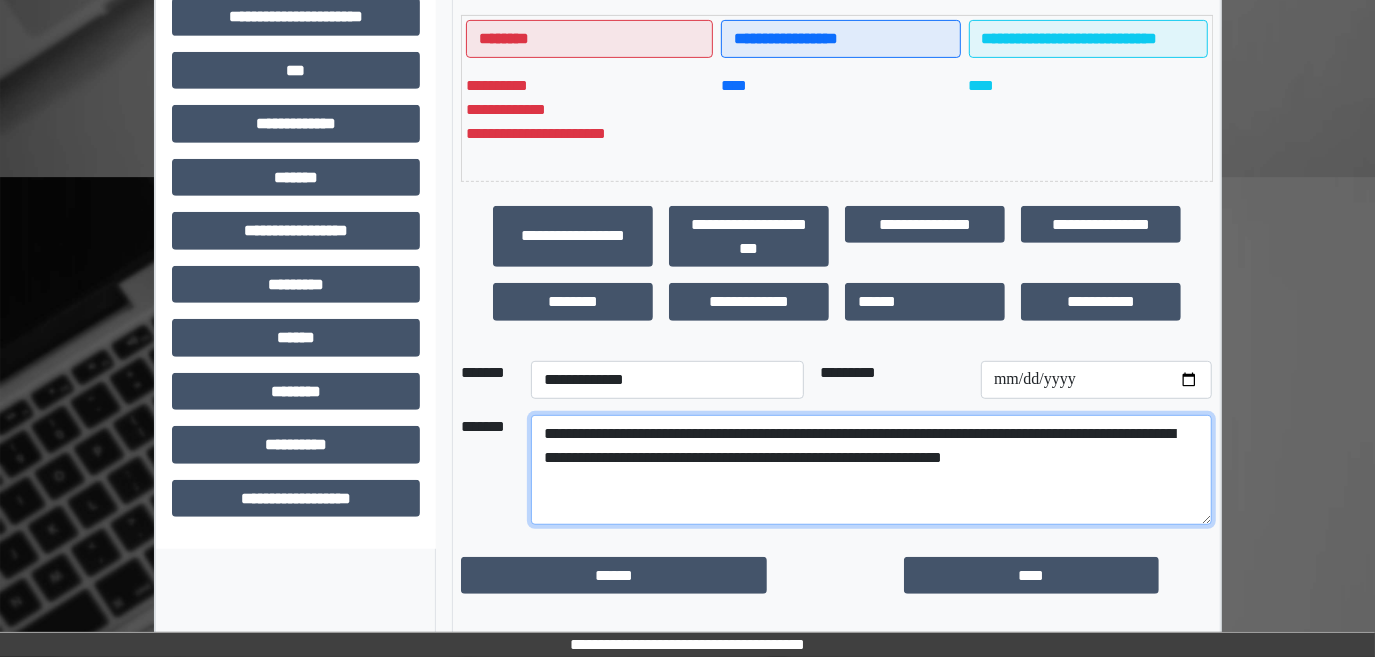 click on "**********" at bounding box center (871, 470) 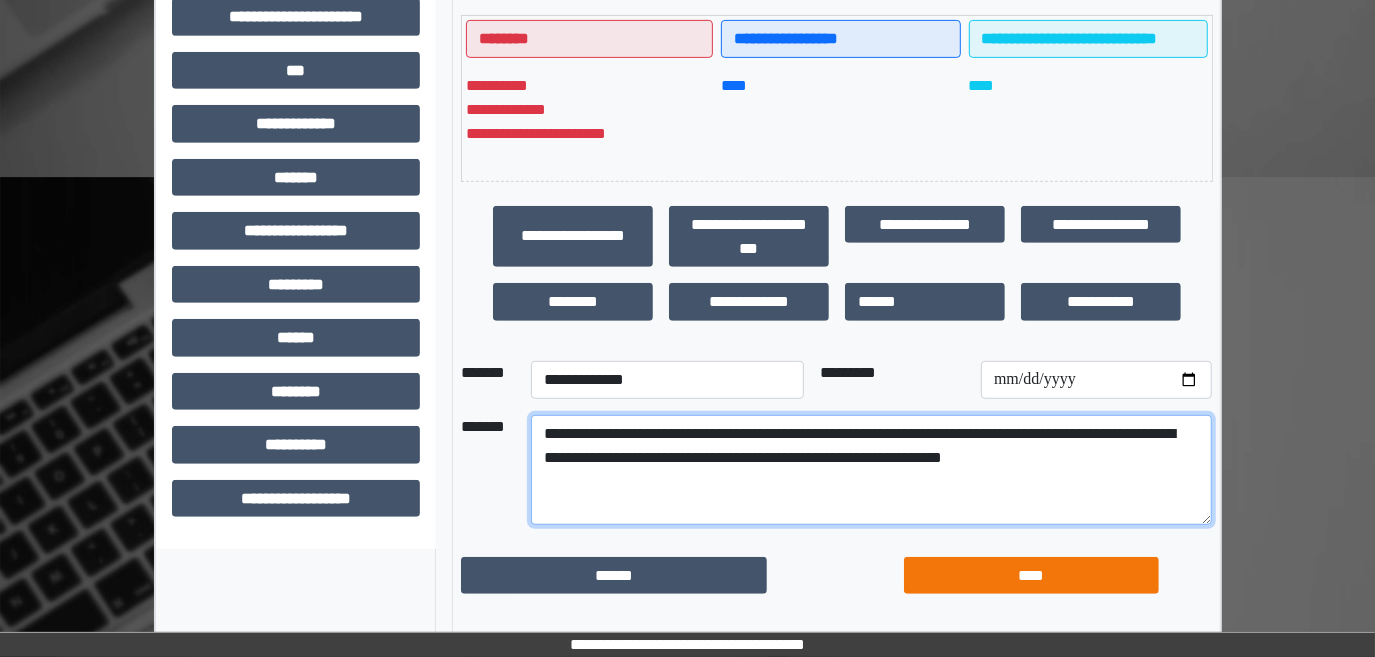 type on "**********" 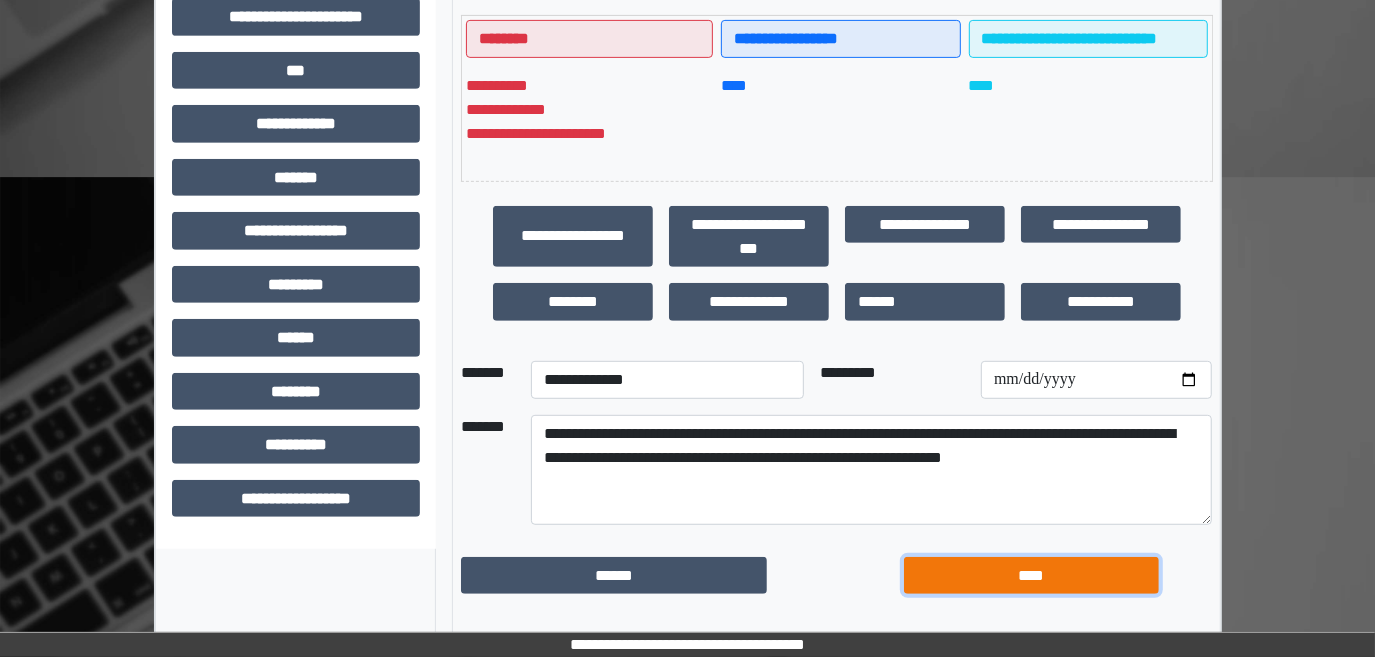 click on "****" at bounding box center (1031, 575) 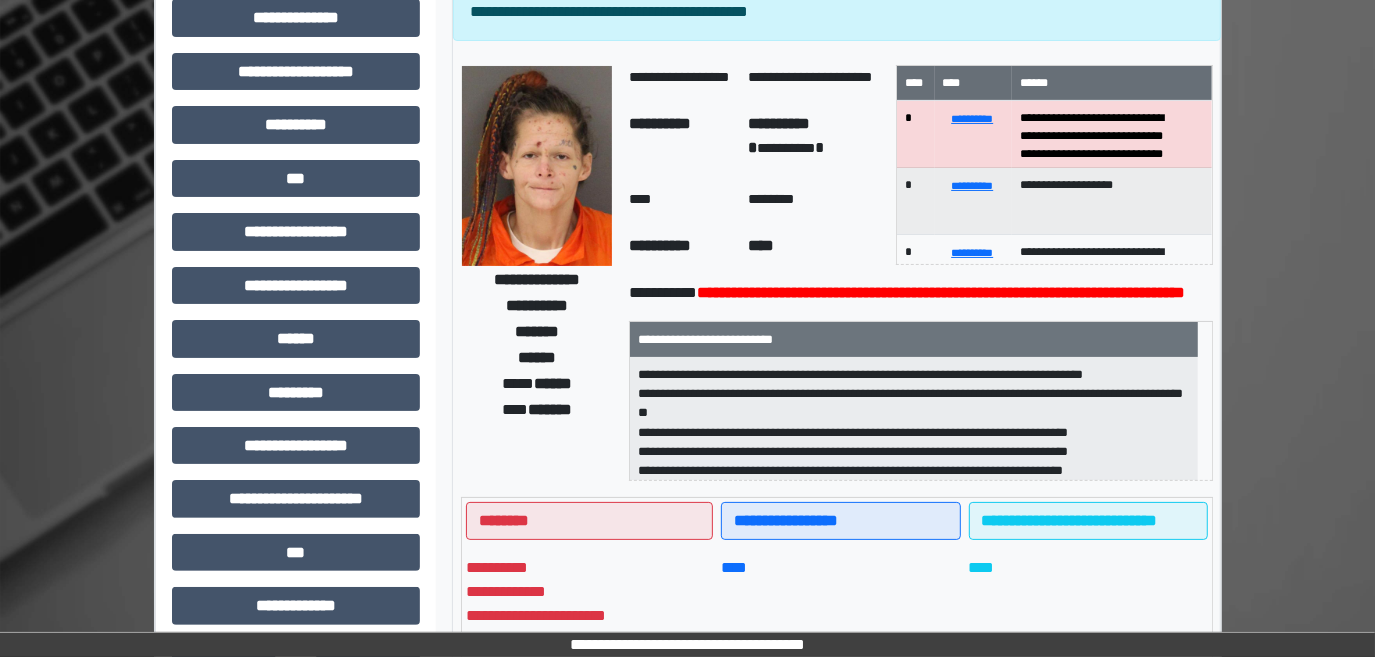scroll, scrollTop: 0, scrollLeft: 0, axis: both 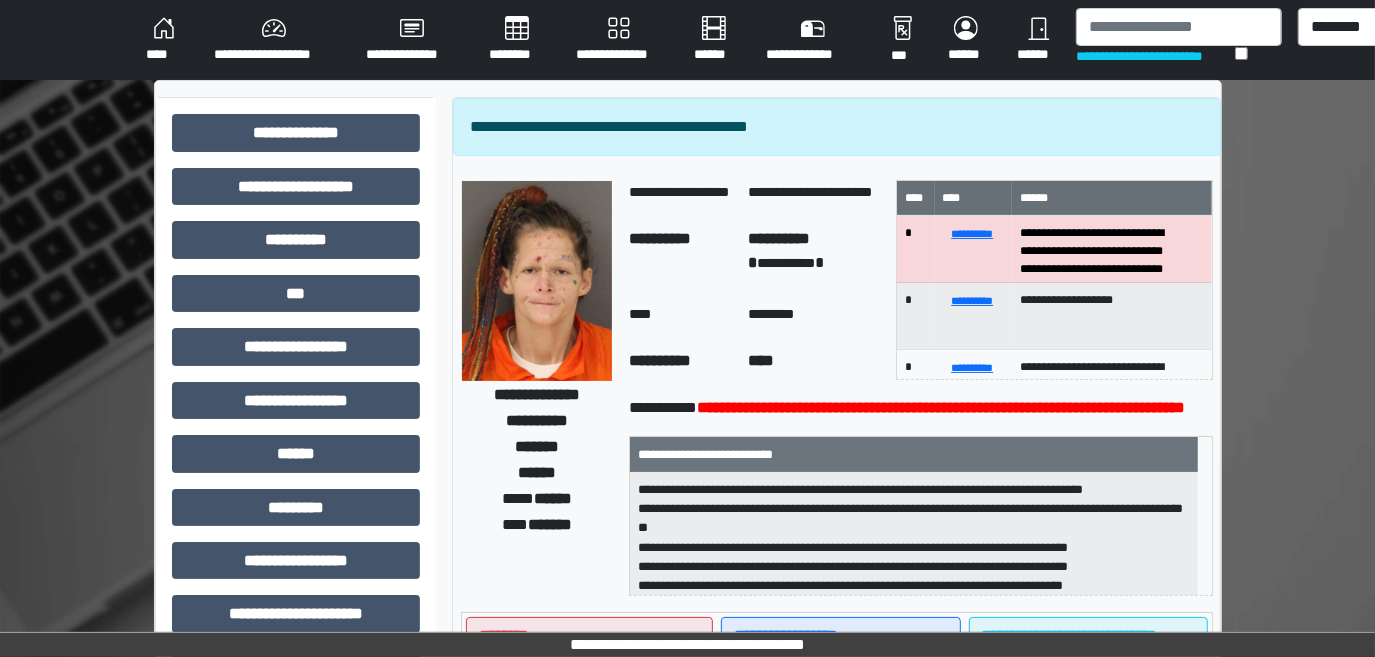 click on "********" at bounding box center [516, 40] 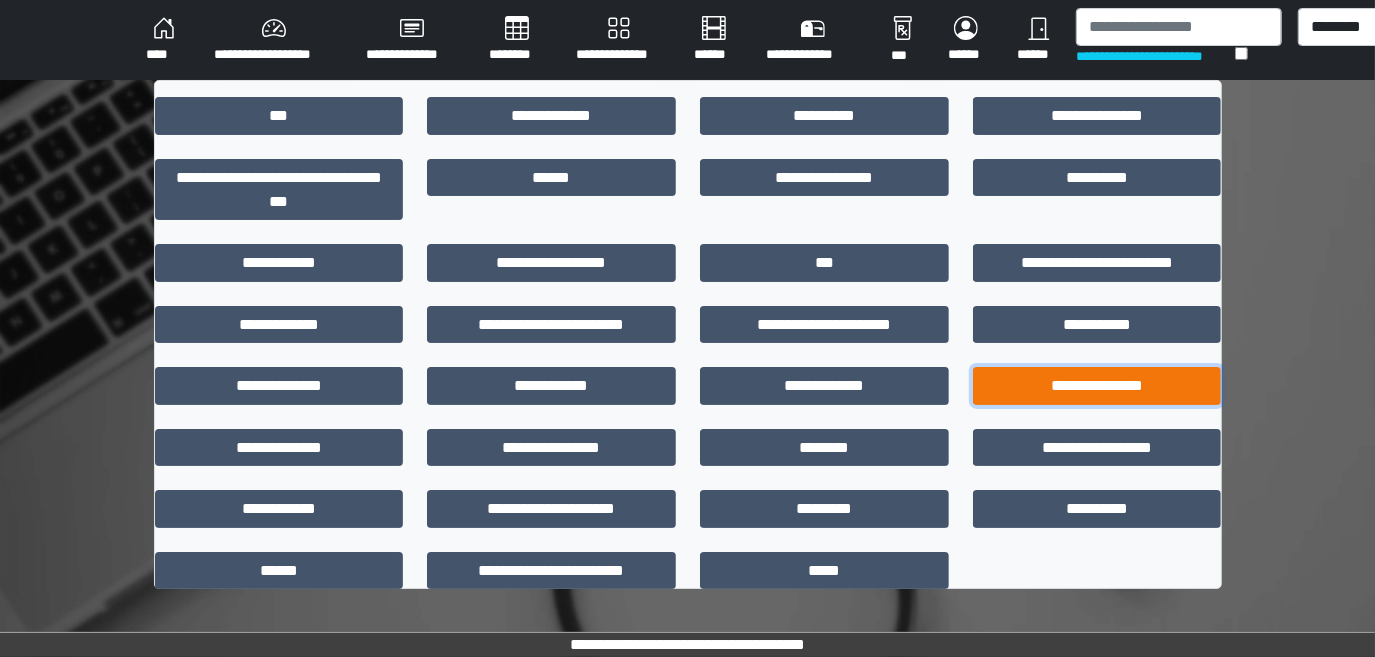 click on "**********" at bounding box center (1097, 385) 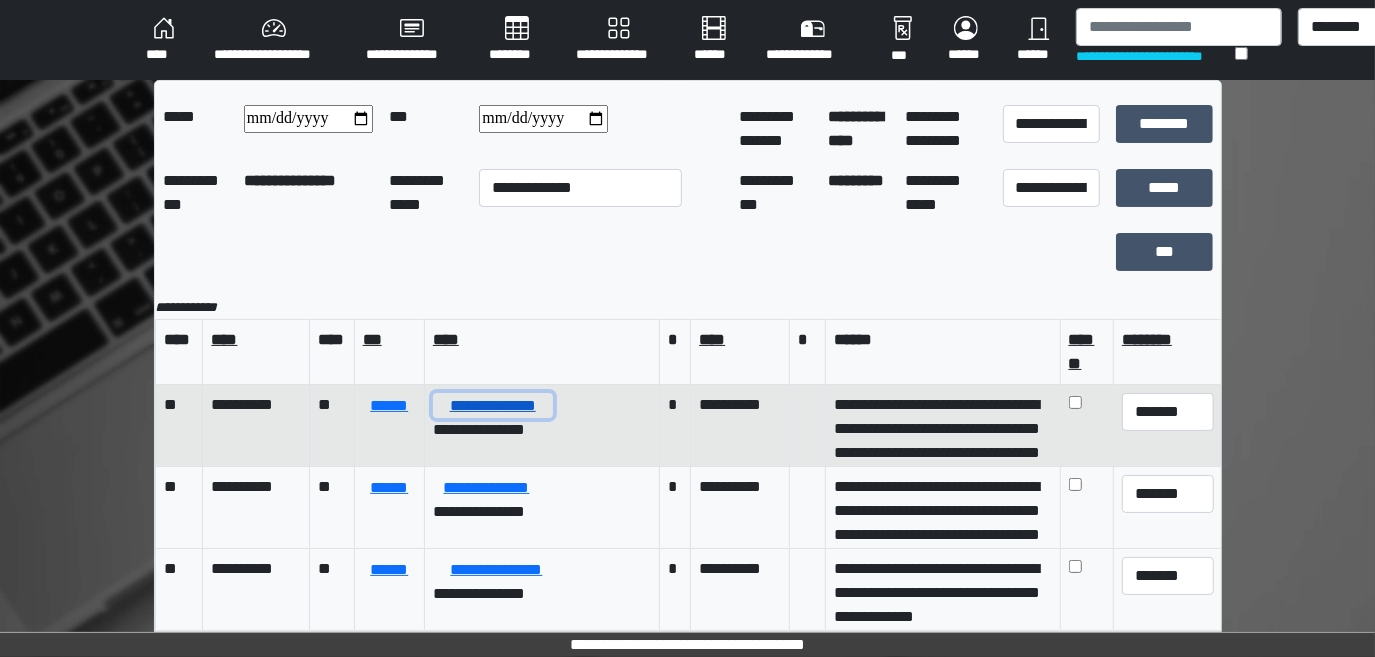 click on "**********" at bounding box center (493, 405) 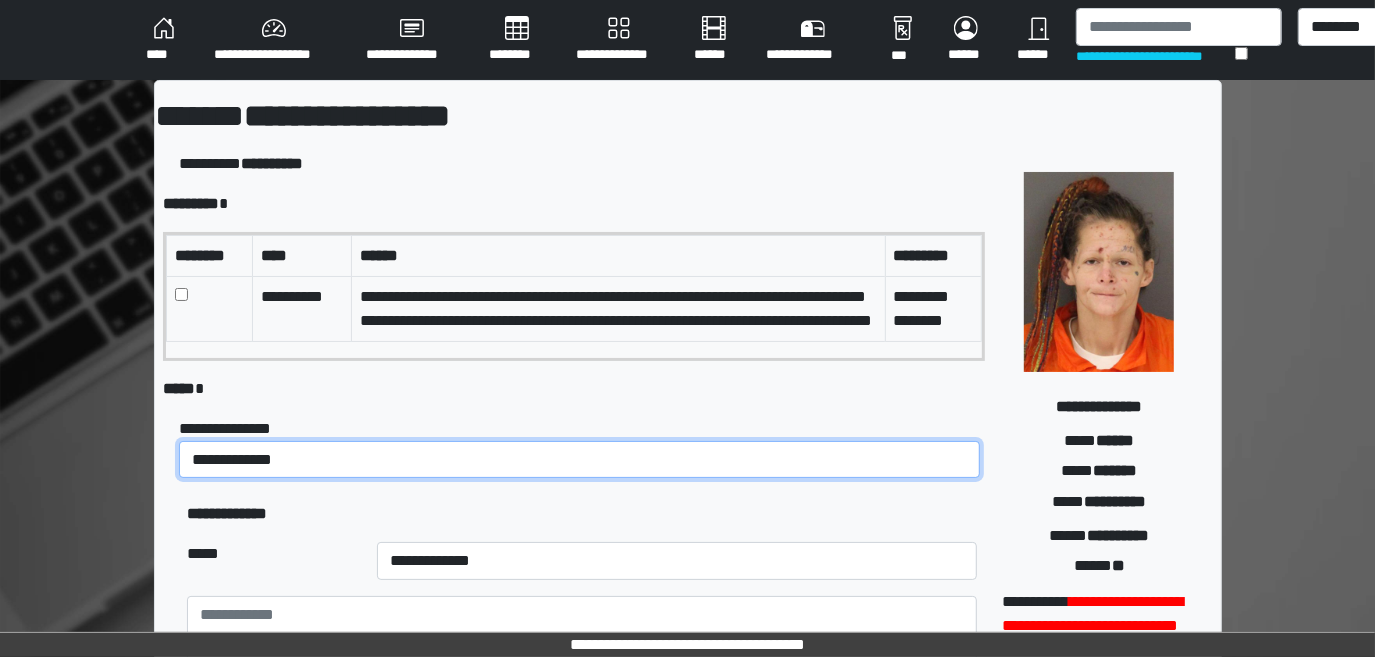 click on "**********" at bounding box center [579, 459] 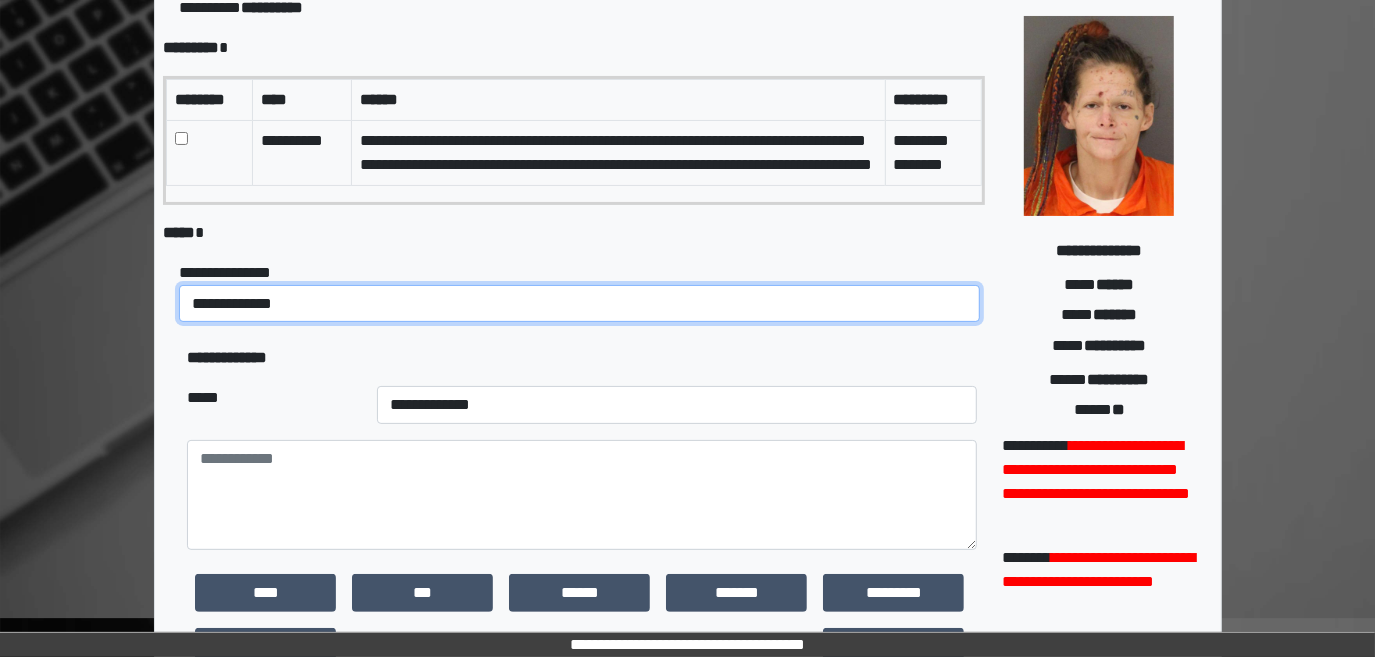 scroll, scrollTop: 272, scrollLeft: 0, axis: vertical 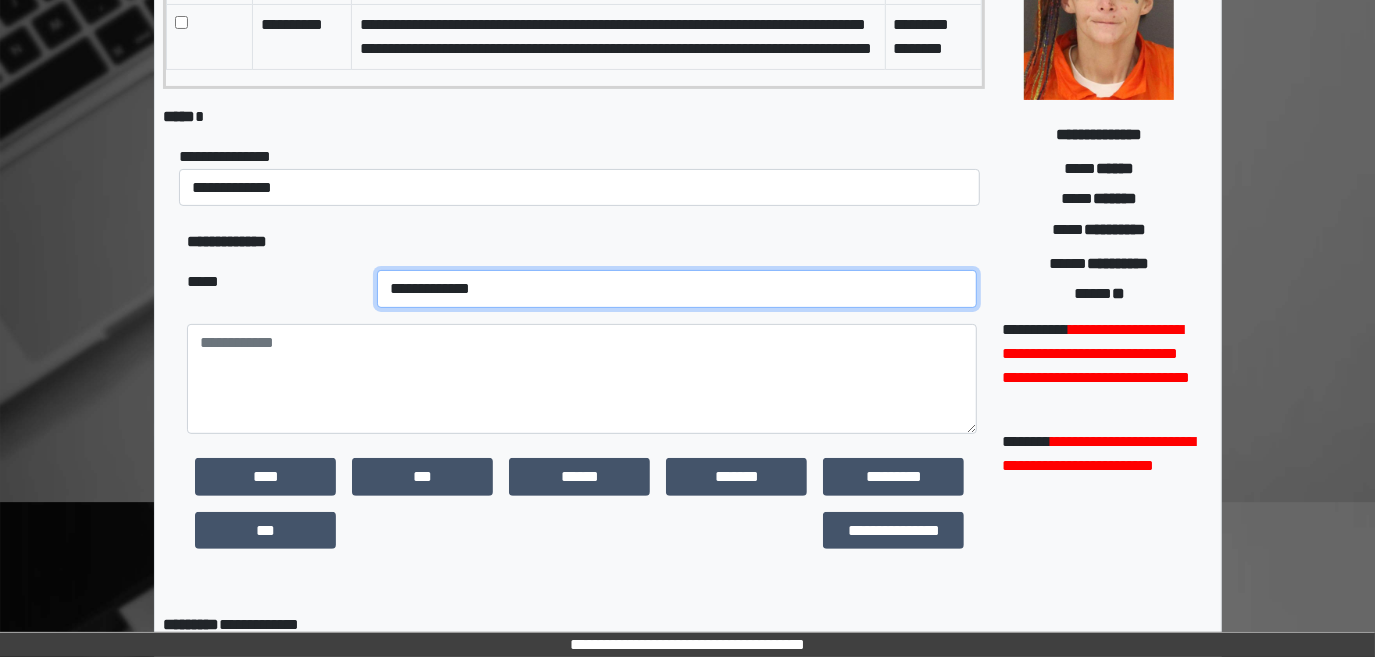 click on "**********" at bounding box center [677, 289] 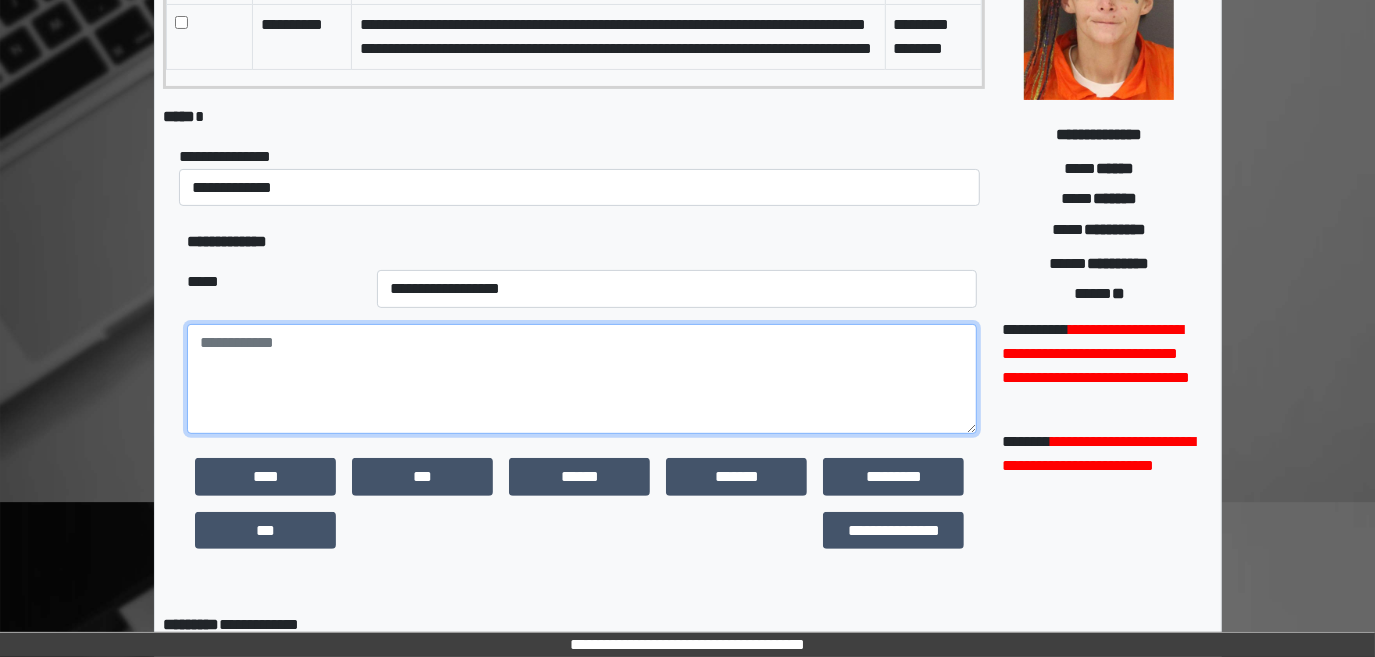 paste on "**********" 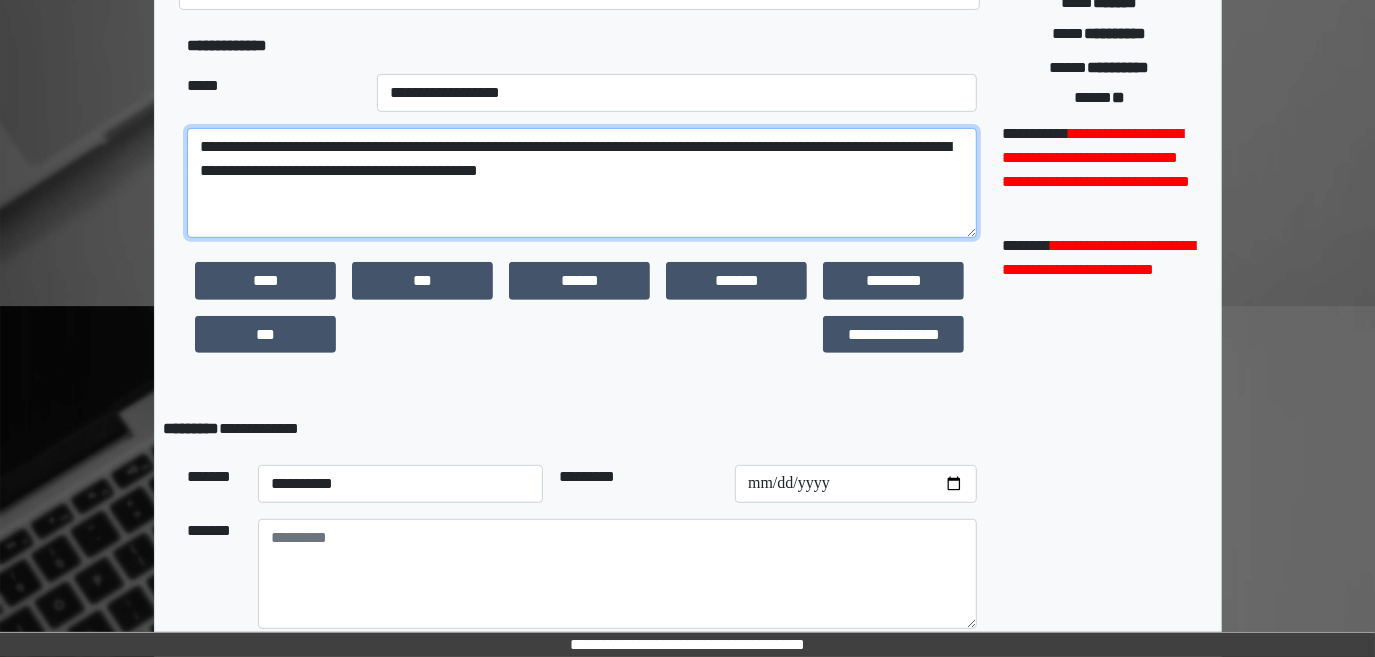 scroll, scrollTop: 594, scrollLeft: 0, axis: vertical 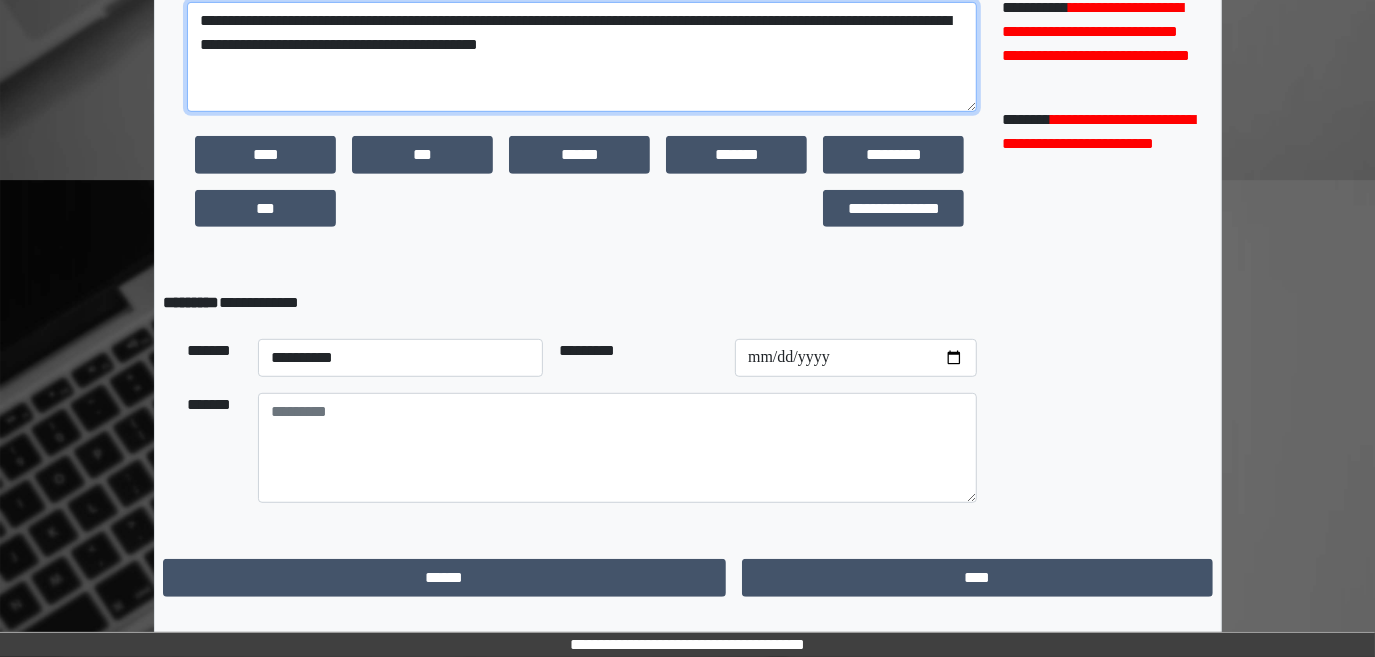 type on "**********" 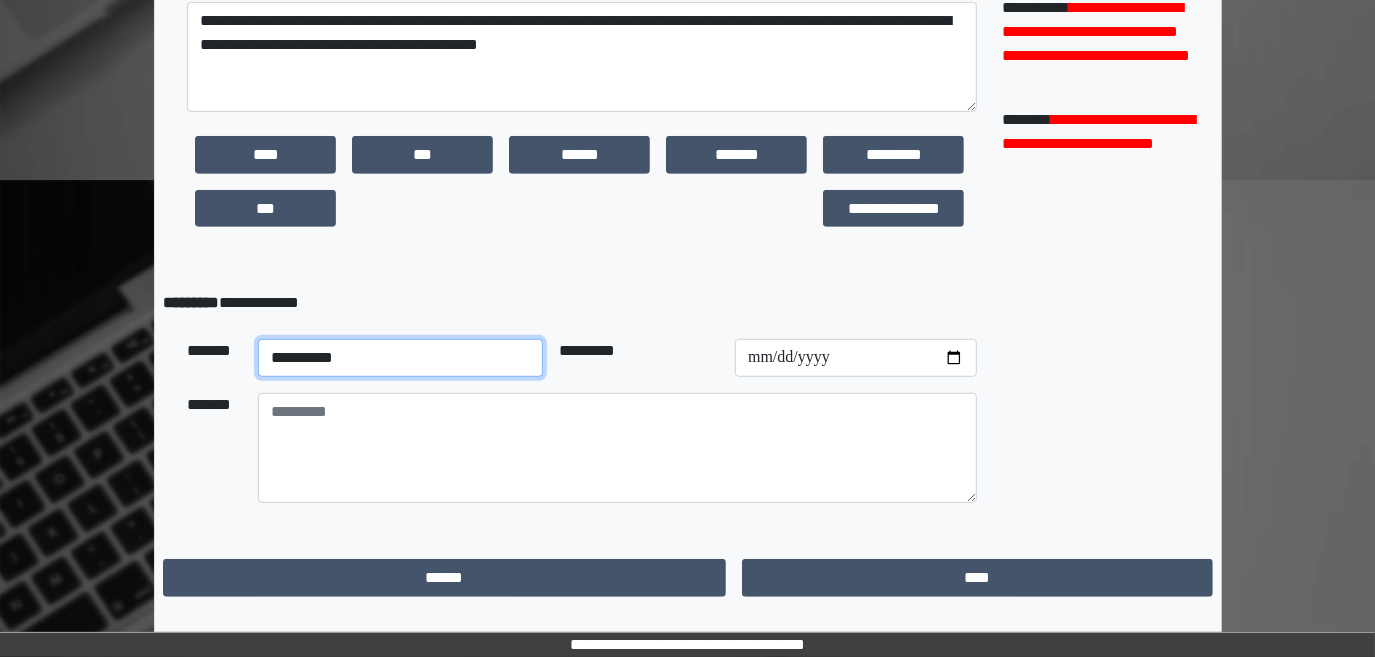 click on "**********" at bounding box center [400, 358] 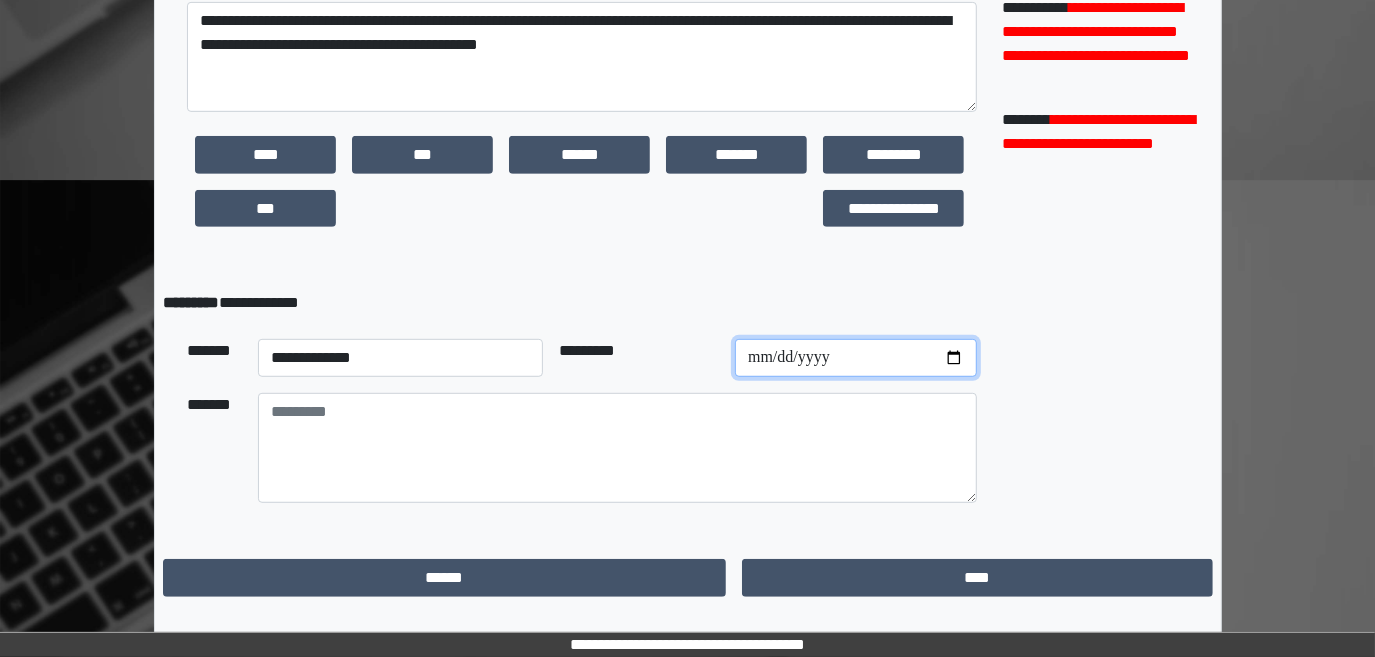 click at bounding box center (856, 358) 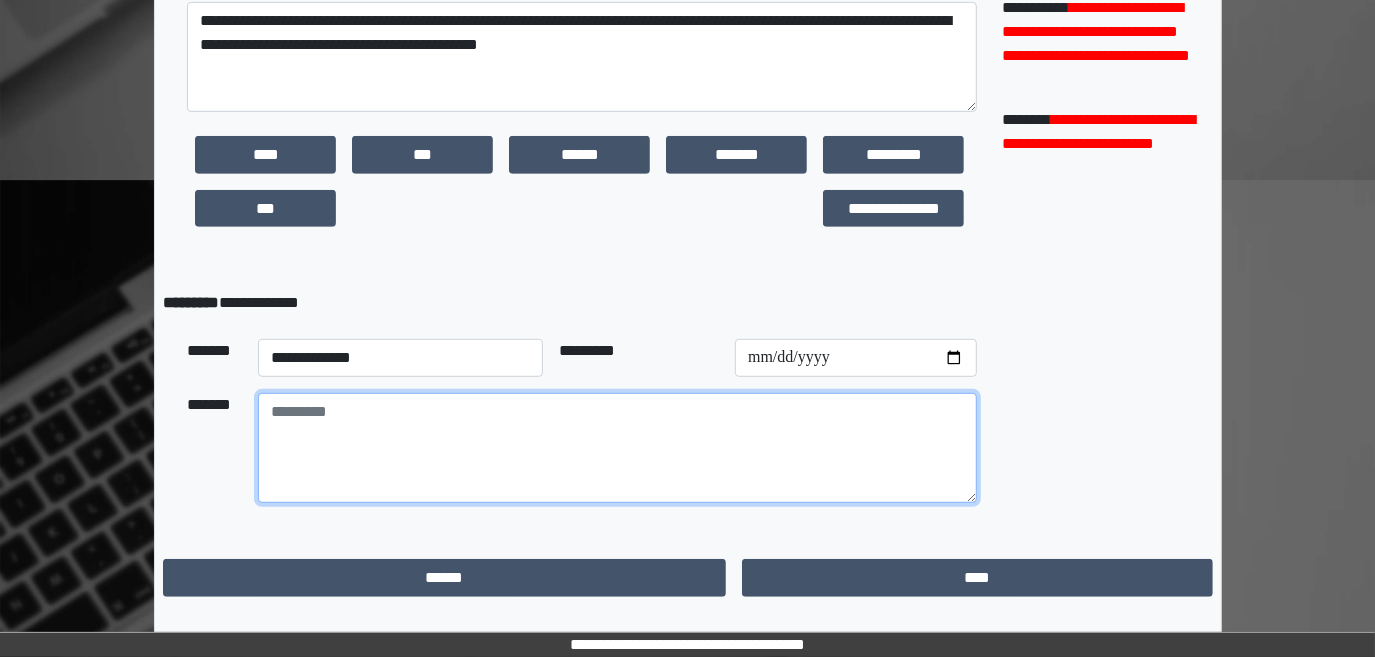 click at bounding box center [617, 448] 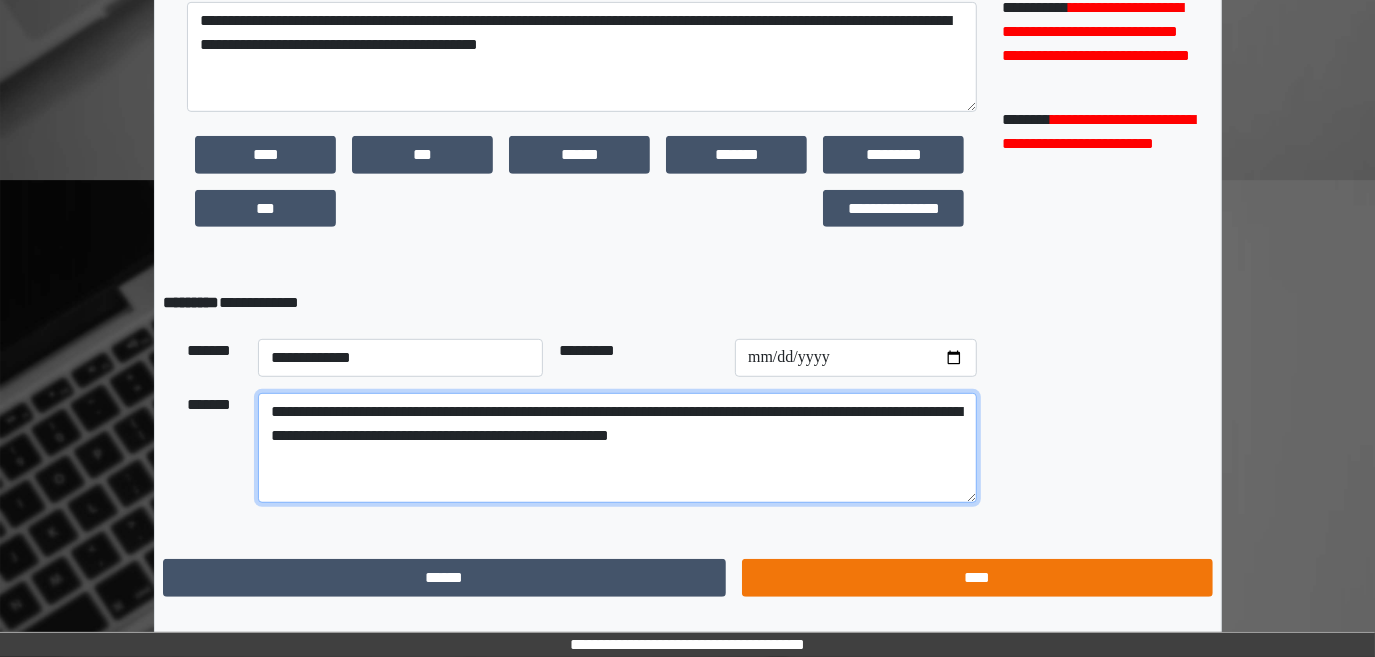 type on "**********" 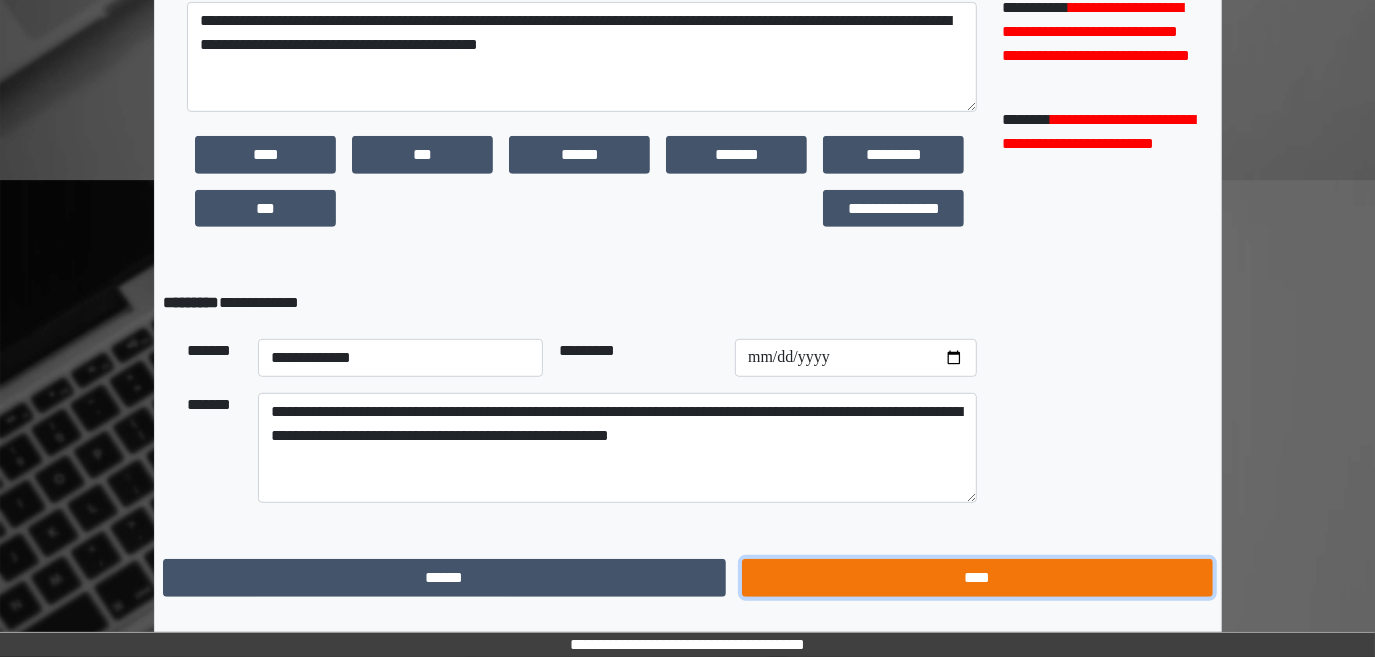 click on "****" at bounding box center (977, 577) 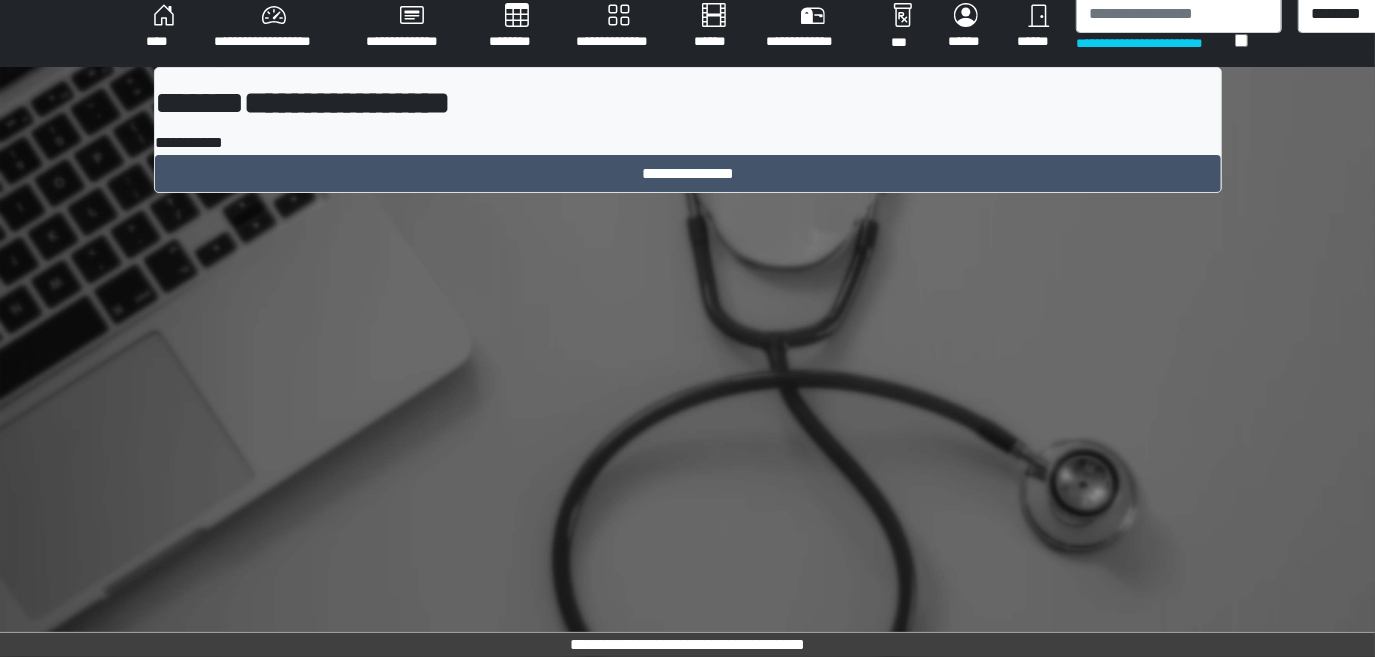 scroll, scrollTop: 0, scrollLeft: 0, axis: both 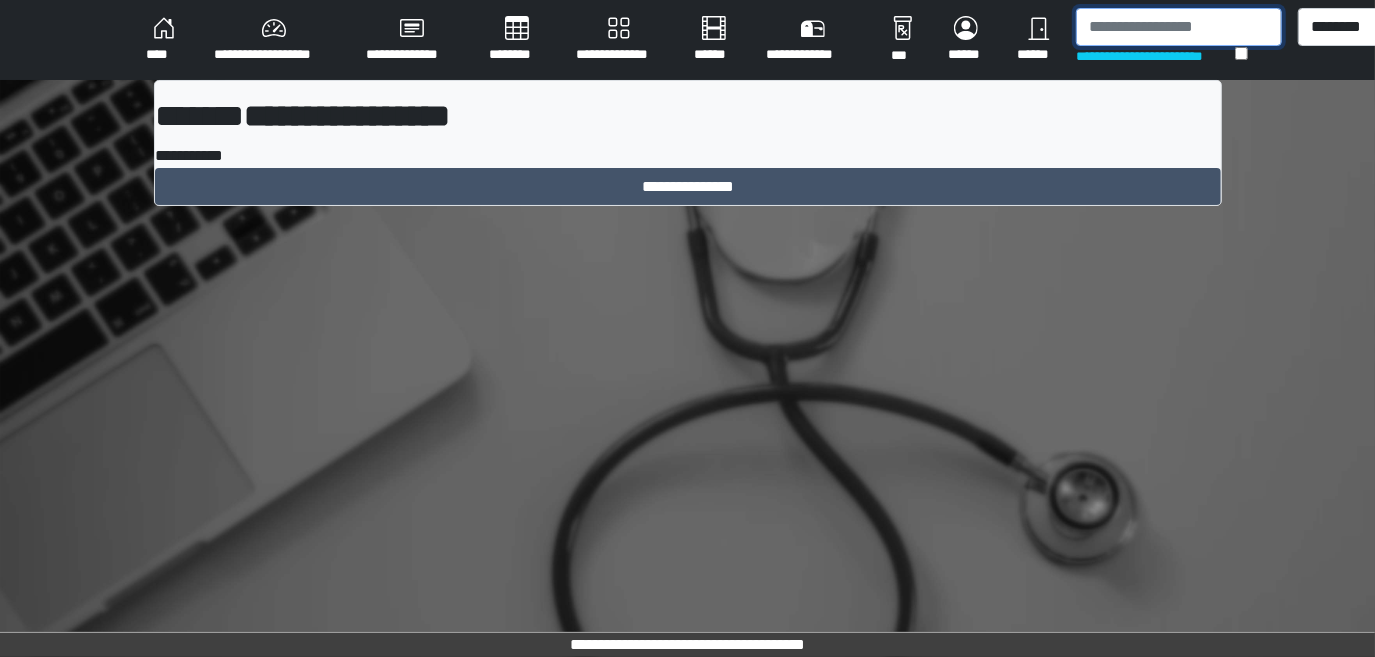 click at bounding box center [1179, 27] 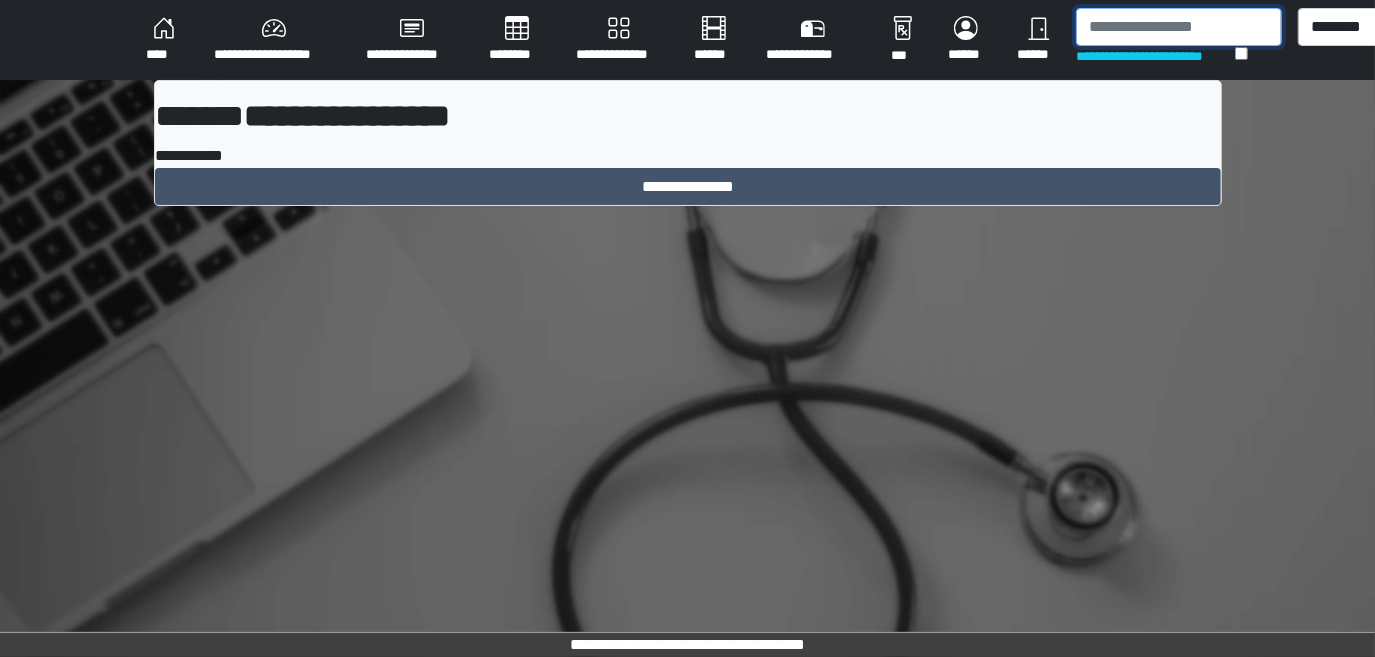 click at bounding box center (1179, 27) 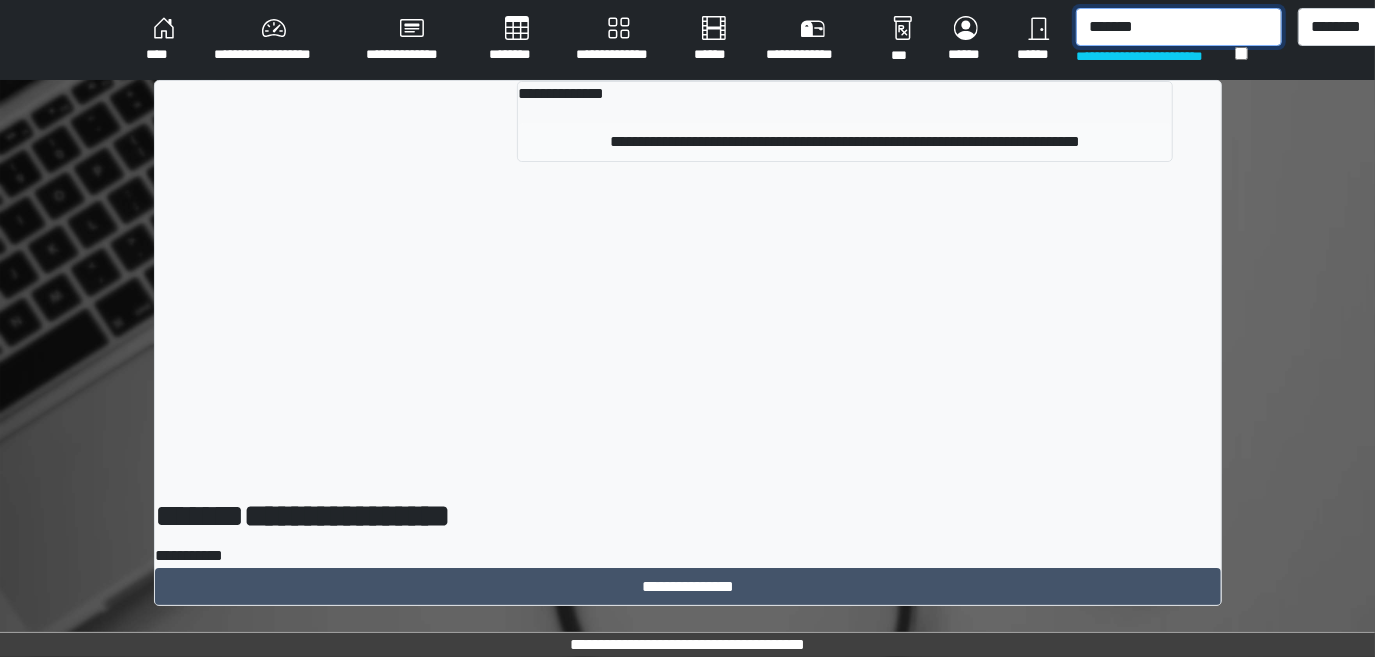 type on "*******" 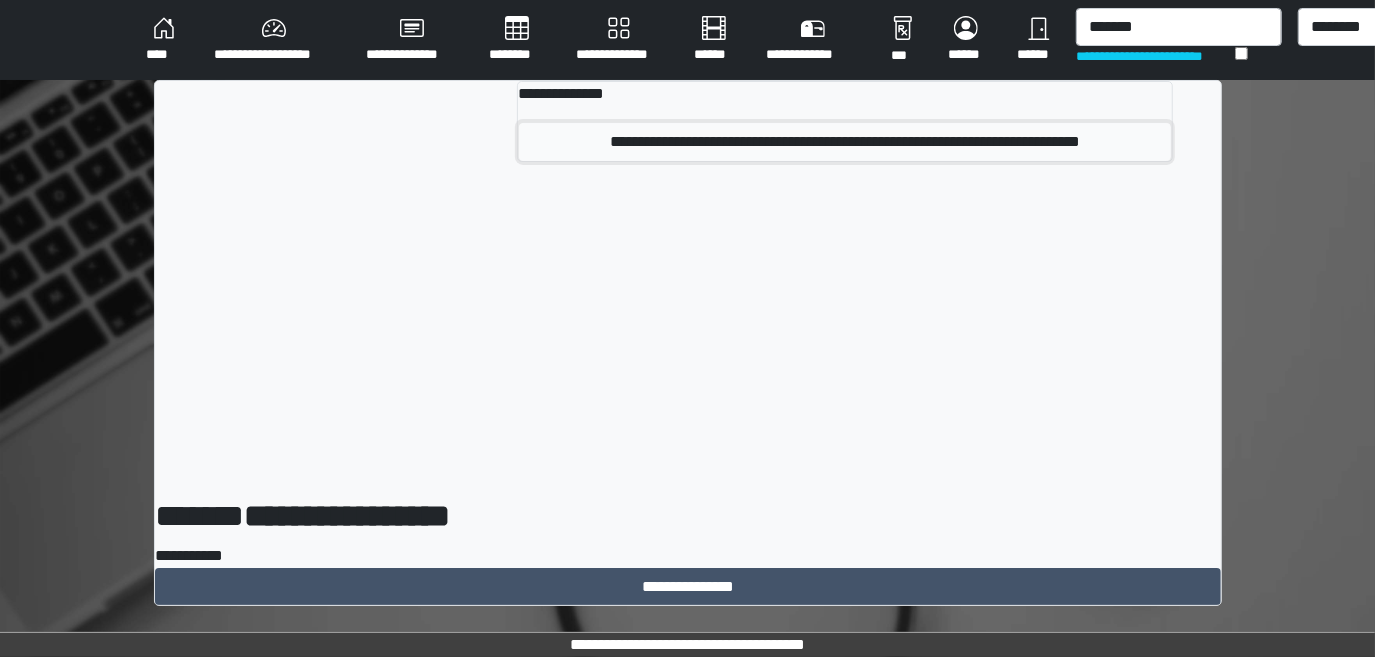 click on "**********" at bounding box center (845, 142) 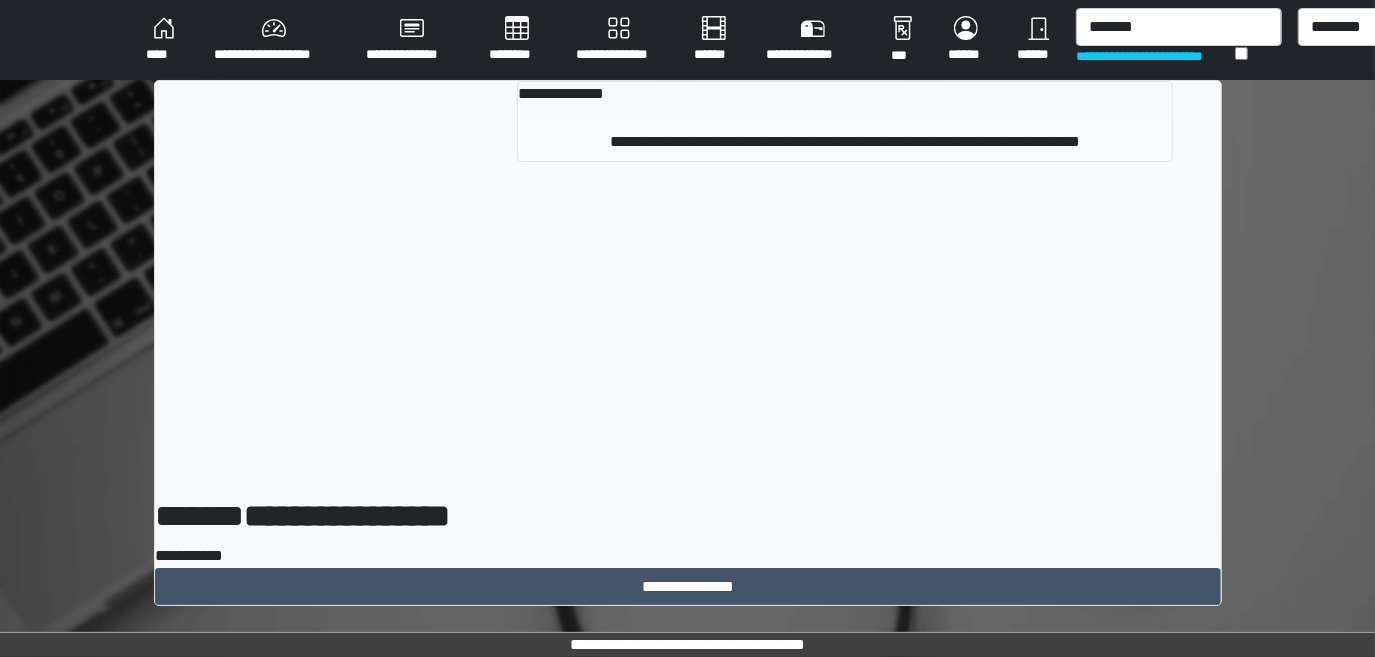 type 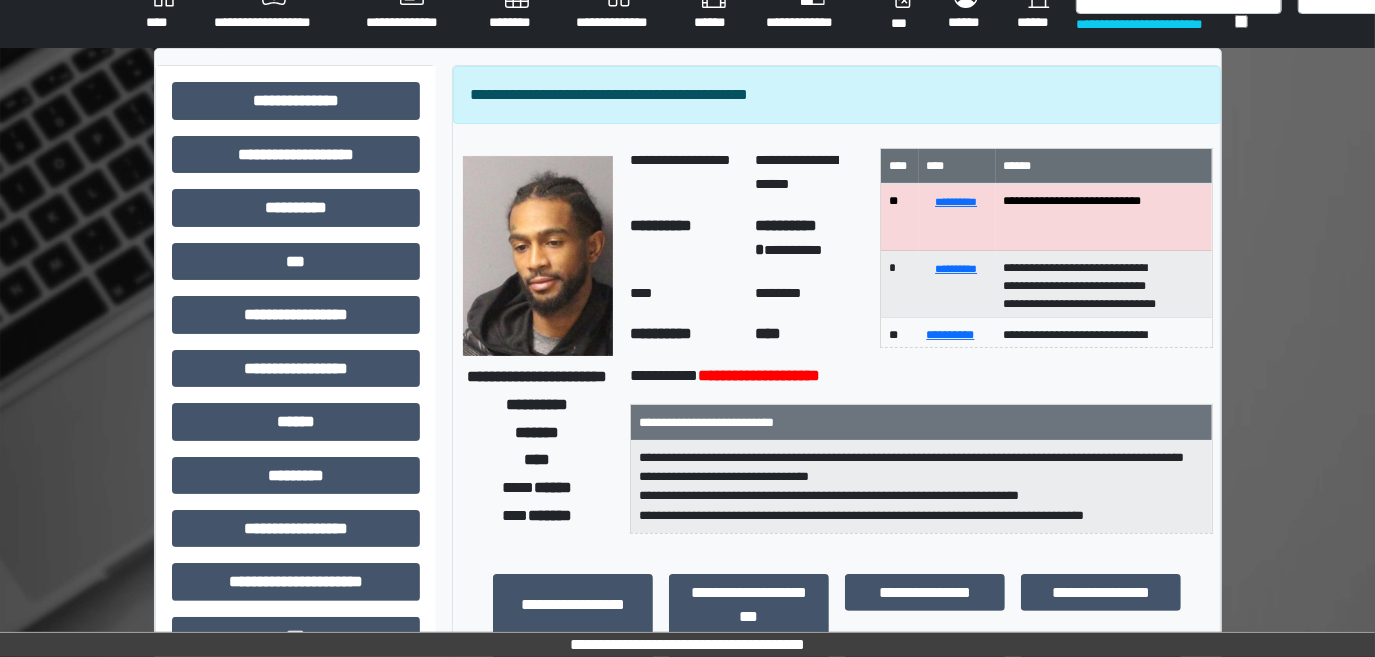 scroll, scrollTop: 181, scrollLeft: 0, axis: vertical 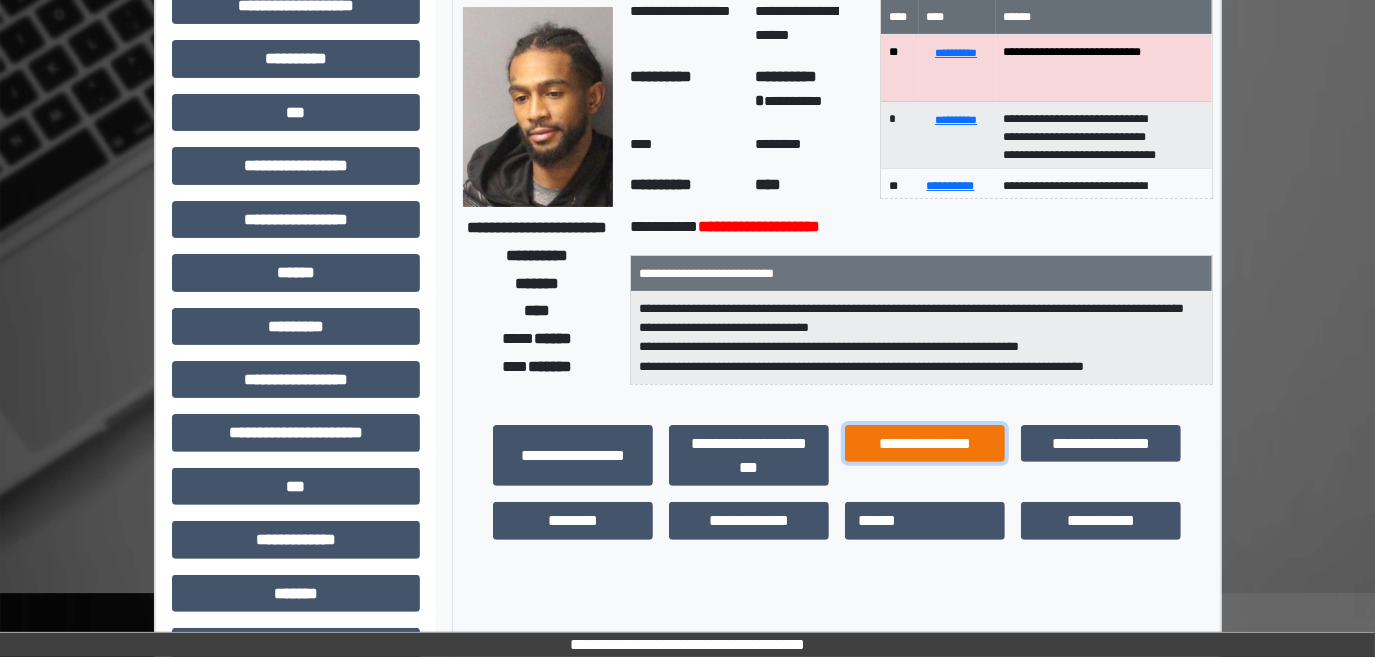 click on "**********" at bounding box center [925, 443] 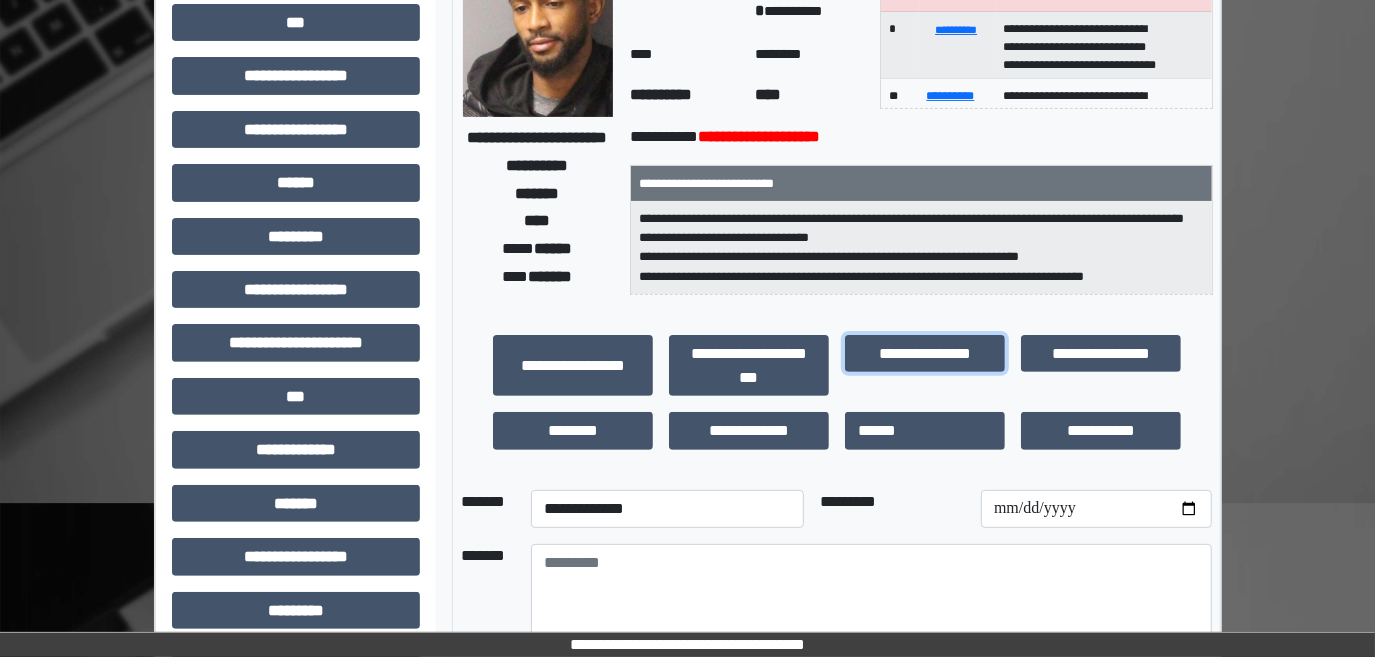 scroll, scrollTop: 272, scrollLeft: 0, axis: vertical 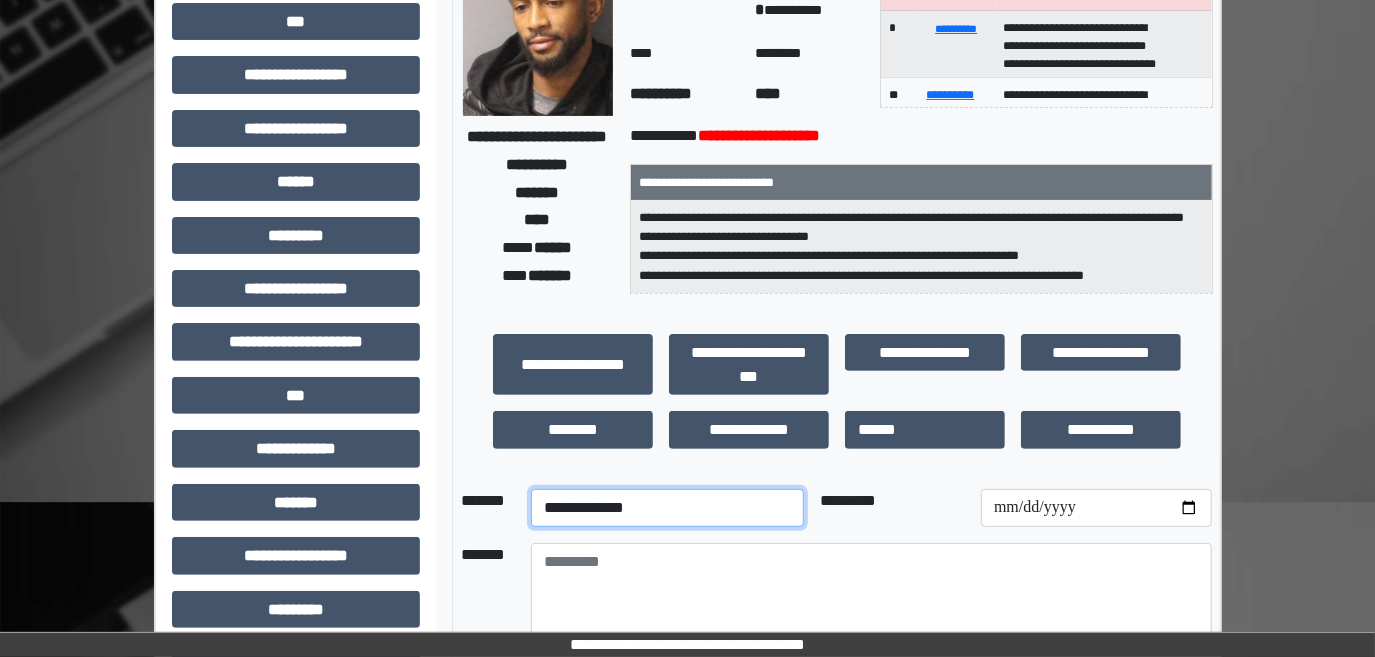 click on "**********" at bounding box center (667, 508) 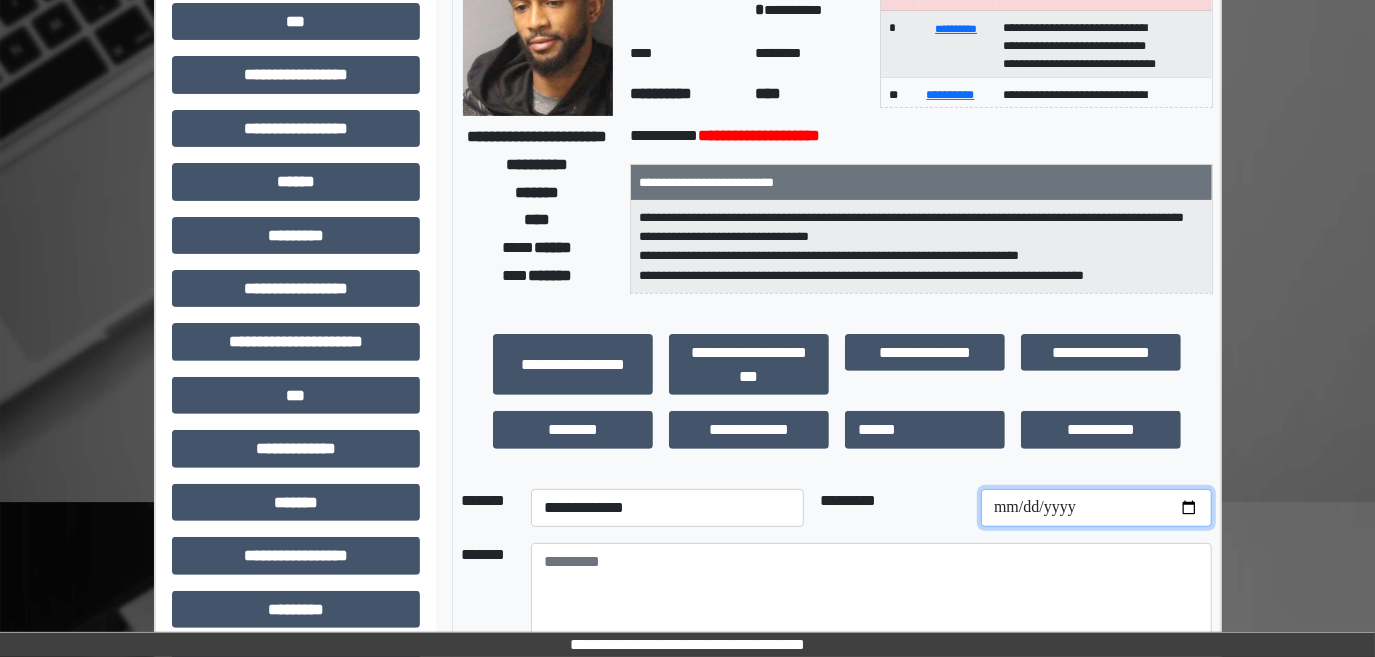 click at bounding box center (1096, 508) 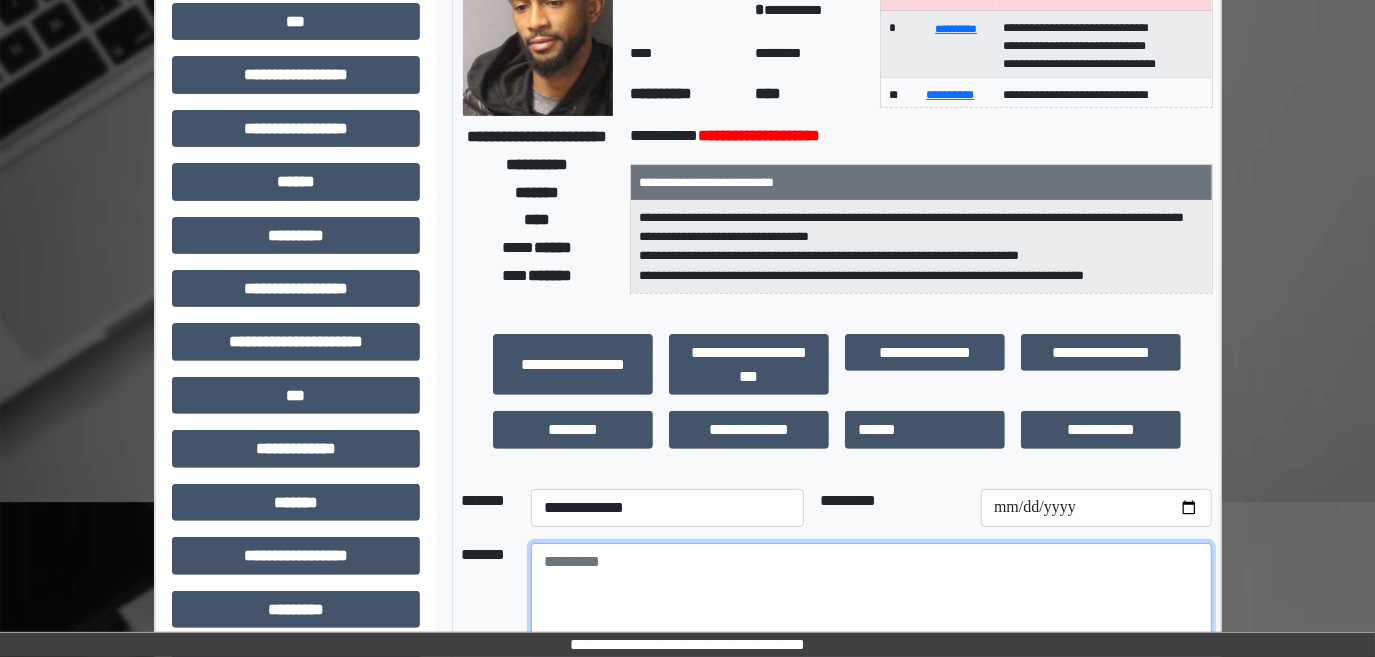 click at bounding box center [871, 598] 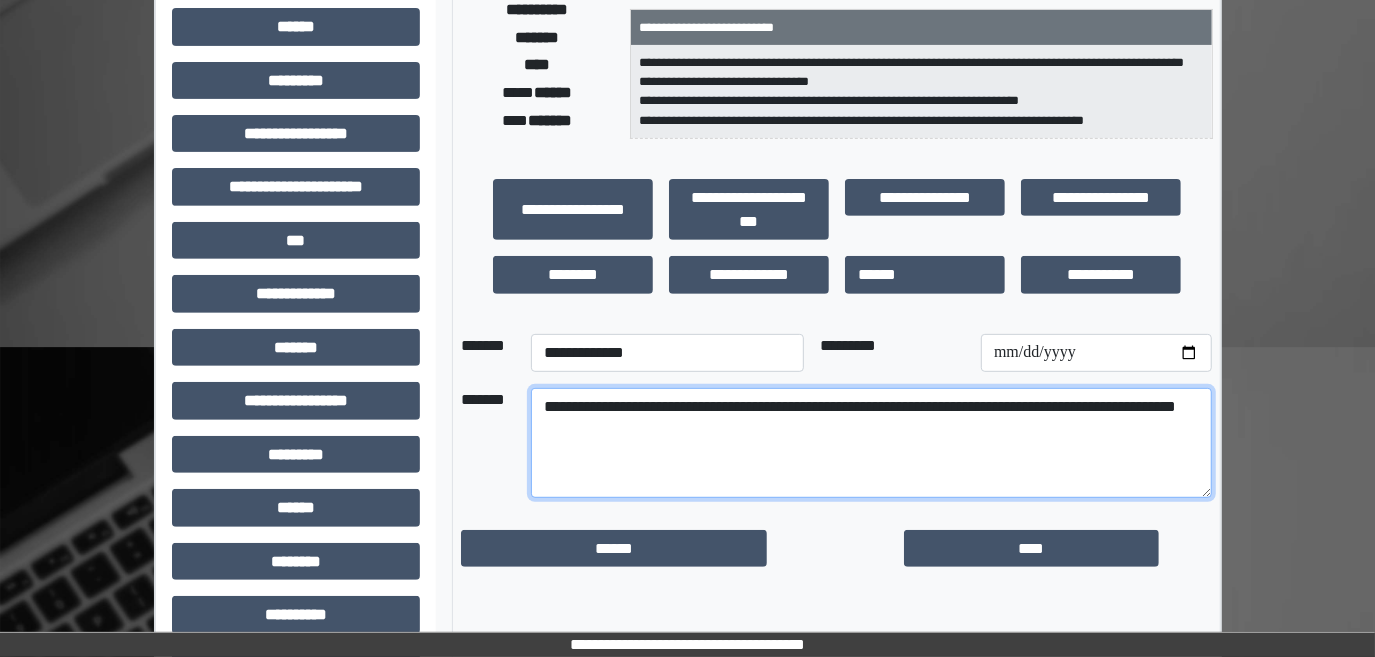 scroll, scrollTop: 505, scrollLeft: 0, axis: vertical 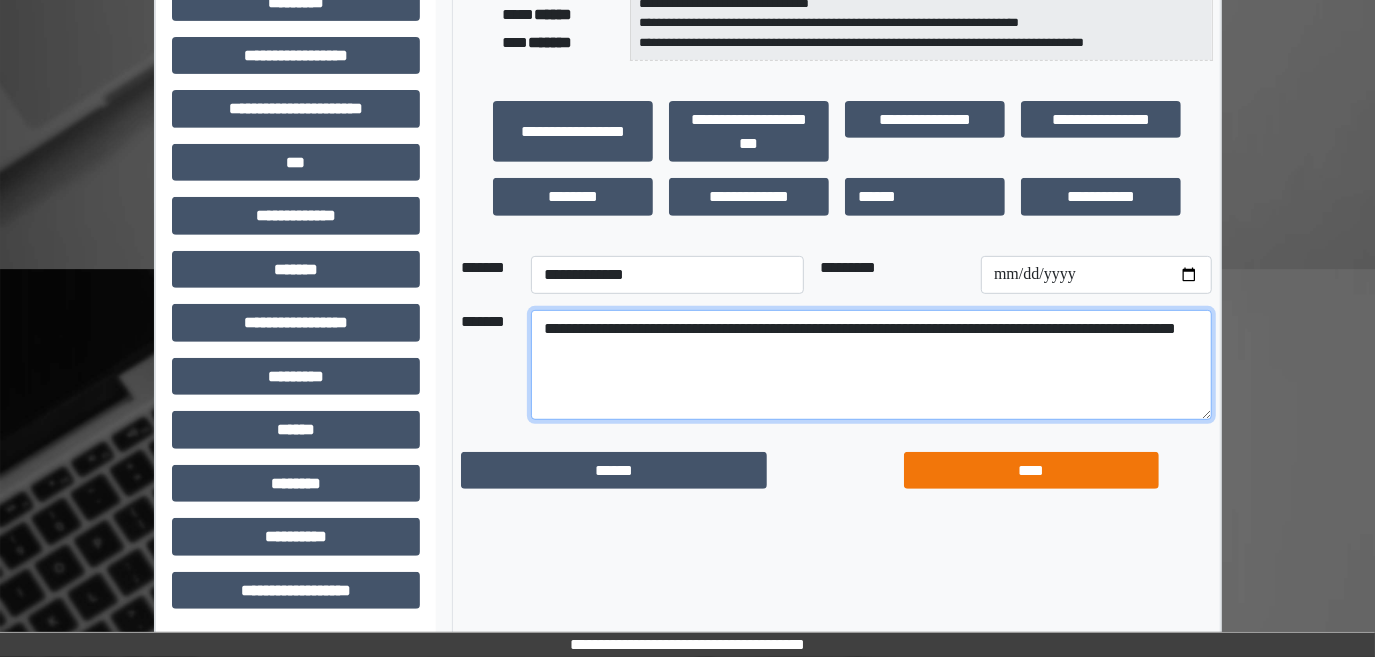 type on "**********" 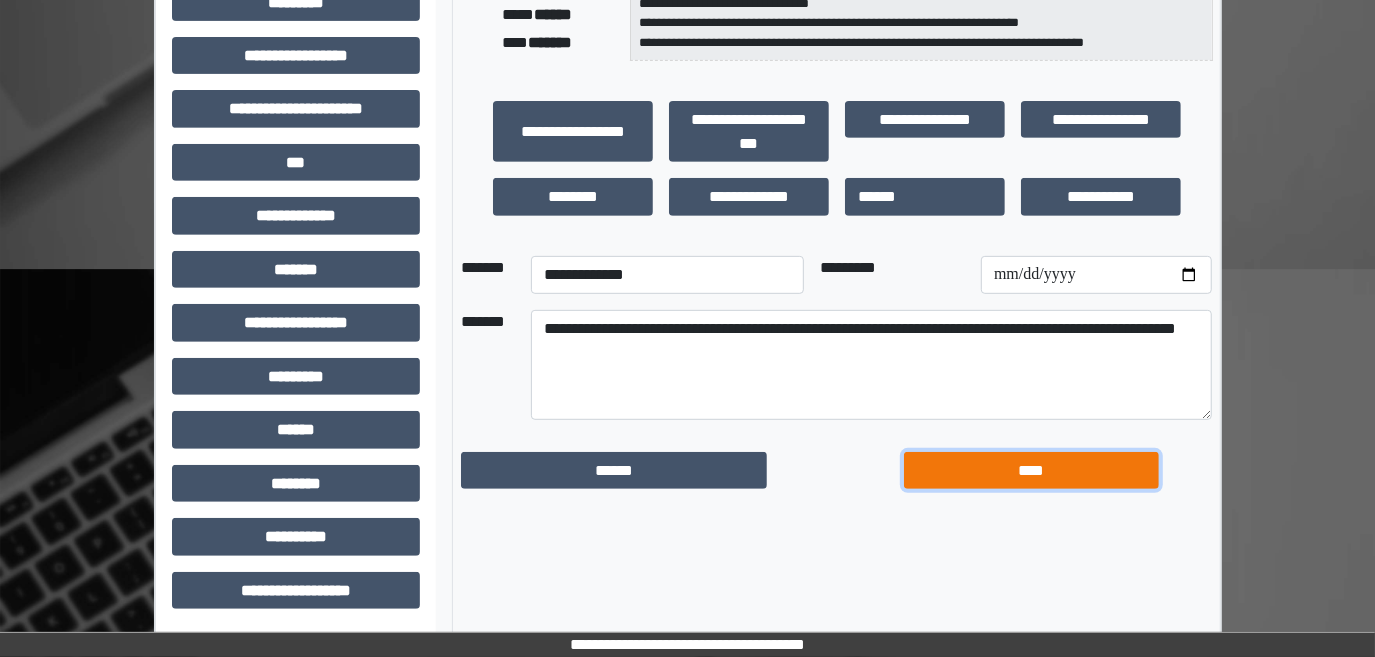 click on "****" at bounding box center (1031, 470) 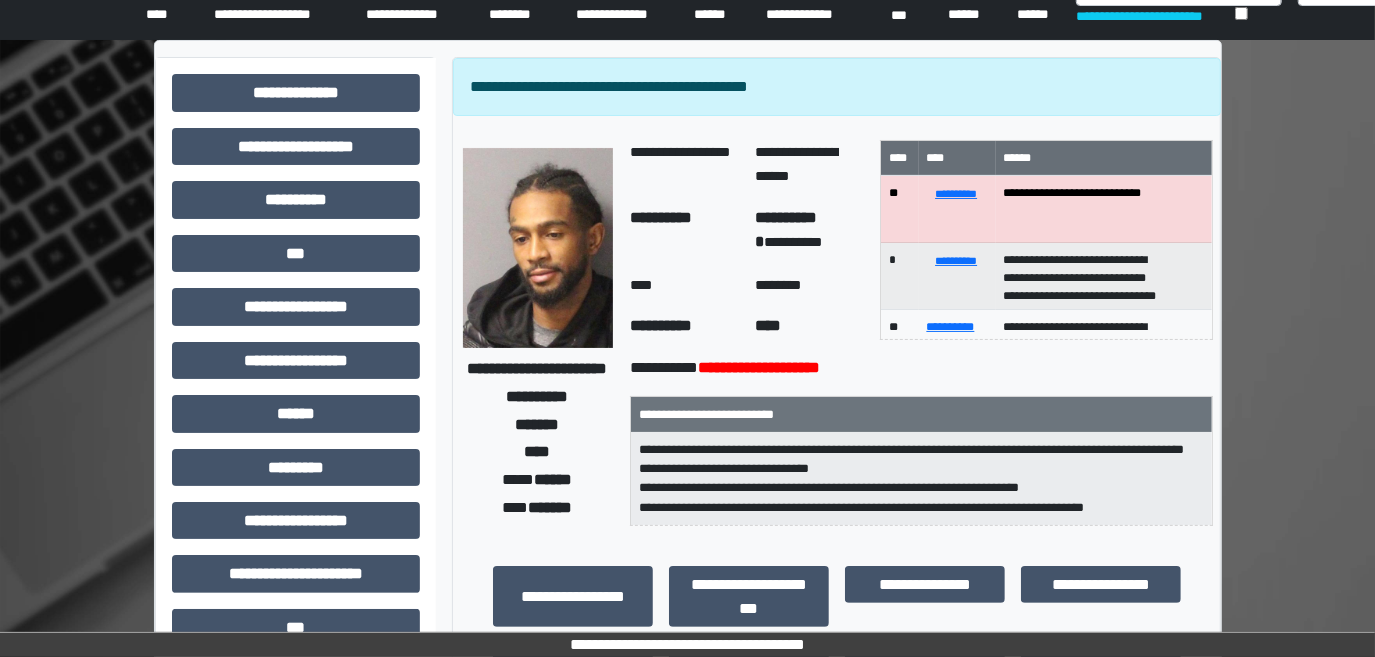 scroll, scrollTop: 0, scrollLeft: 0, axis: both 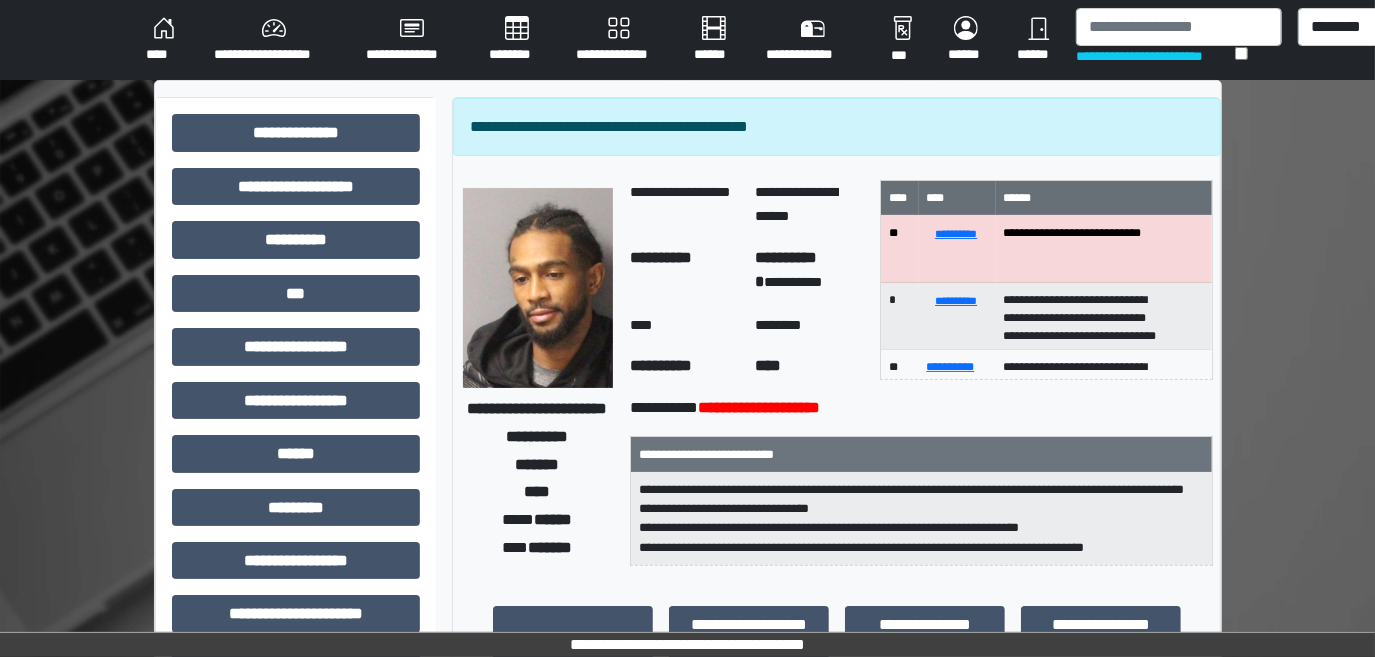 click on "**********" at bounding box center (274, 40) 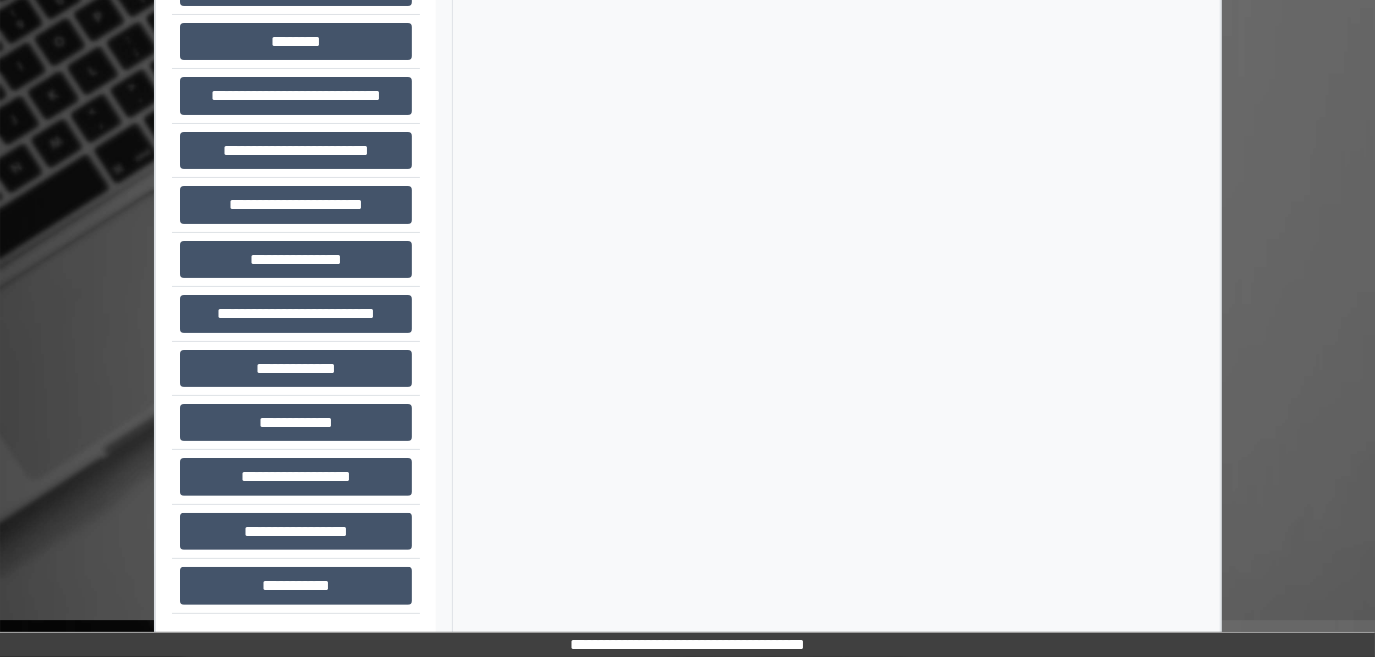 scroll, scrollTop: 156, scrollLeft: 0, axis: vertical 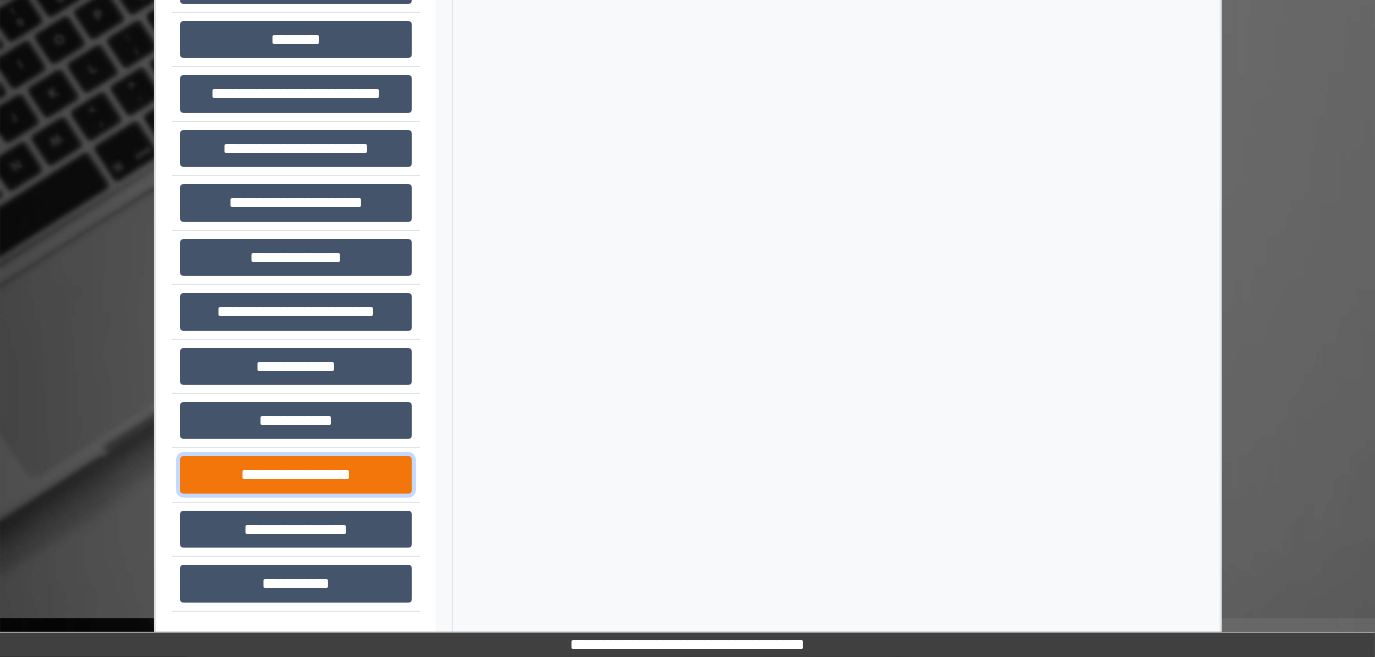 click on "**********" at bounding box center (296, 474) 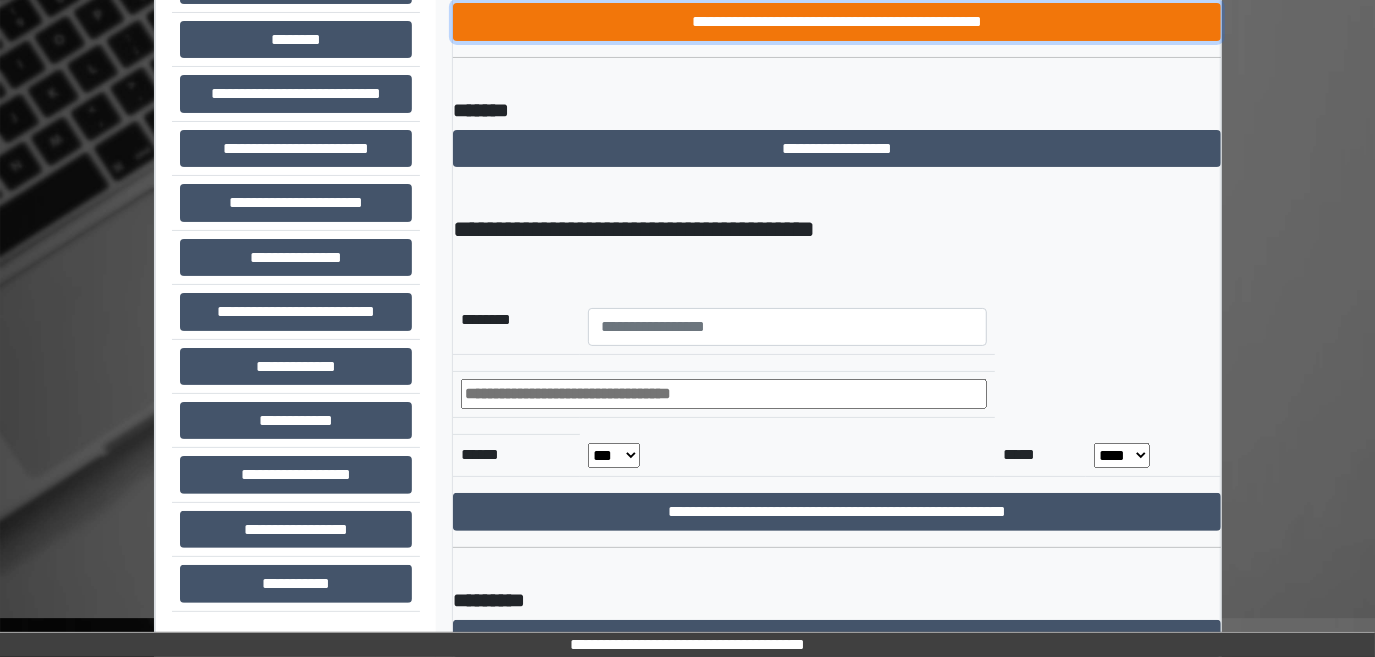 click on "**********" at bounding box center [837, 21] 